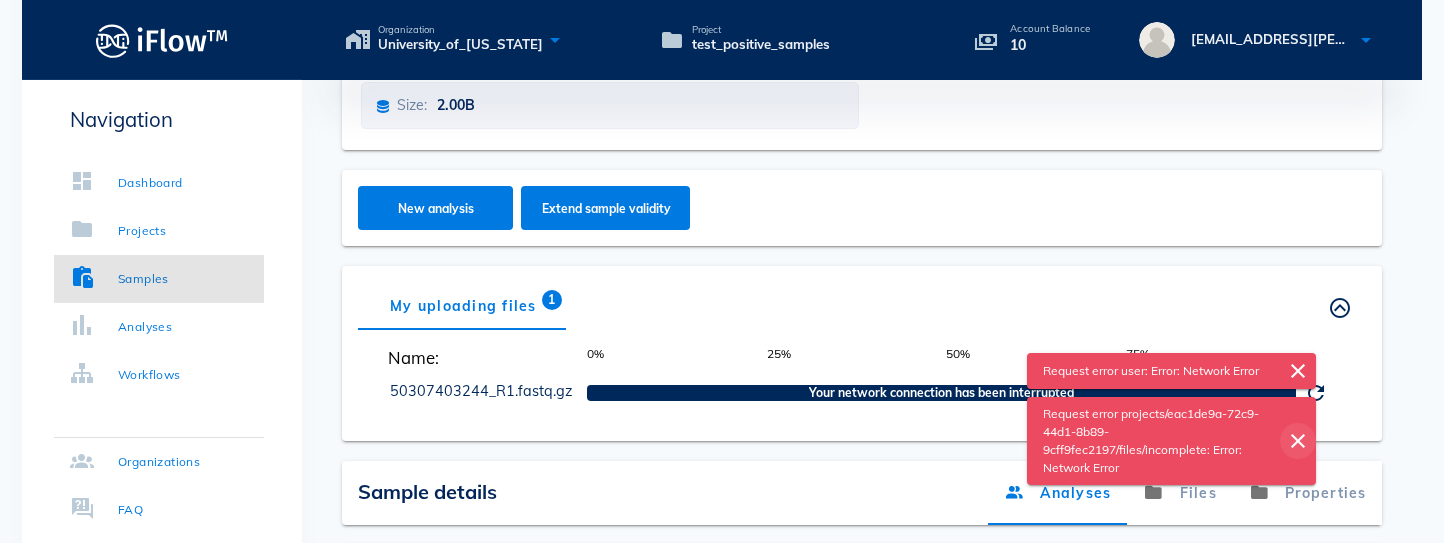 scroll, scrollTop: 215, scrollLeft: 0, axis: vertical 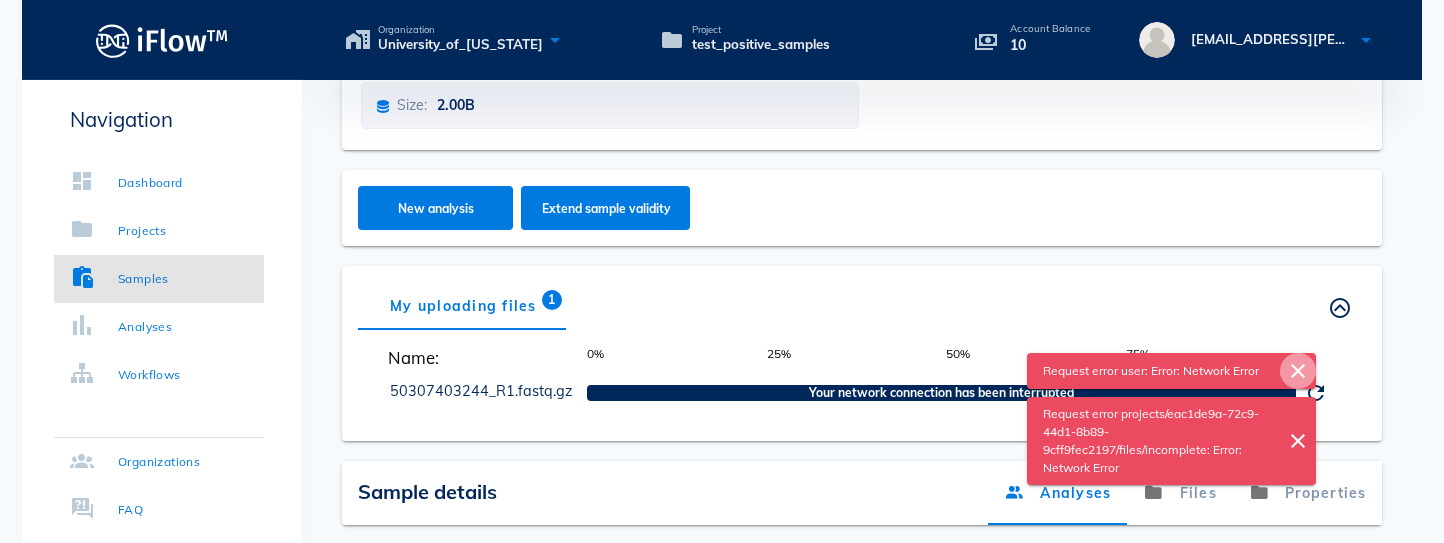 click on "close" at bounding box center [1298, 371] 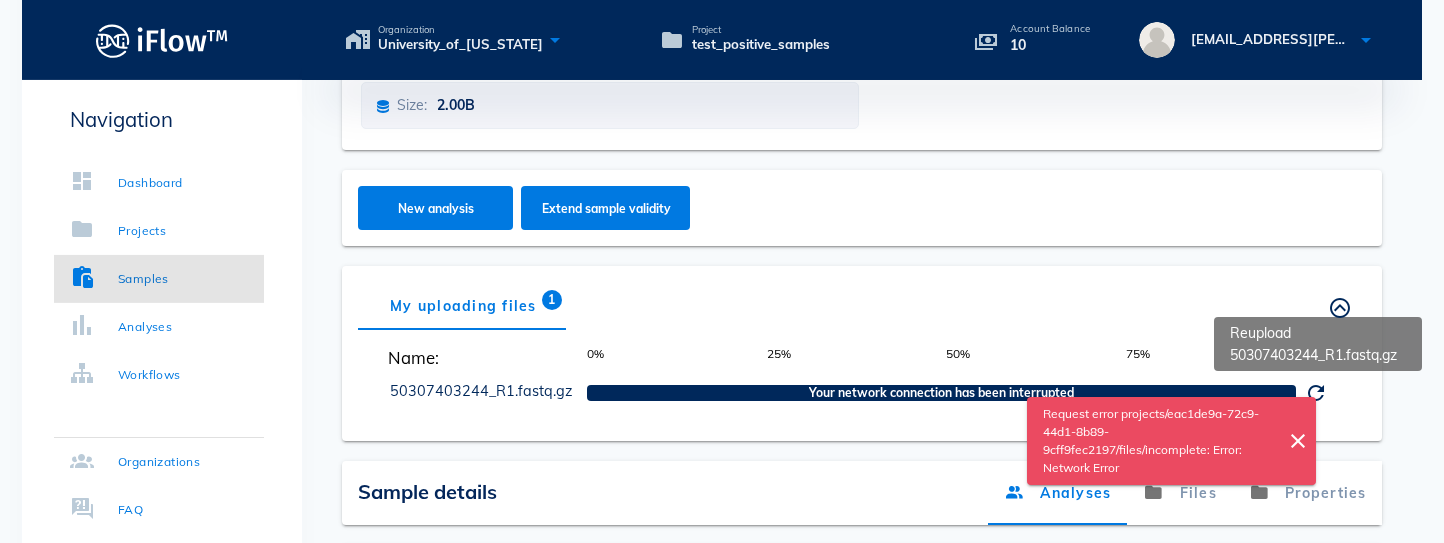 click at bounding box center (1316, 393) 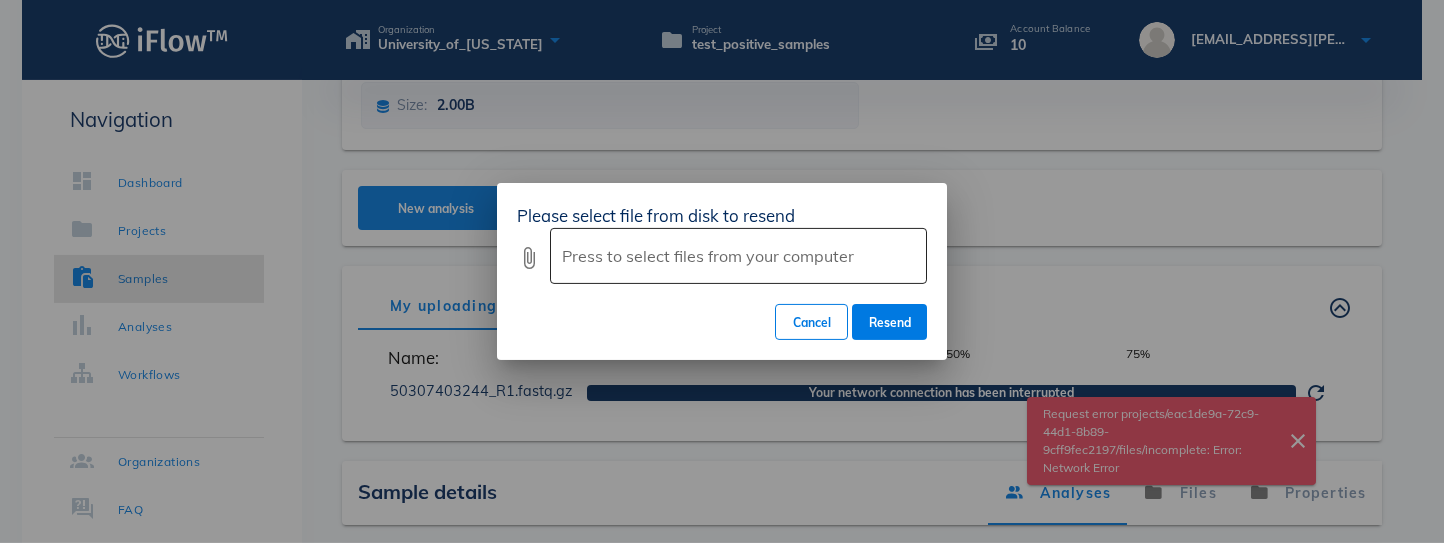click at bounding box center (736, 256) 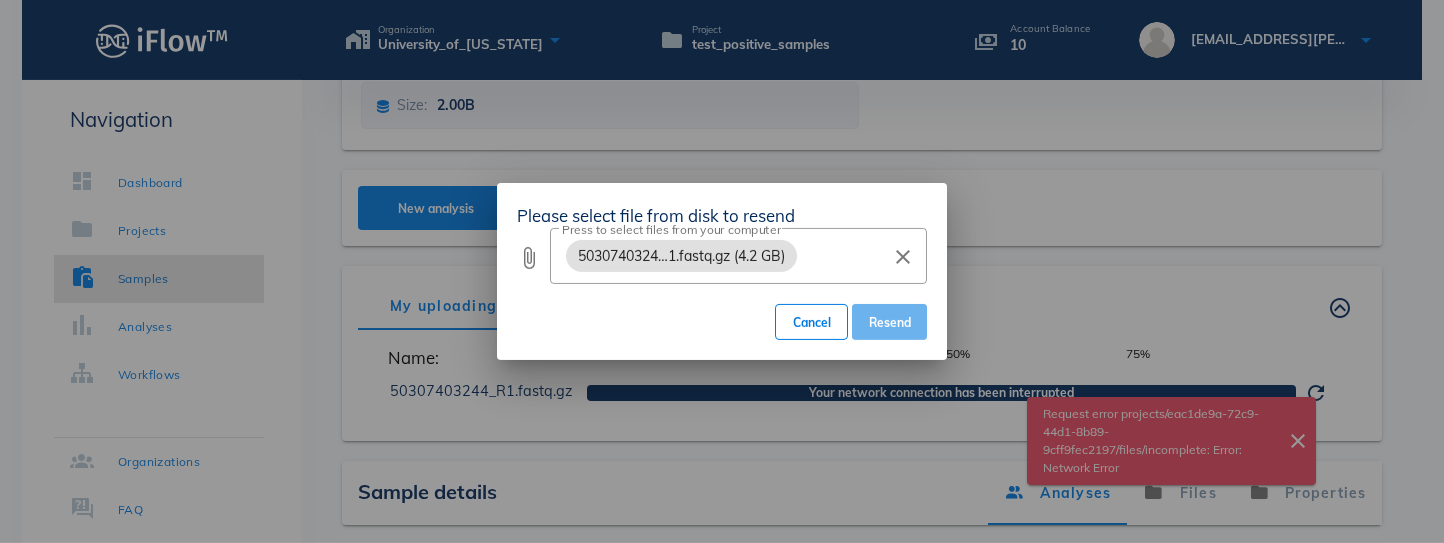 click on "Resend" at bounding box center [889, 322] 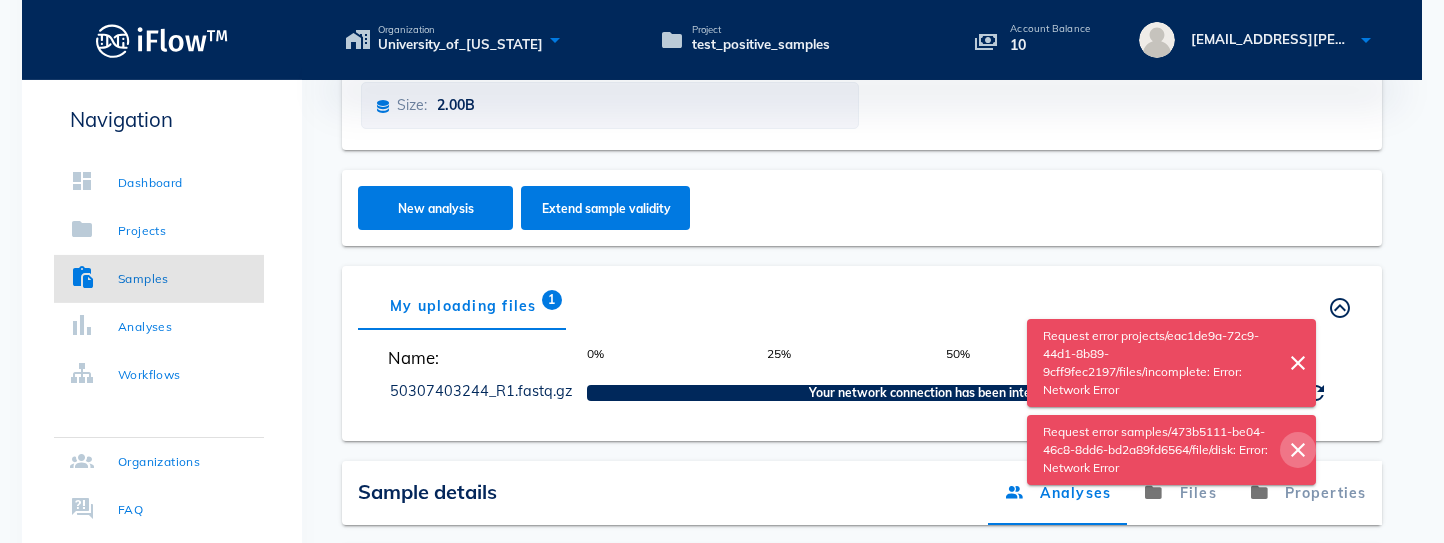 click on "close" at bounding box center [1298, 450] 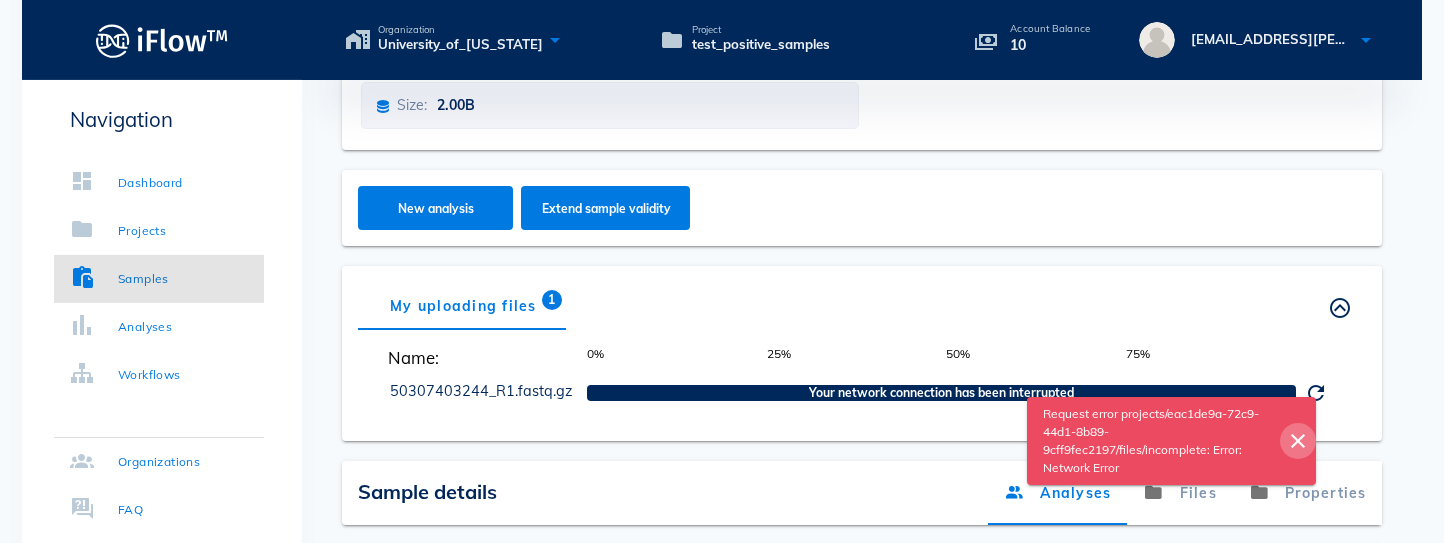 click on "close" at bounding box center (1298, 441) 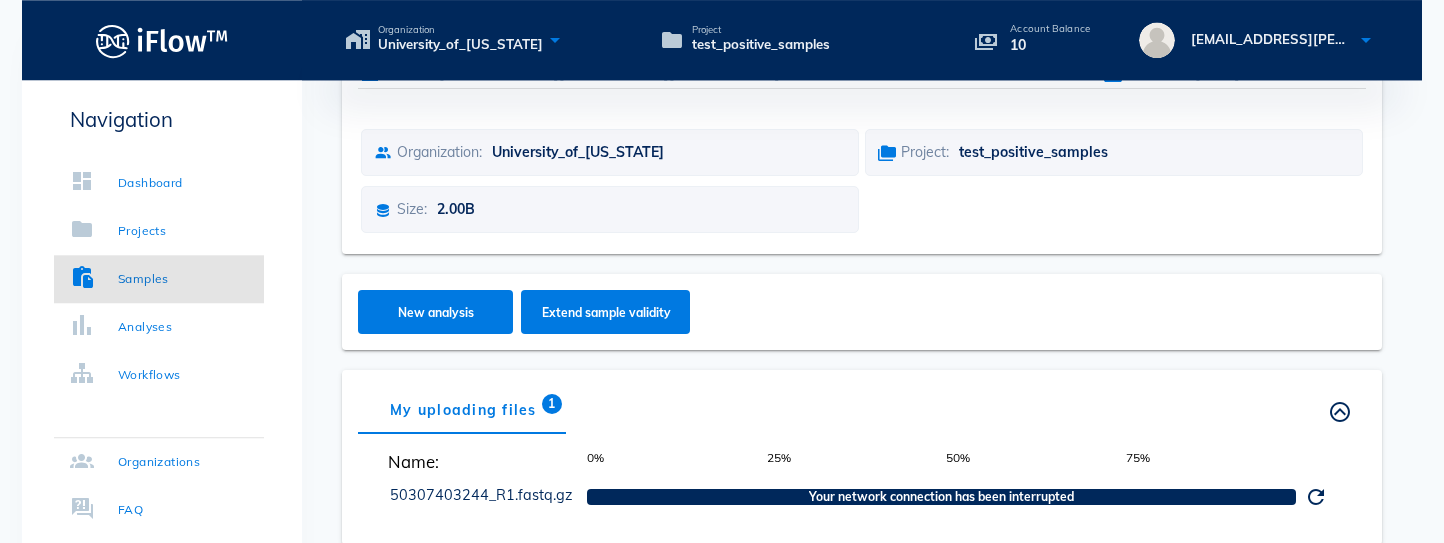 scroll, scrollTop: 328, scrollLeft: 0, axis: vertical 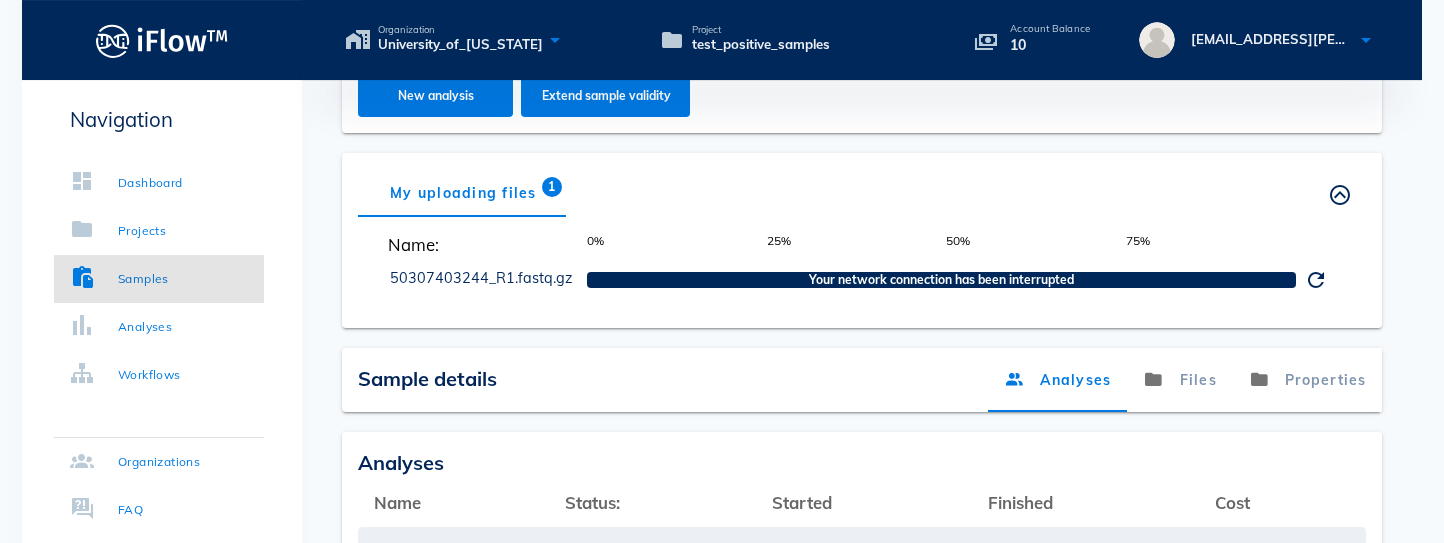 click on "Your network connection has been interrupted" at bounding box center (941, 280) 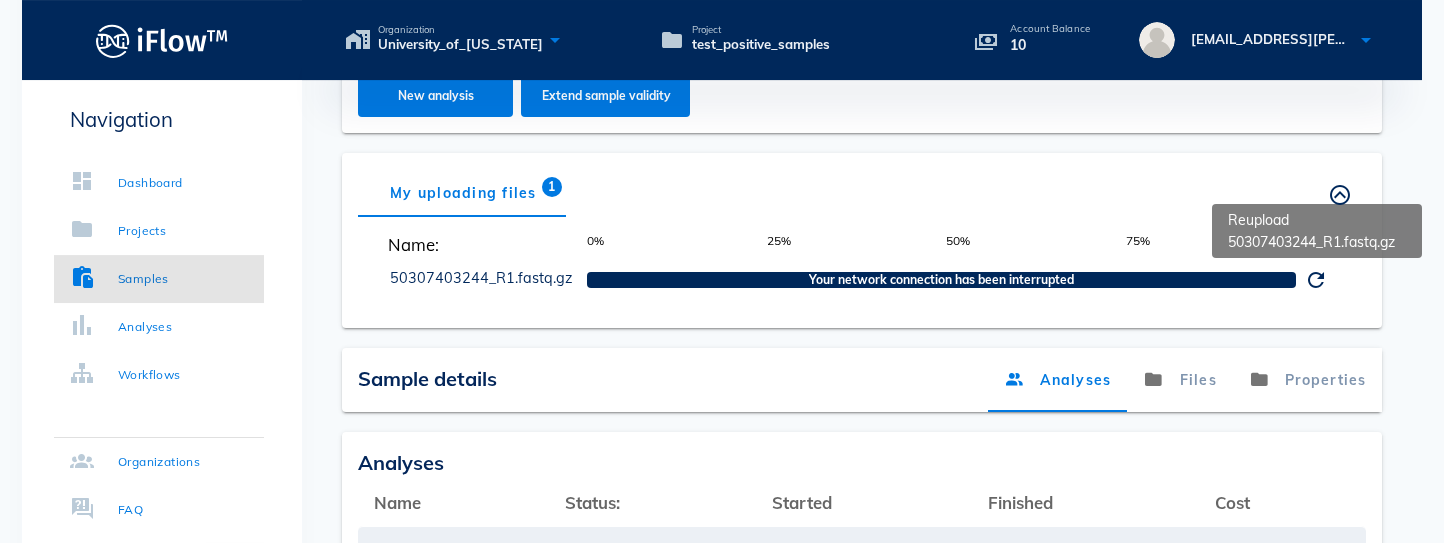 click at bounding box center (1316, 280) 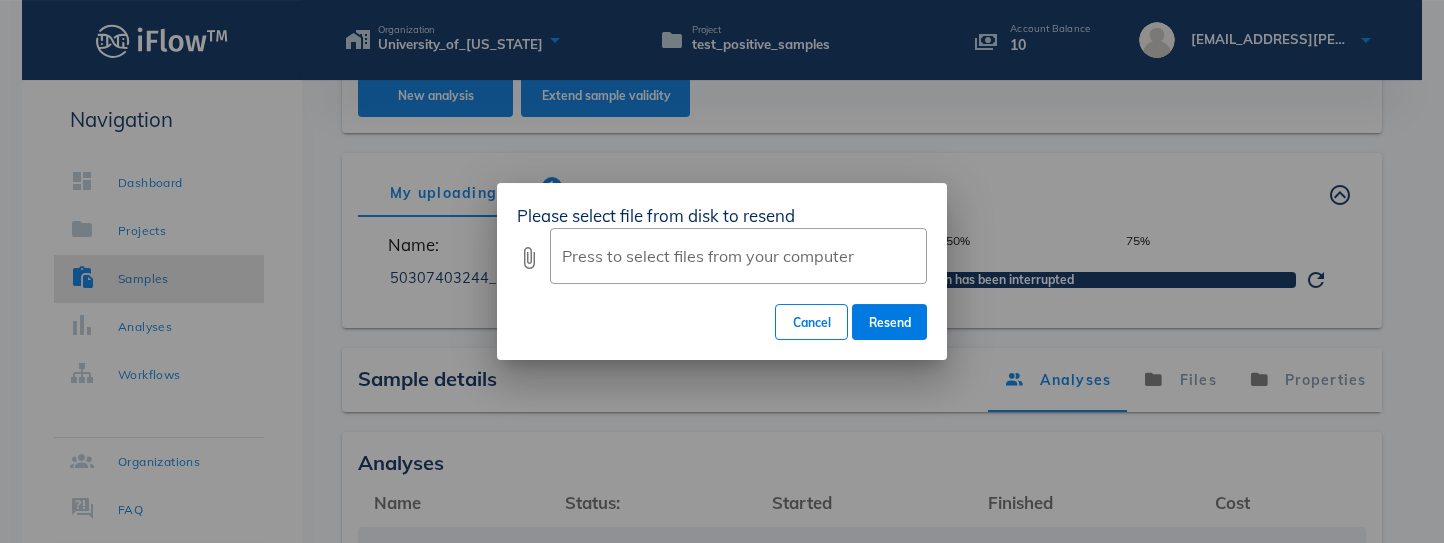 click on "Please select file from disk to resend attach_file ​ Press to select files from your computer  Cancel   Resend" at bounding box center (722, 271) 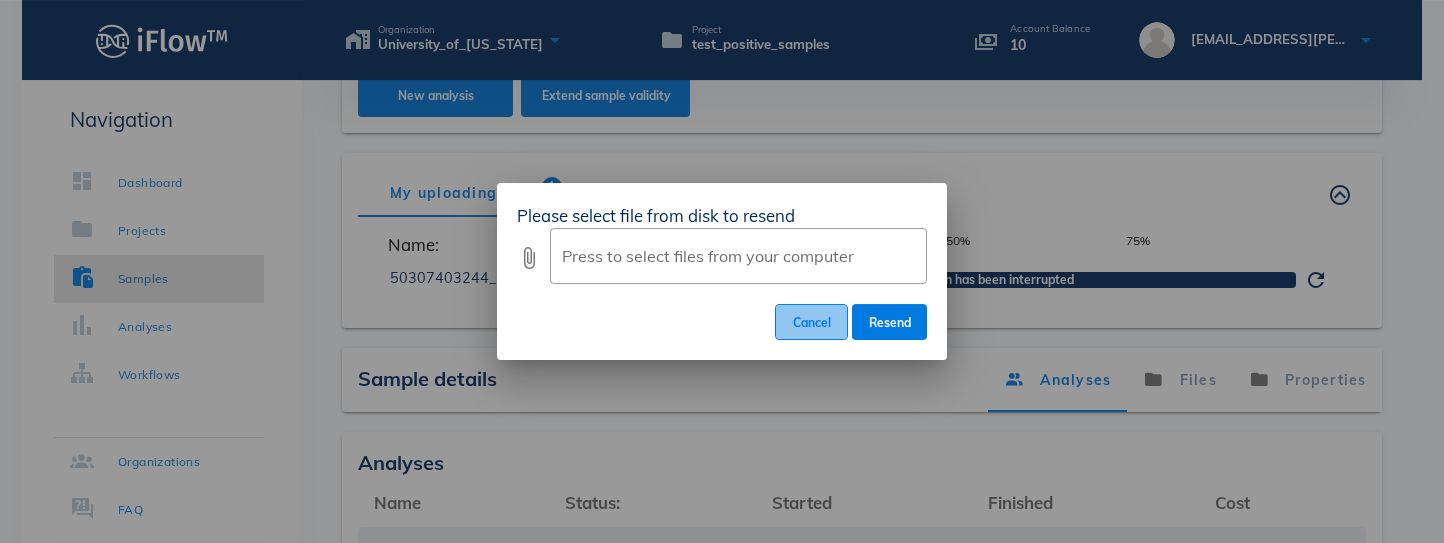 click on "Cancel" at bounding box center (811, 322) 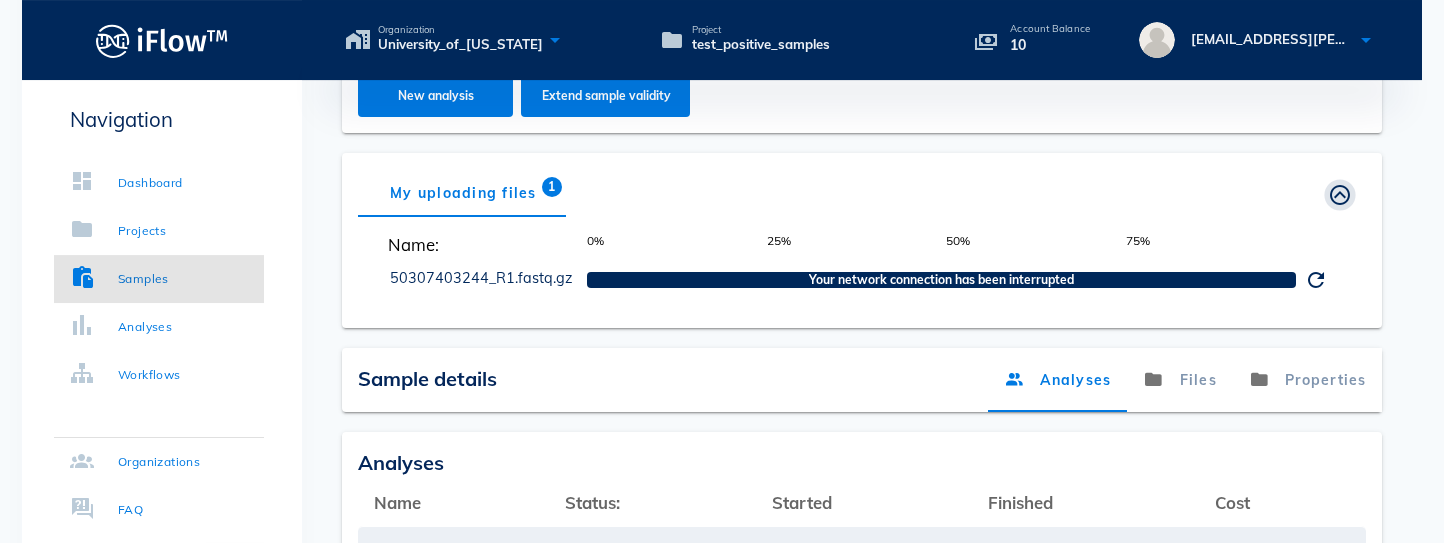 click at bounding box center (1340, 195) 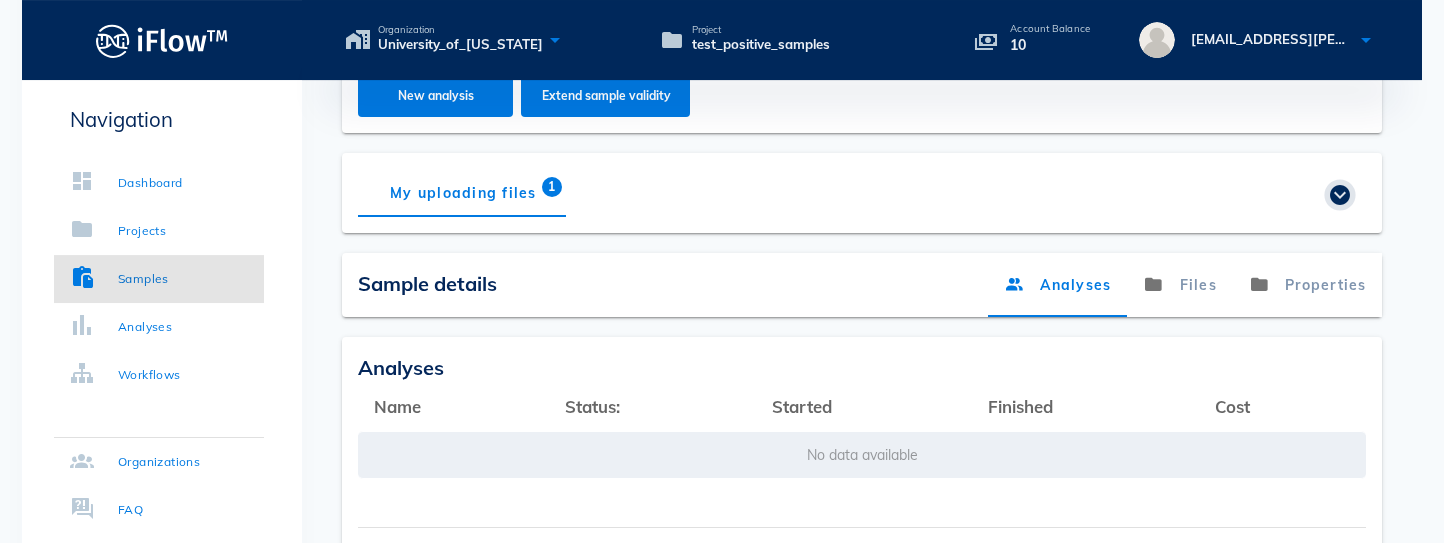 click at bounding box center (1340, 195) 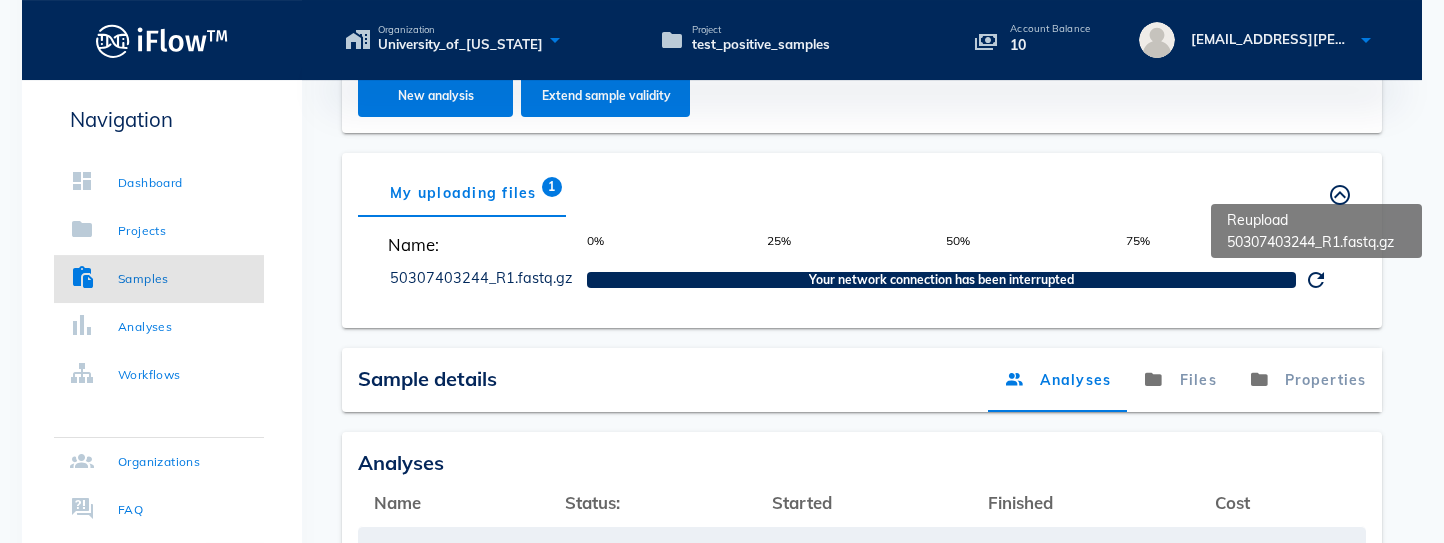 click at bounding box center [1316, 280] 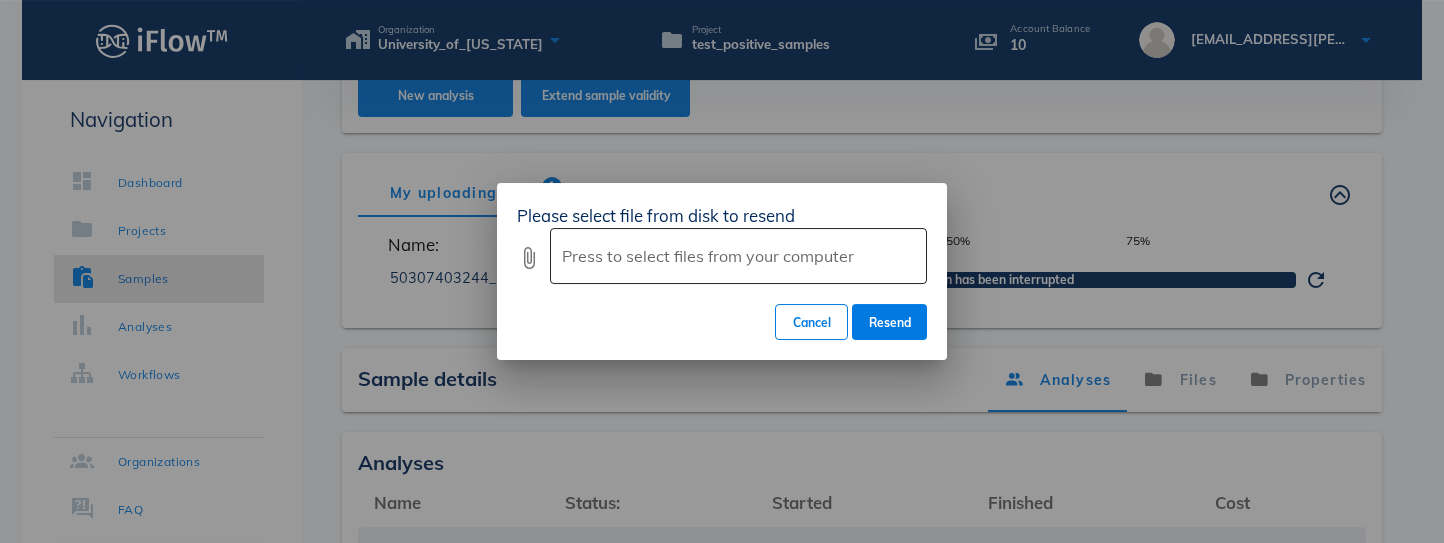 click at bounding box center [736, 256] 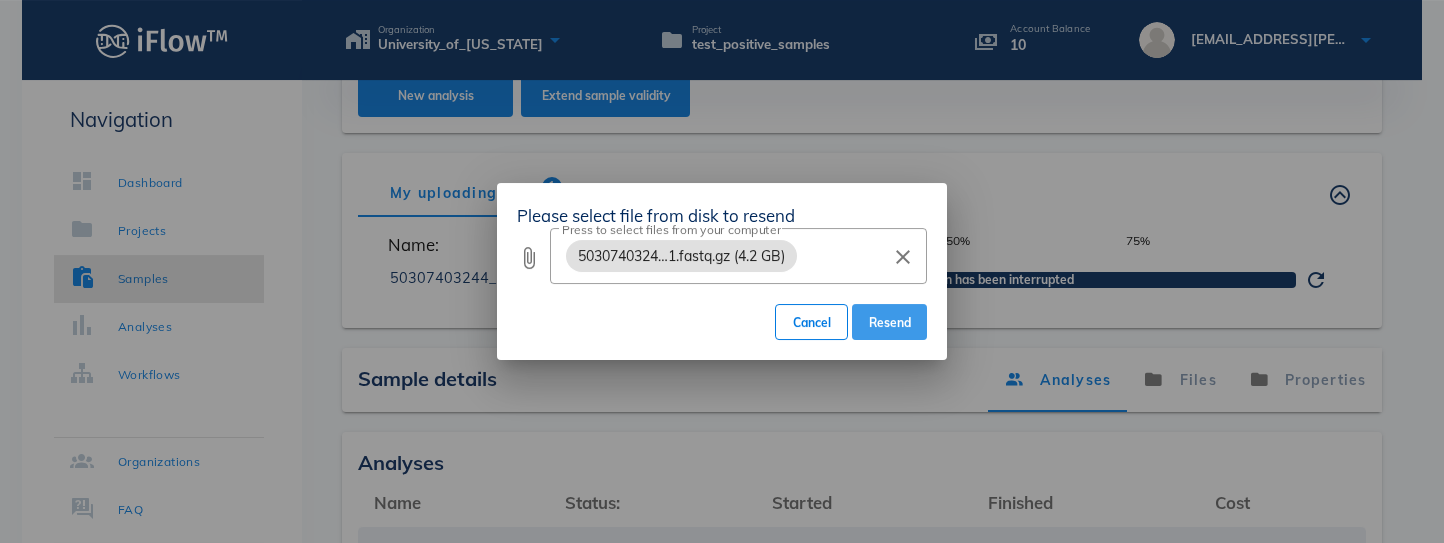 click on "Resend" at bounding box center [889, 322] 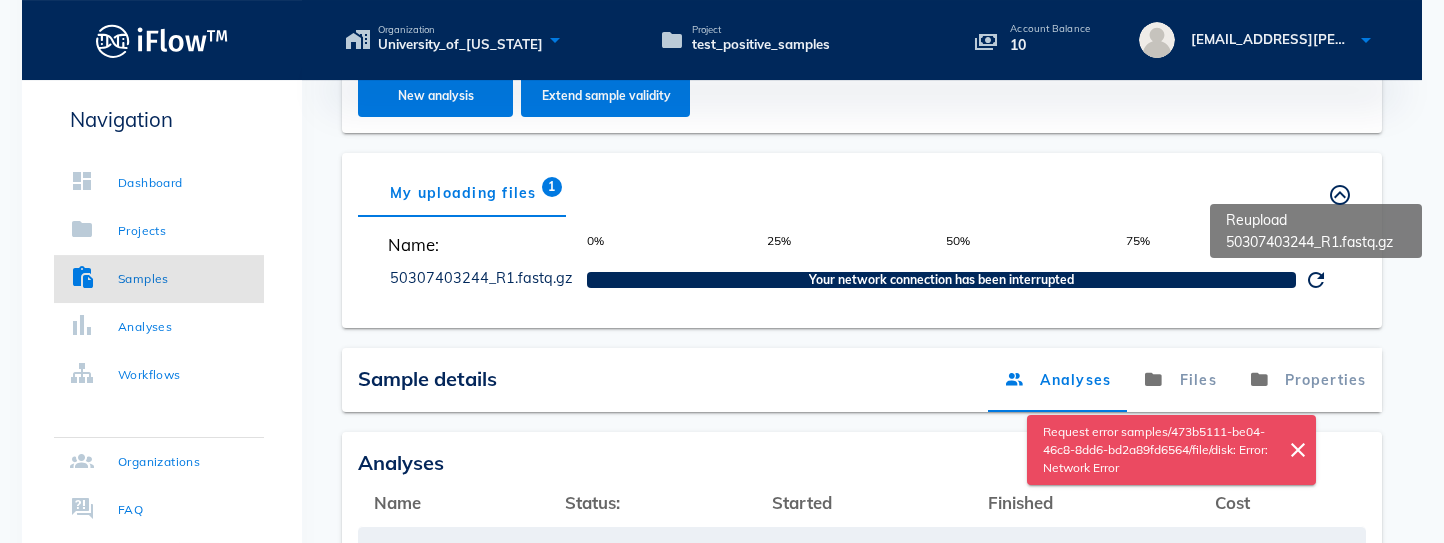 click at bounding box center (1316, 280) 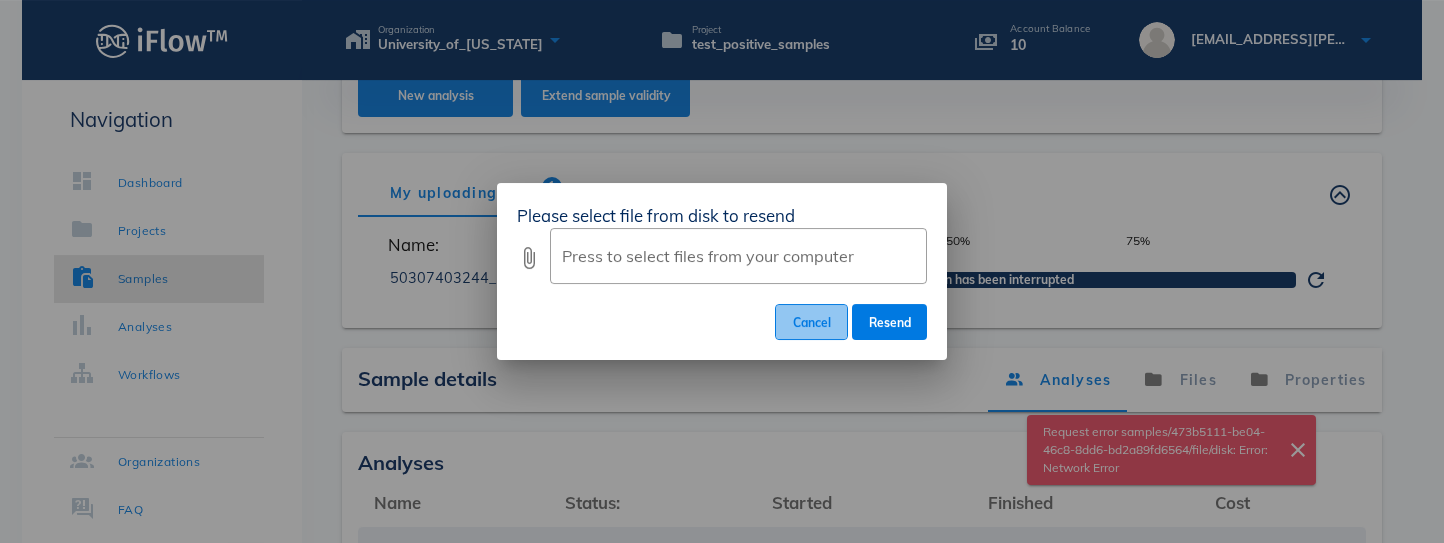 click on "Cancel" at bounding box center [811, 322] 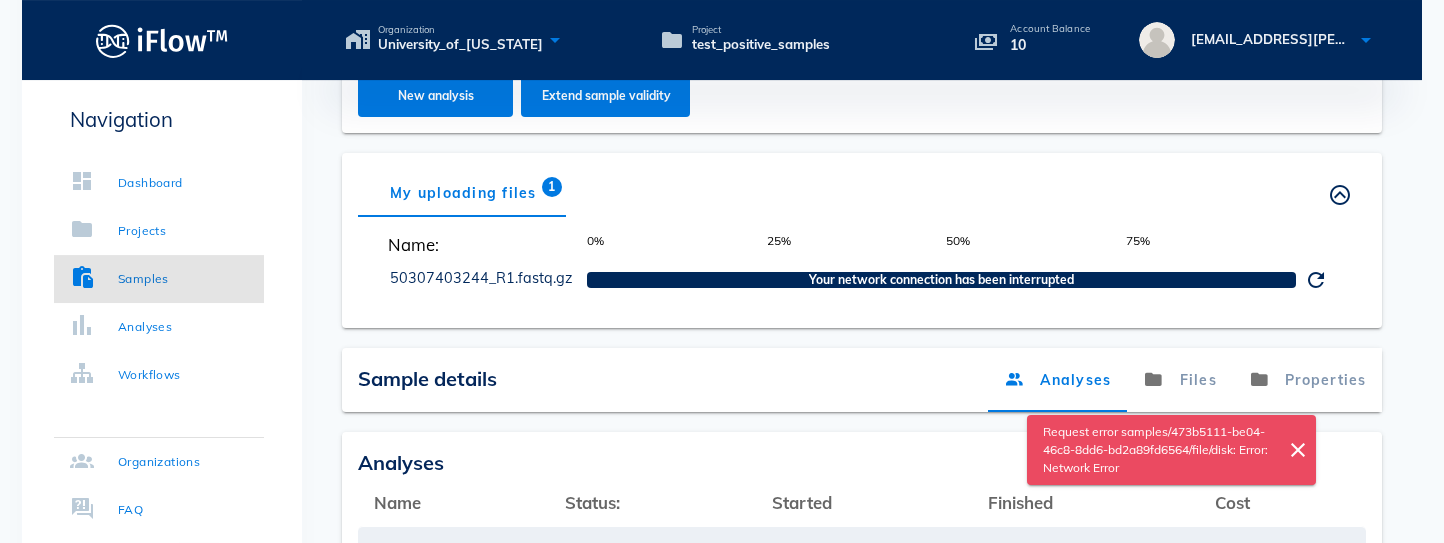 click on "Your network connection has been interrupted" at bounding box center [942, 280] 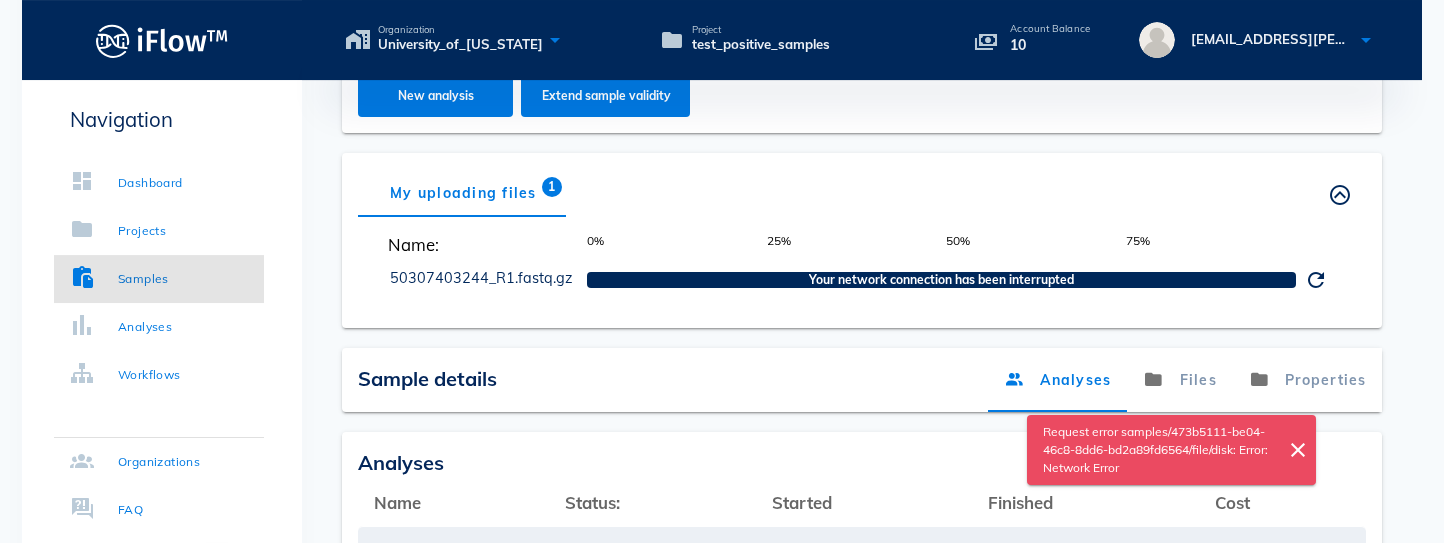 scroll, scrollTop: 0, scrollLeft: 0, axis: both 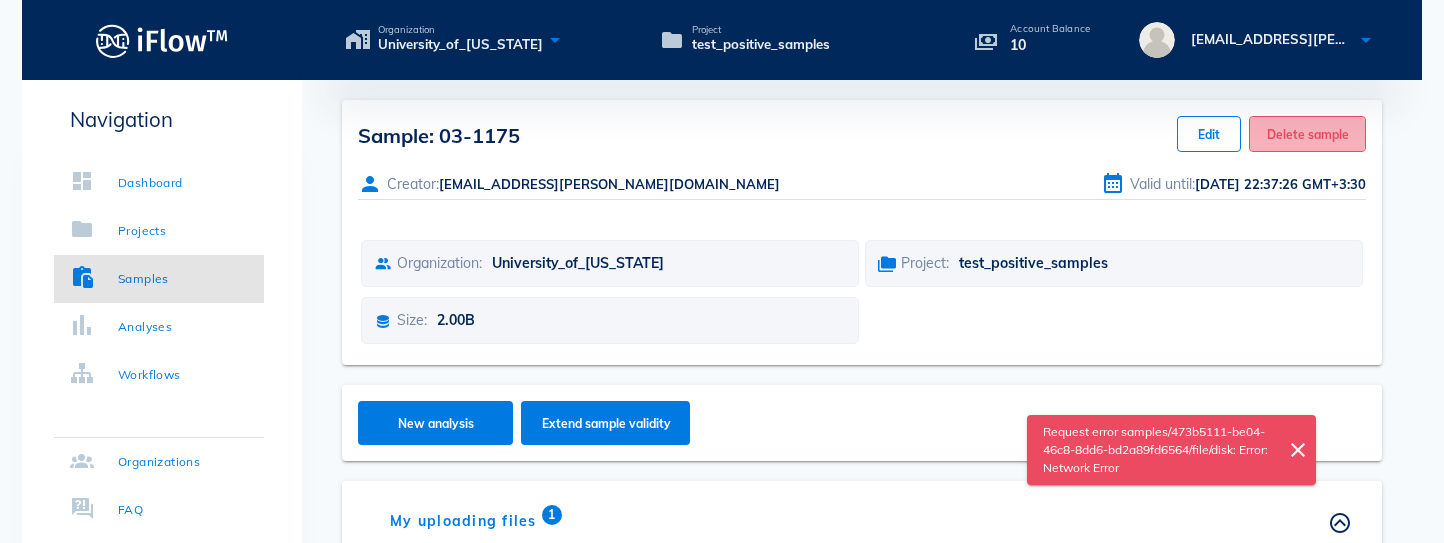 click on "Delete sample" at bounding box center (1307, 134) 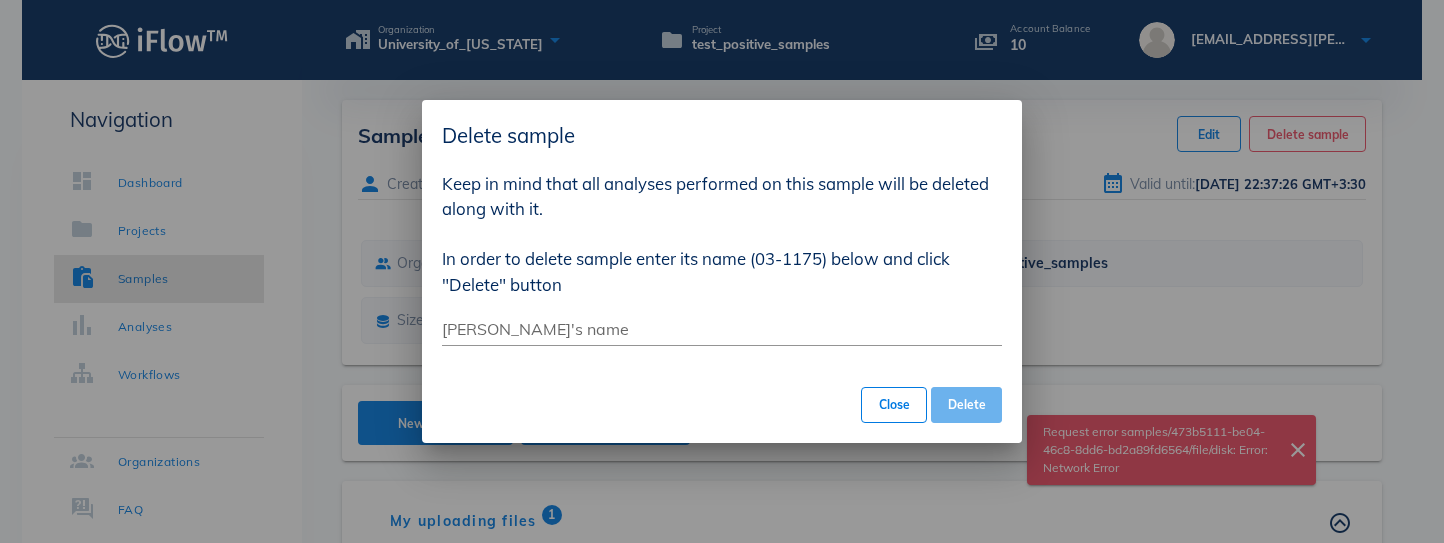 click on "Delete" at bounding box center [966, 404] 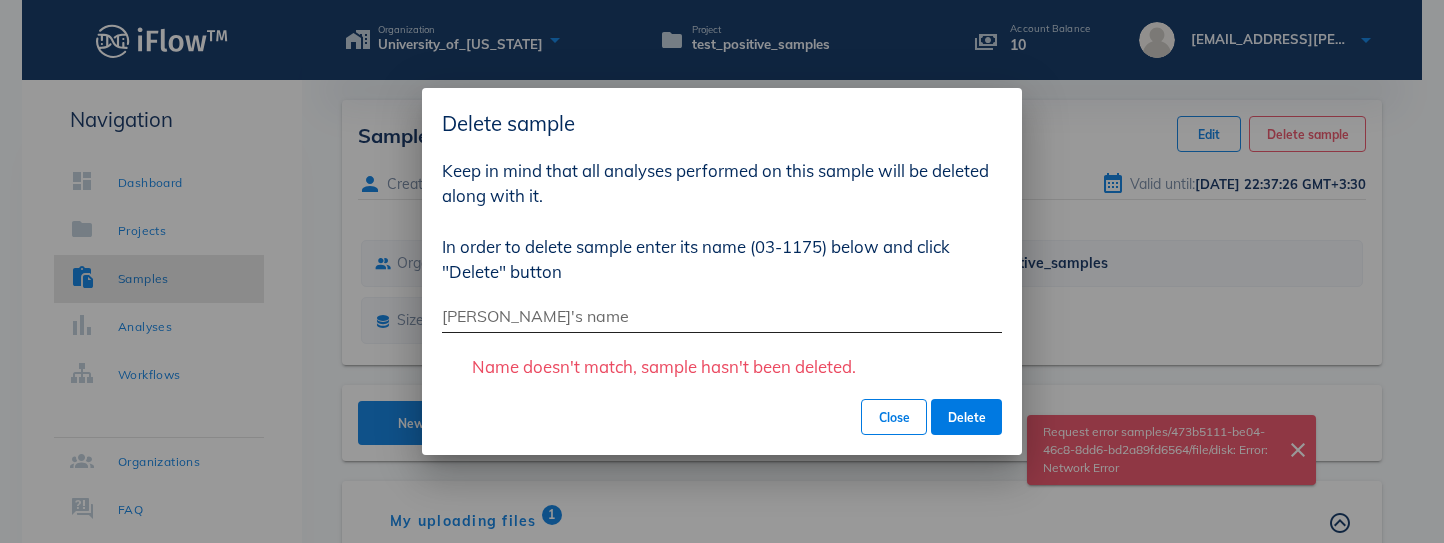 click on "[PERSON_NAME]'s name" at bounding box center (722, 316) 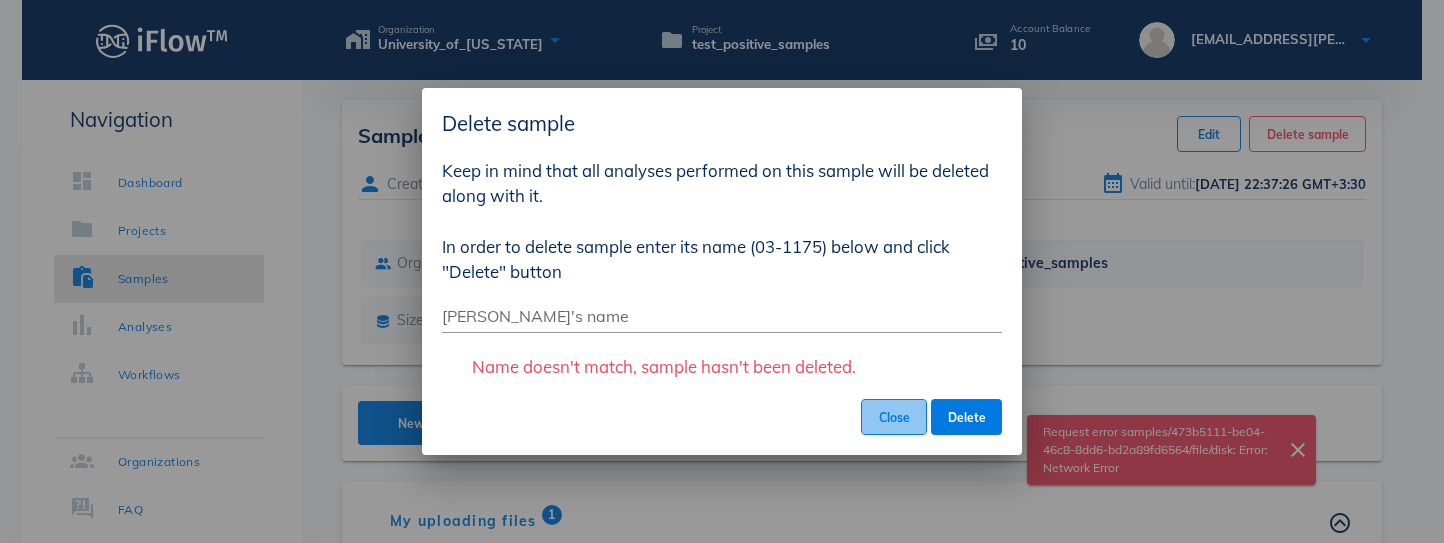 click on "Close" at bounding box center (894, 417) 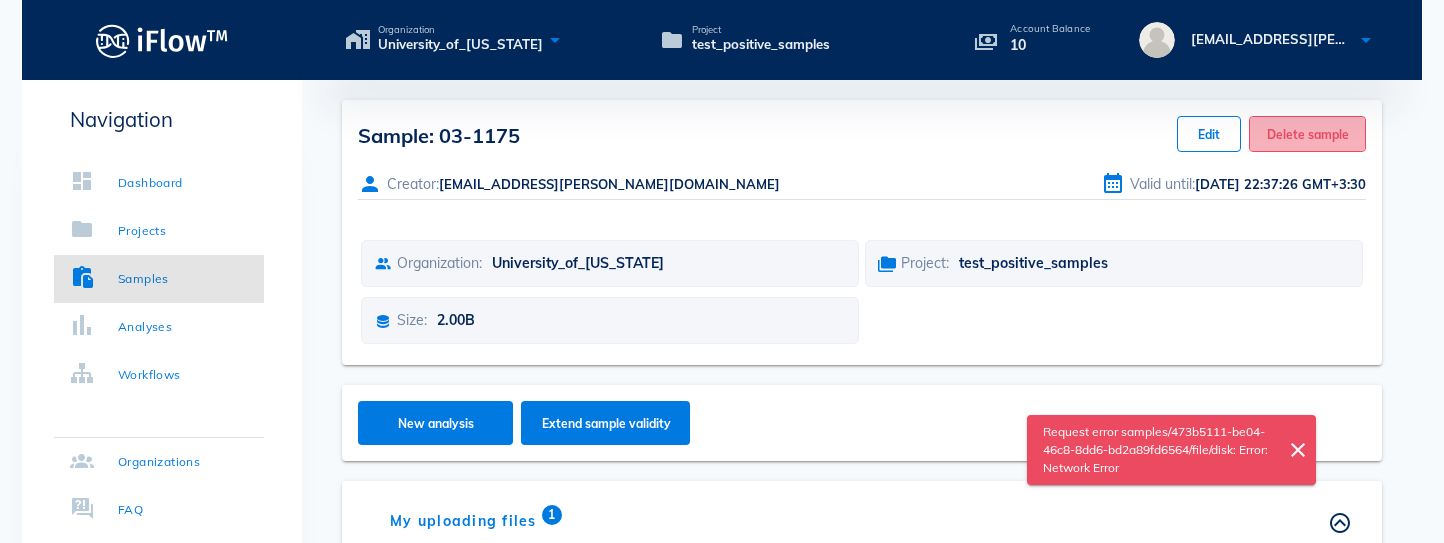 click on "Delete sample" at bounding box center (1307, 134) 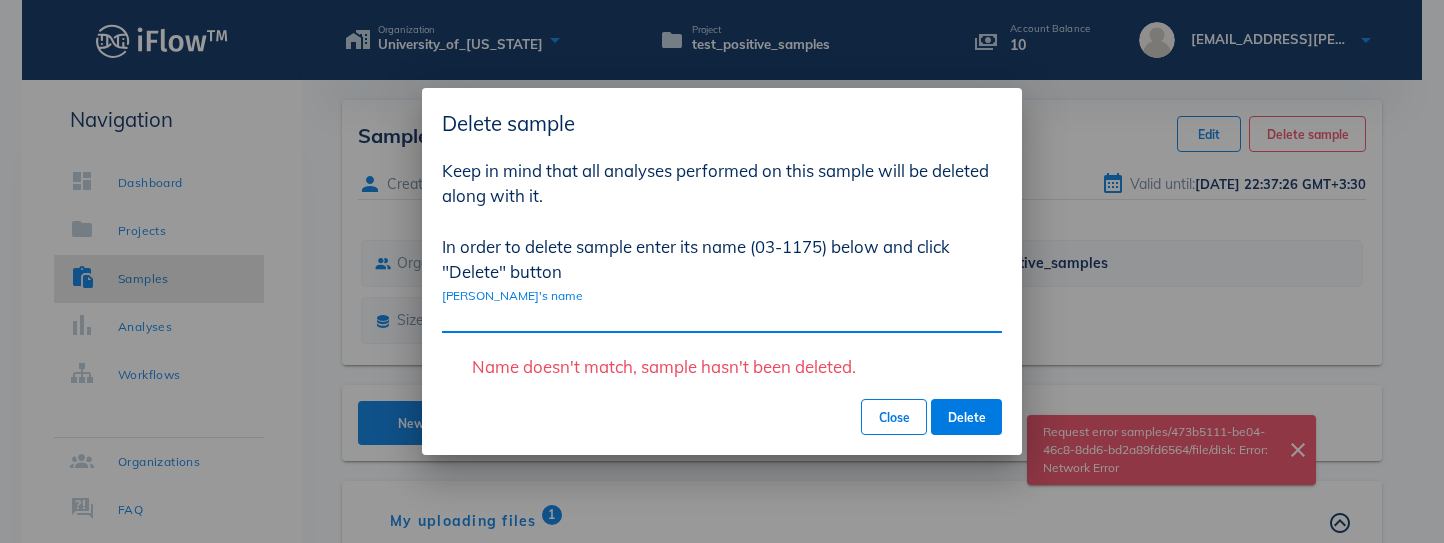 click on "[PERSON_NAME]'s name" at bounding box center [722, 316] 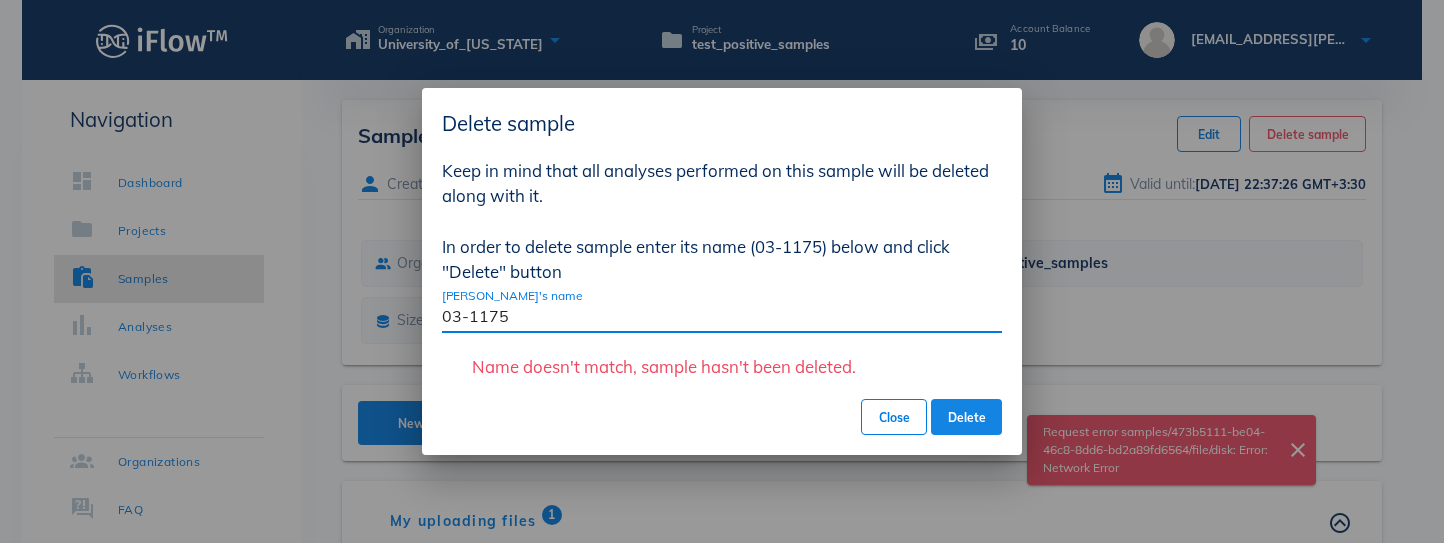 type on "03-1175" 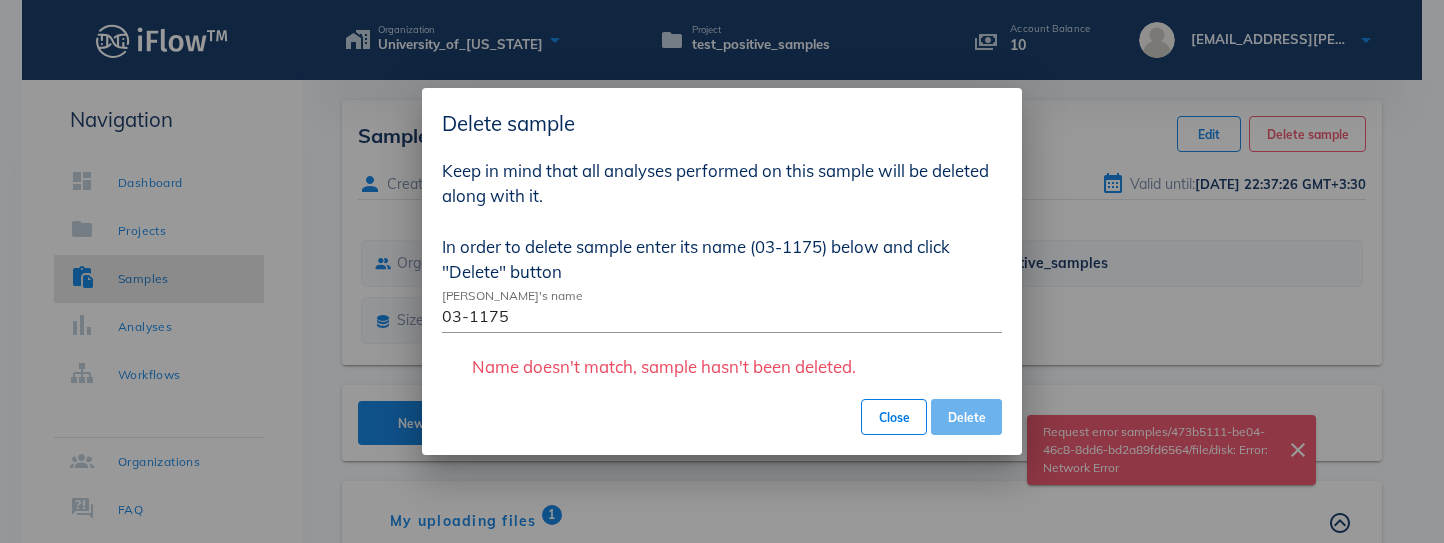 click on "Delete" at bounding box center [966, 417] 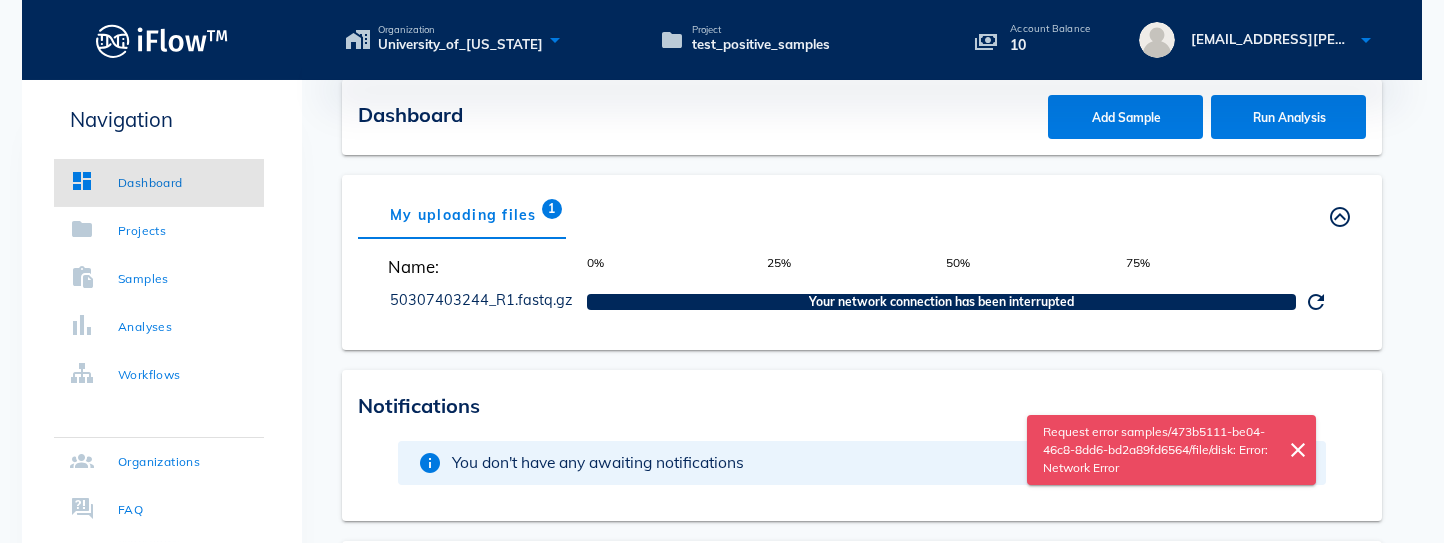 scroll, scrollTop: 0, scrollLeft: 0, axis: both 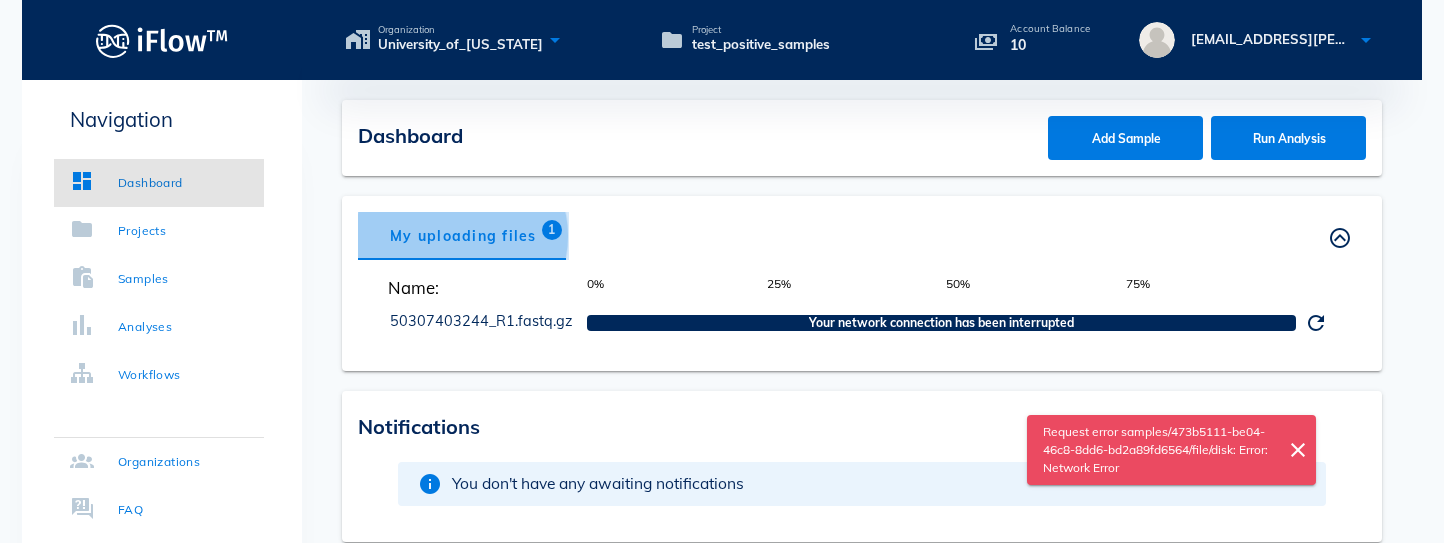 click on "1" at bounding box center [552, 230] 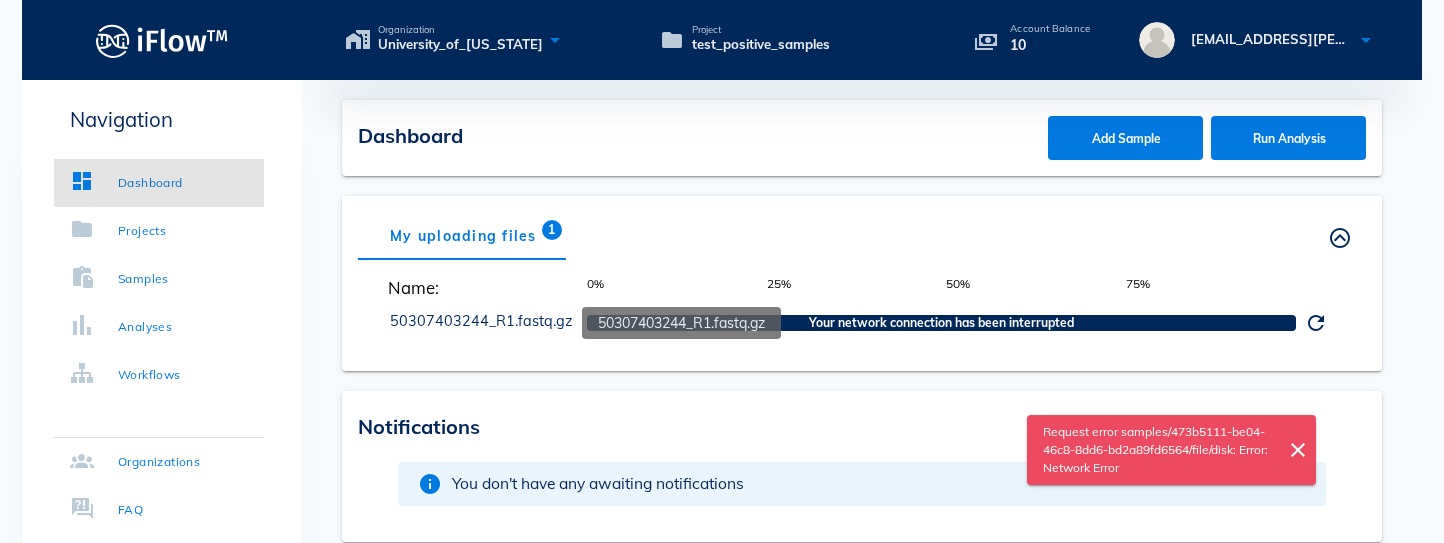 click on "50307403244_R1.fastq.gz" at bounding box center (481, 321) 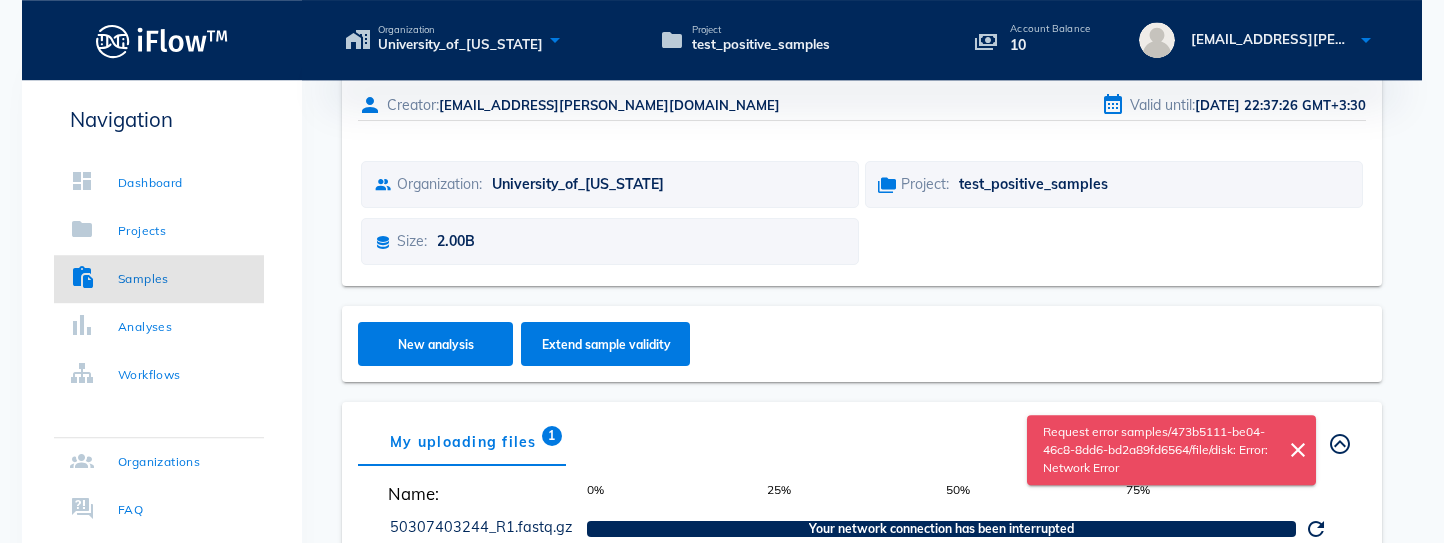 scroll, scrollTop: 0, scrollLeft: 0, axis: both 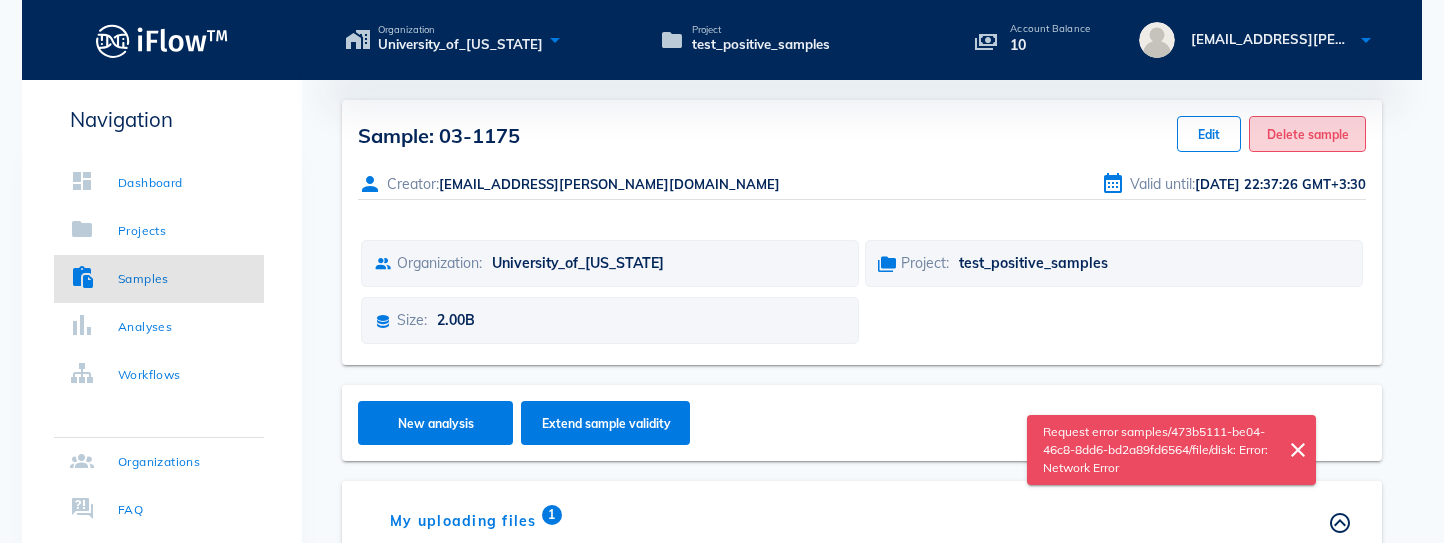 click on "Delete sample" at bounding box center (1307, 134) 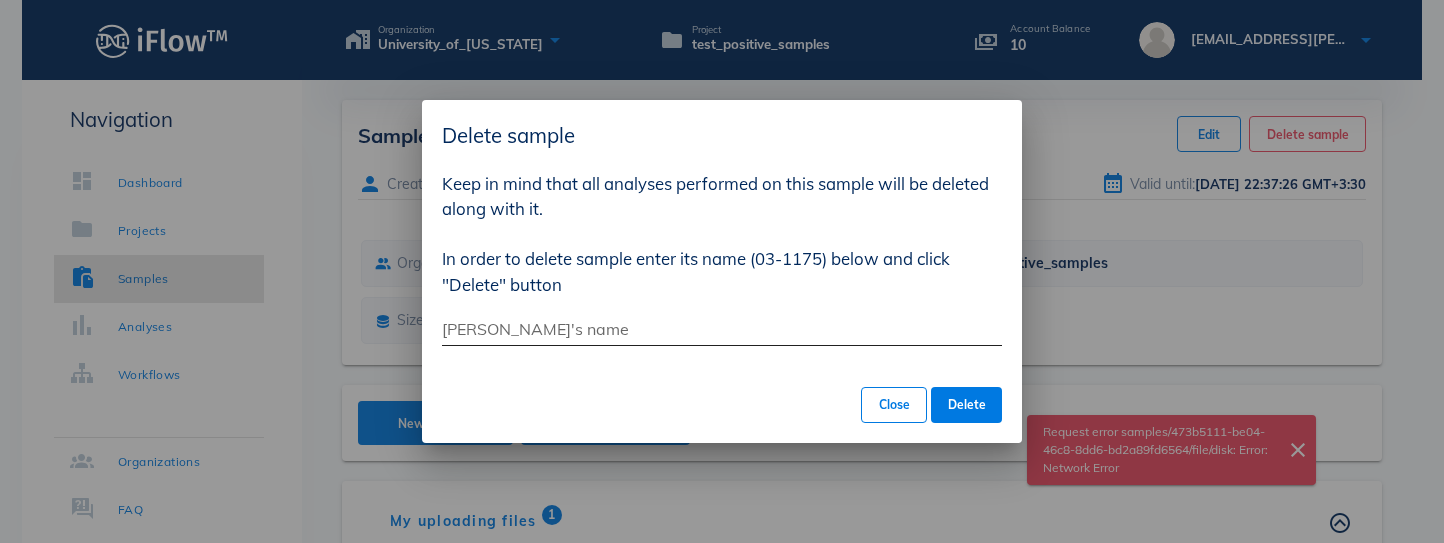 click on "[PERSON_NAME]'s name" at bounding box center [722, 329] 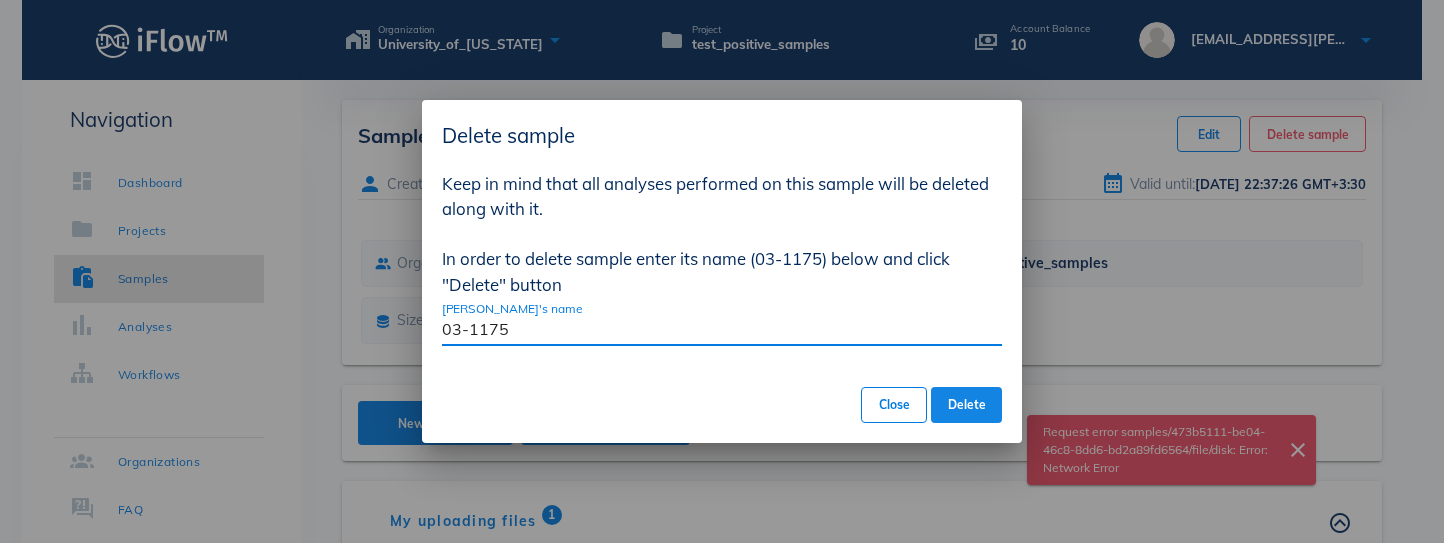 type on "03-1175" 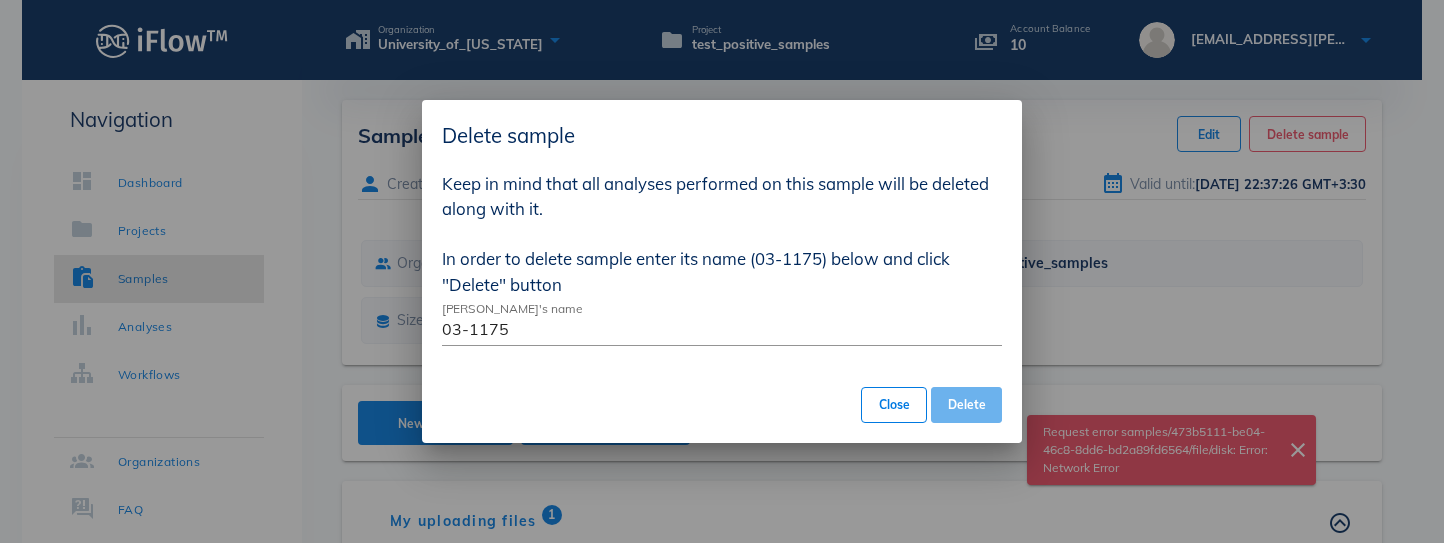 click on "Delete" at bounding box center (966, 404) 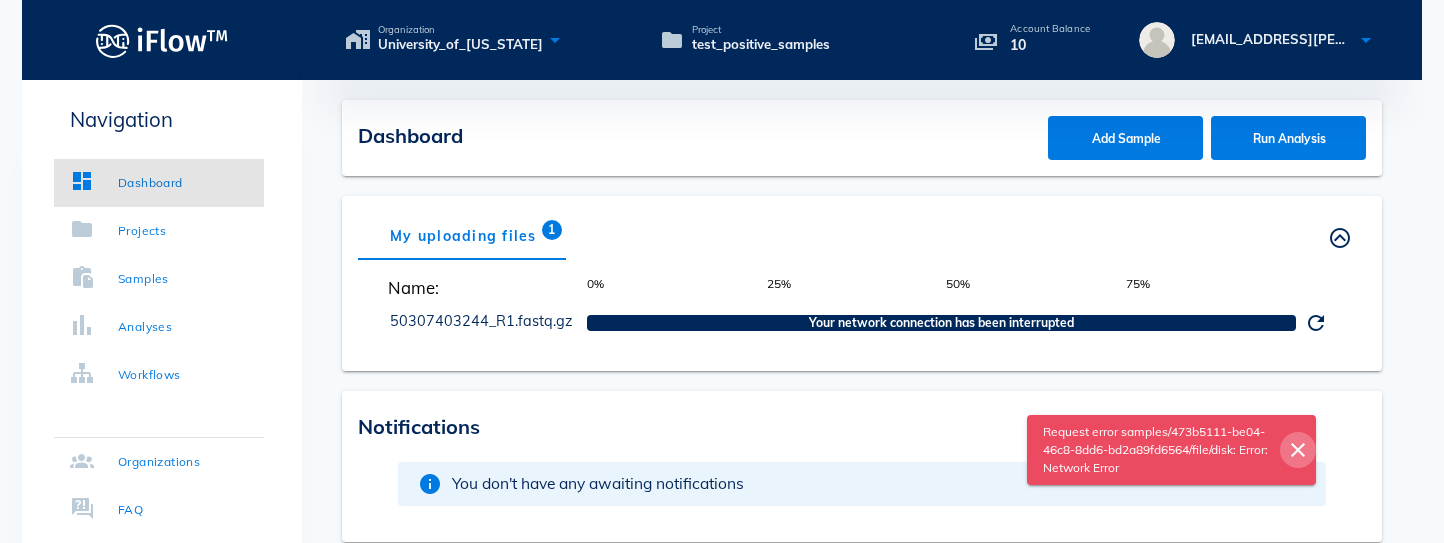 click on "close" at bounding box center (1298, 450) 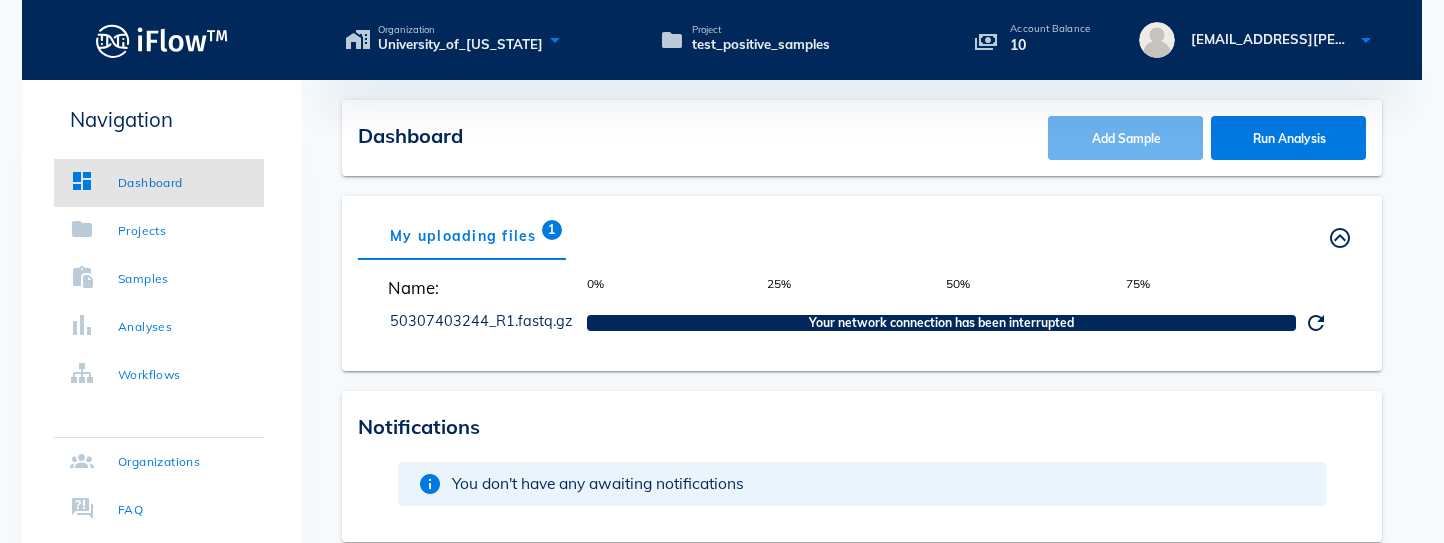 click on "Add Sample" at bounding box center [1126, 138] 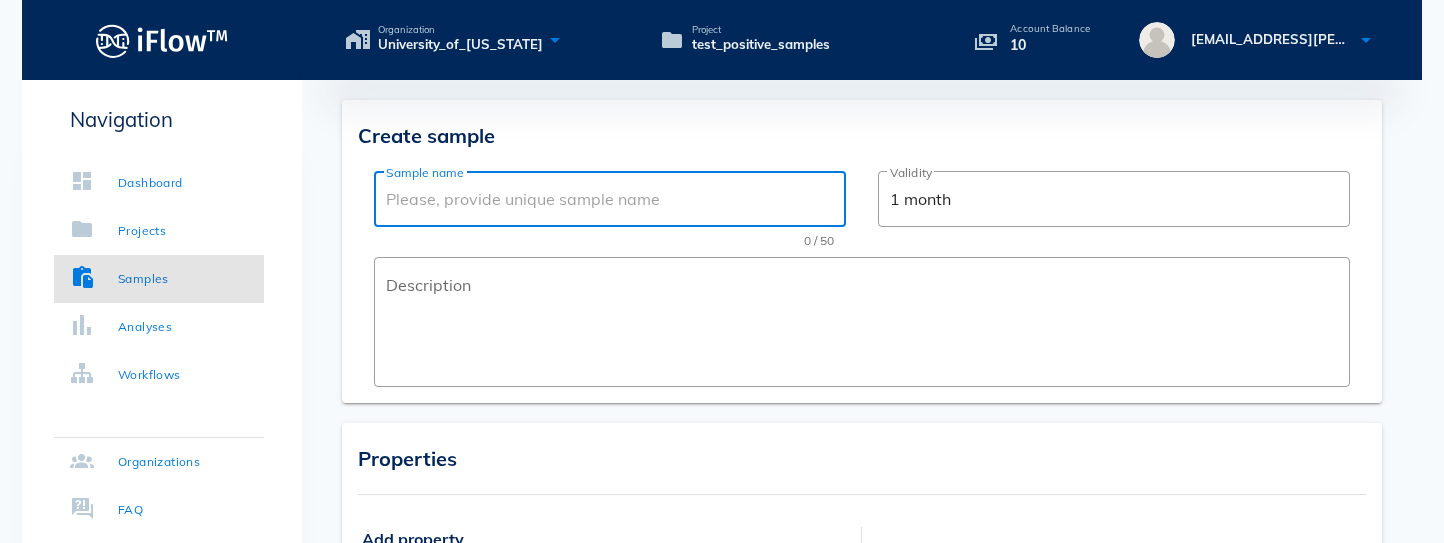 click on "Sample name" at bounding box center (610, 199) 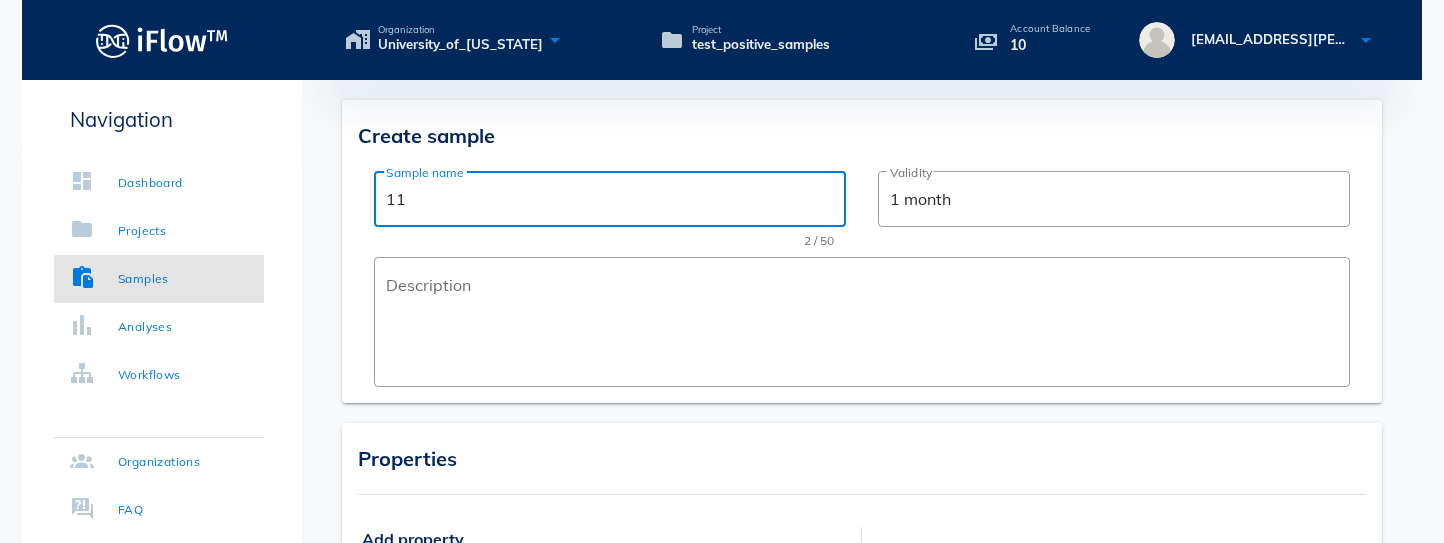 type on "1" 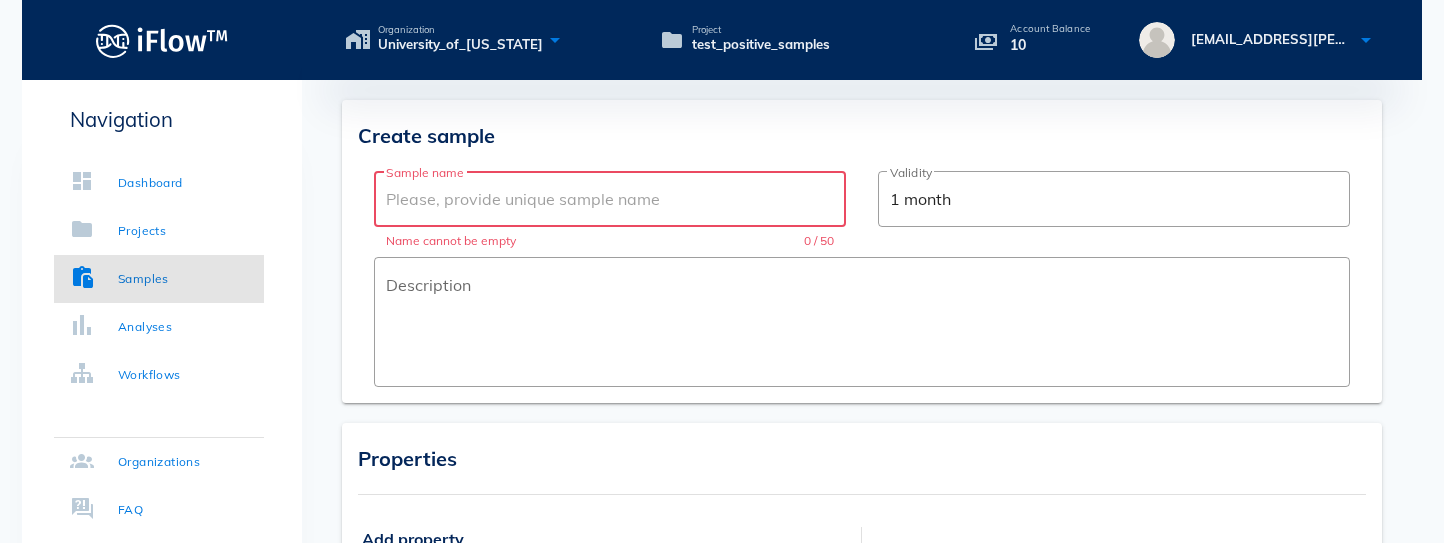 click on "Sample name" at bounding box center [610, 199] 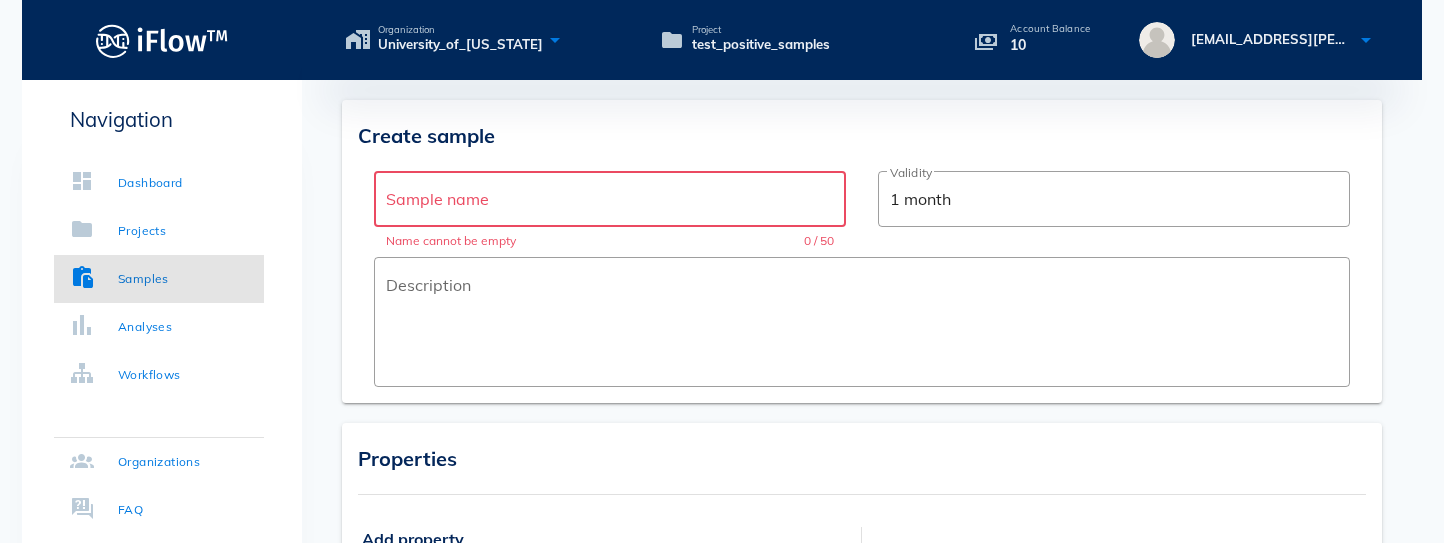 click on "Create sample" at bounding box center (862, 133) 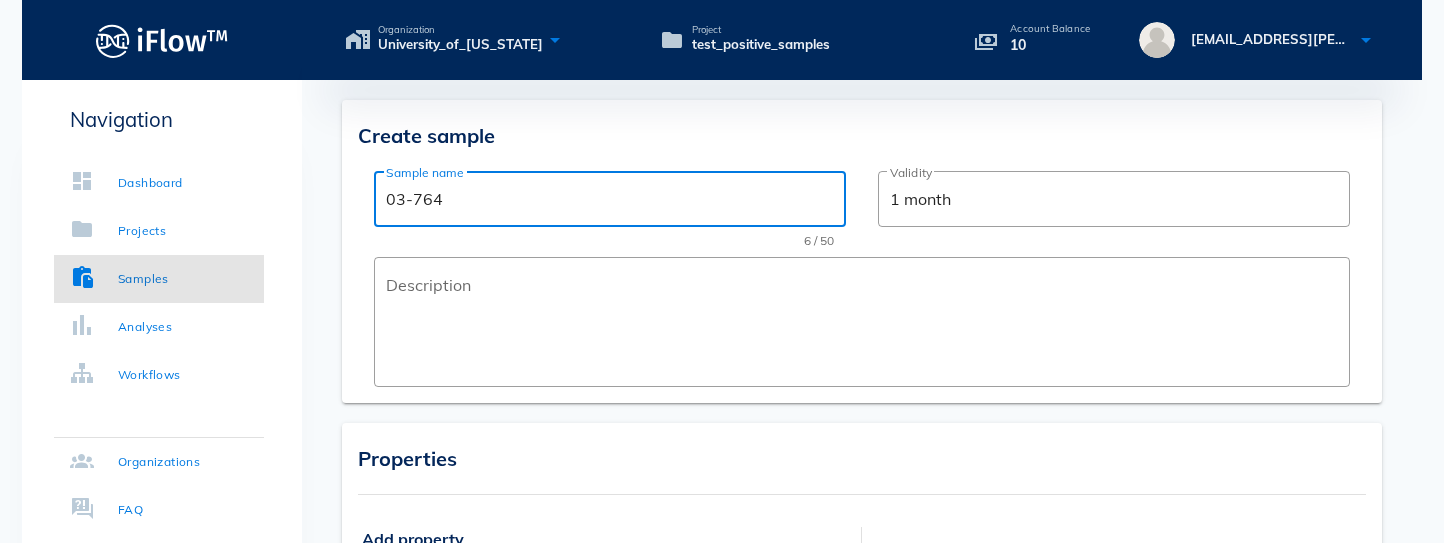 type on "03-764" 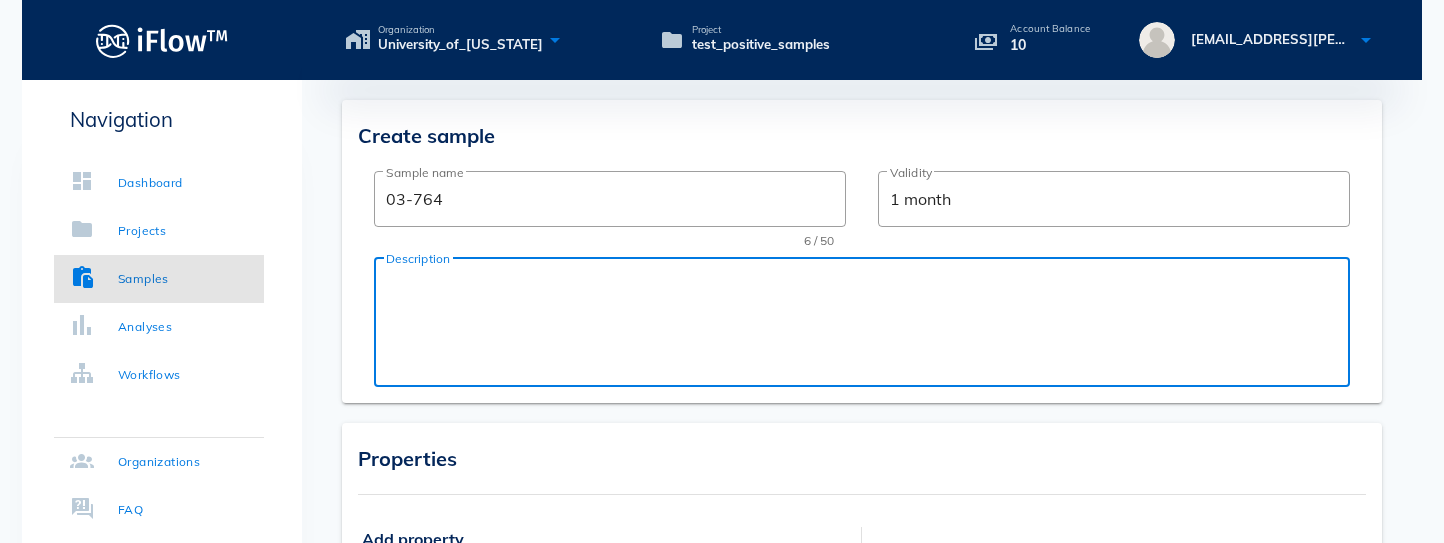 click on "Description" at bounding box center [868, 327] 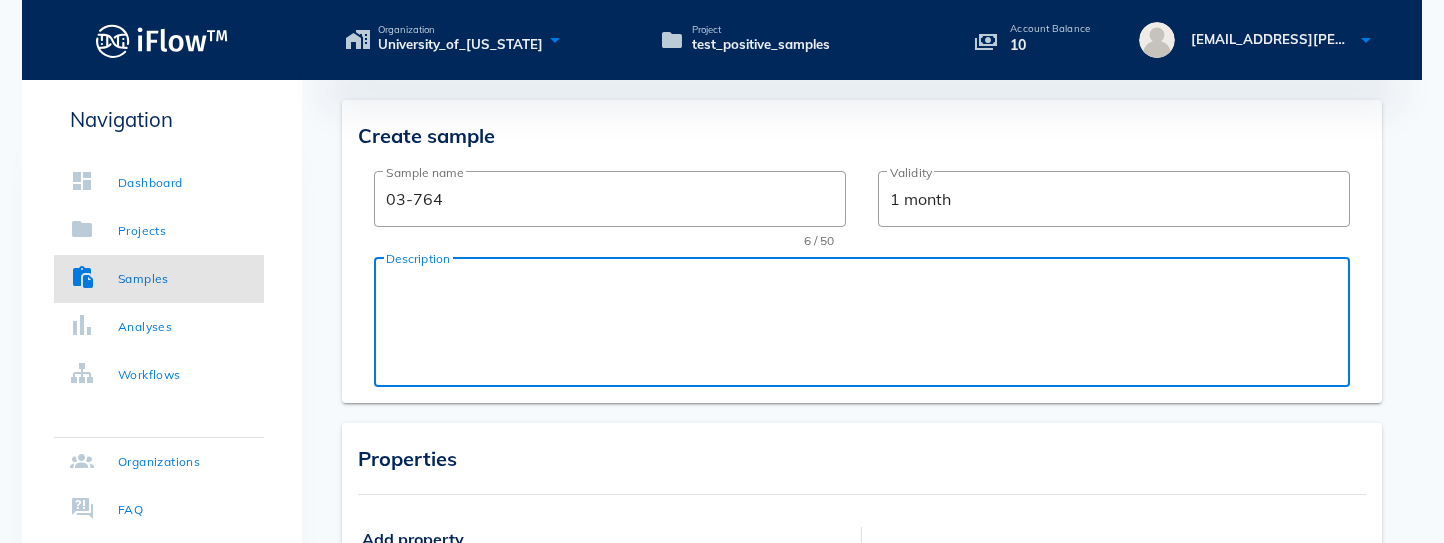 paste on "[MEDICAL_DATA]." 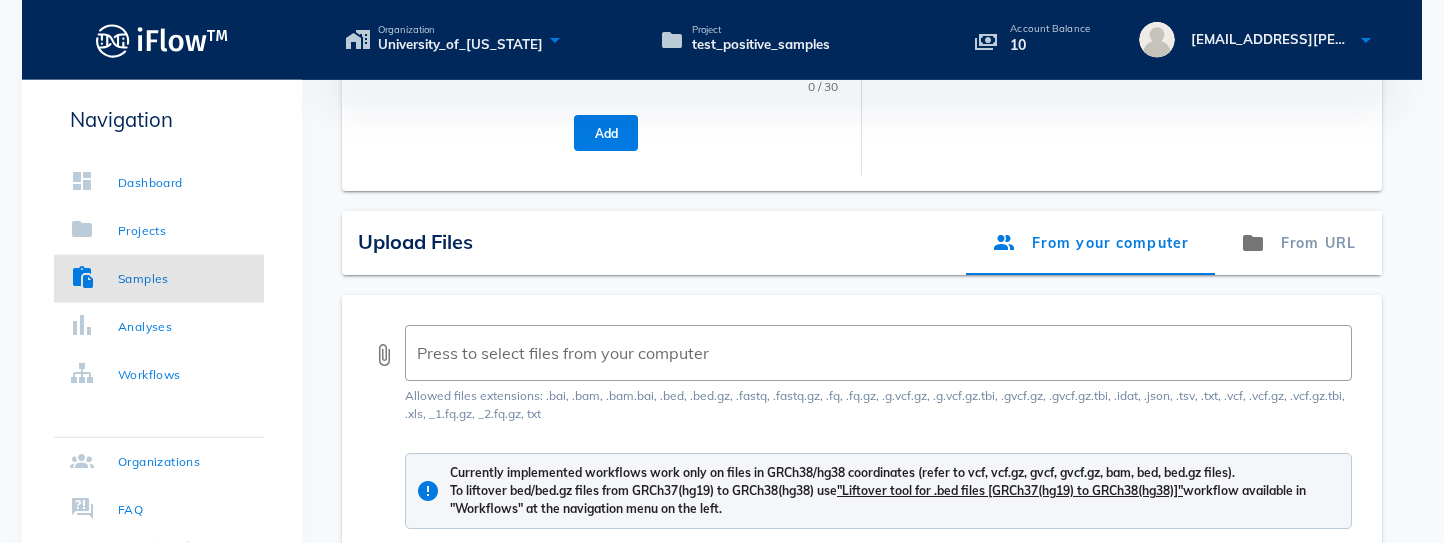 scroll, scrollTop: 679, scrollLeft: 0, axis: vertical 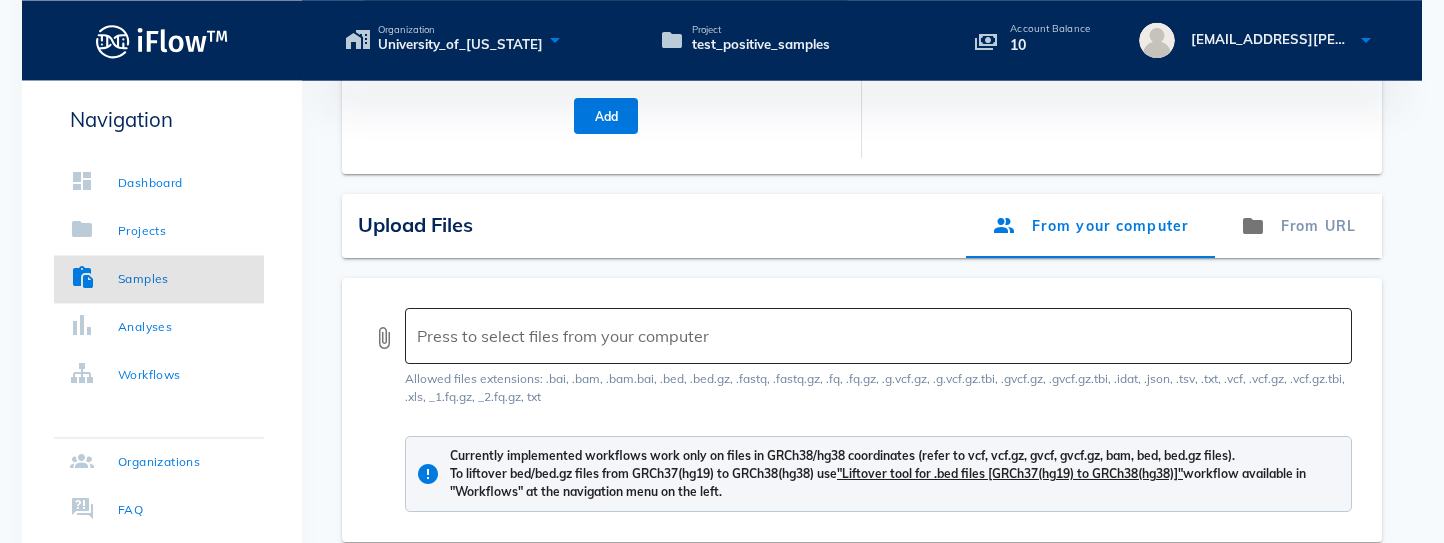 type on "[MEDICAL_DATA]" 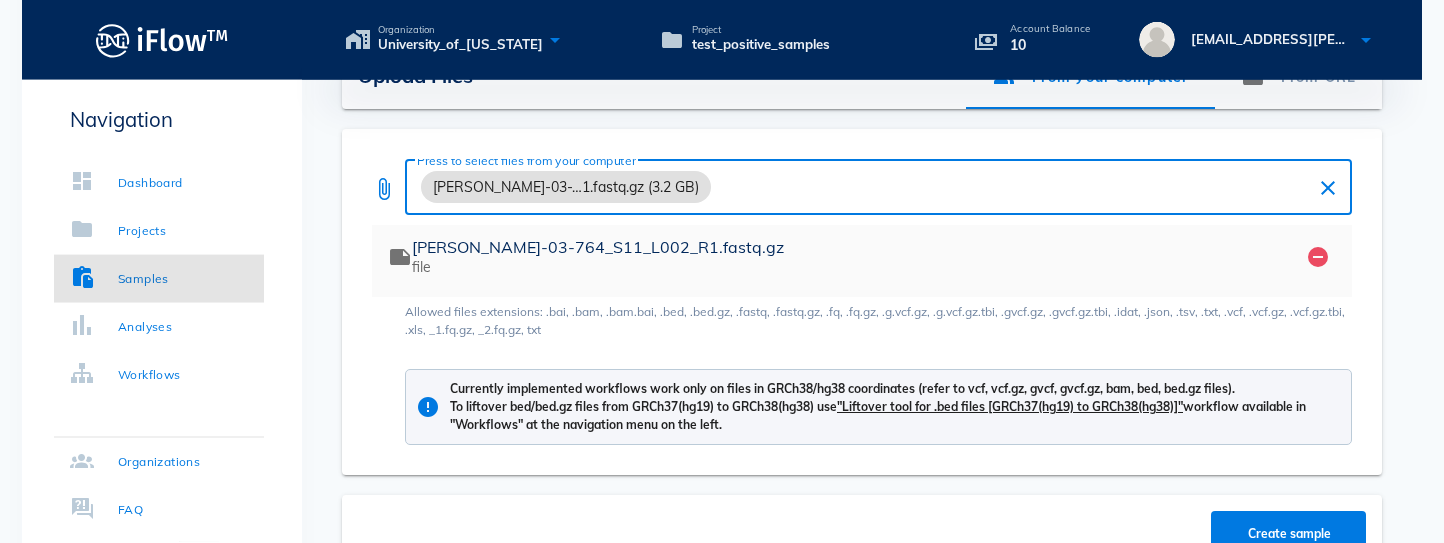 scroll, scrollTop: 826, scrollLeft: 0, axis: vertical 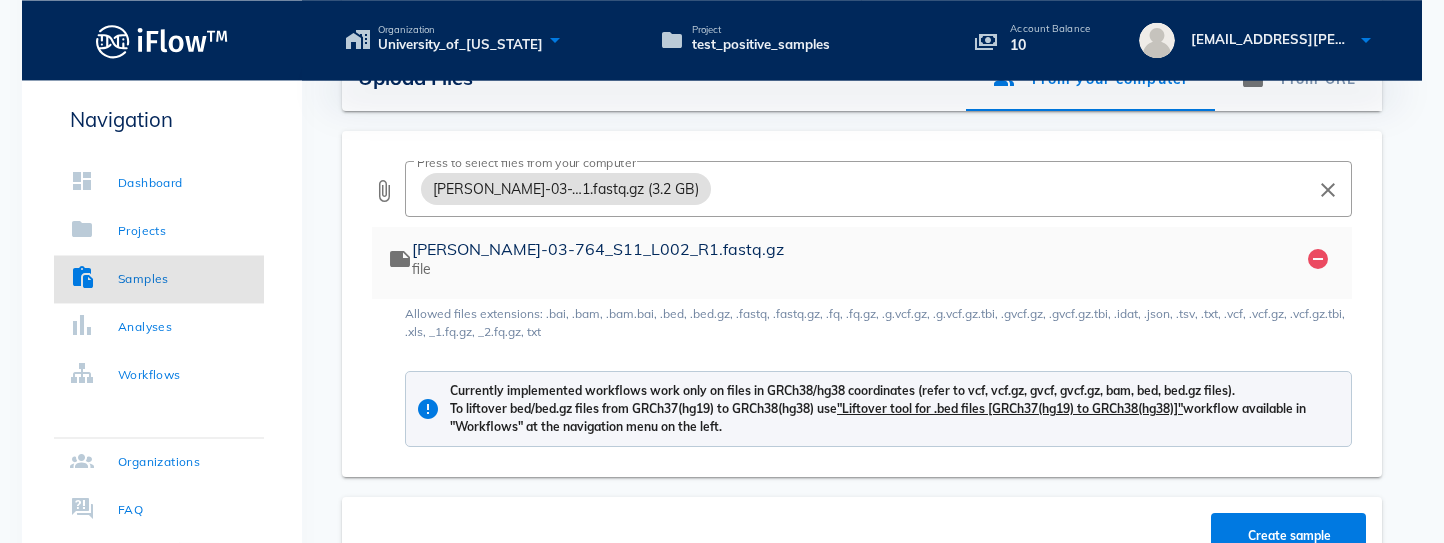 click on "file" at bounding box center [848, 269] 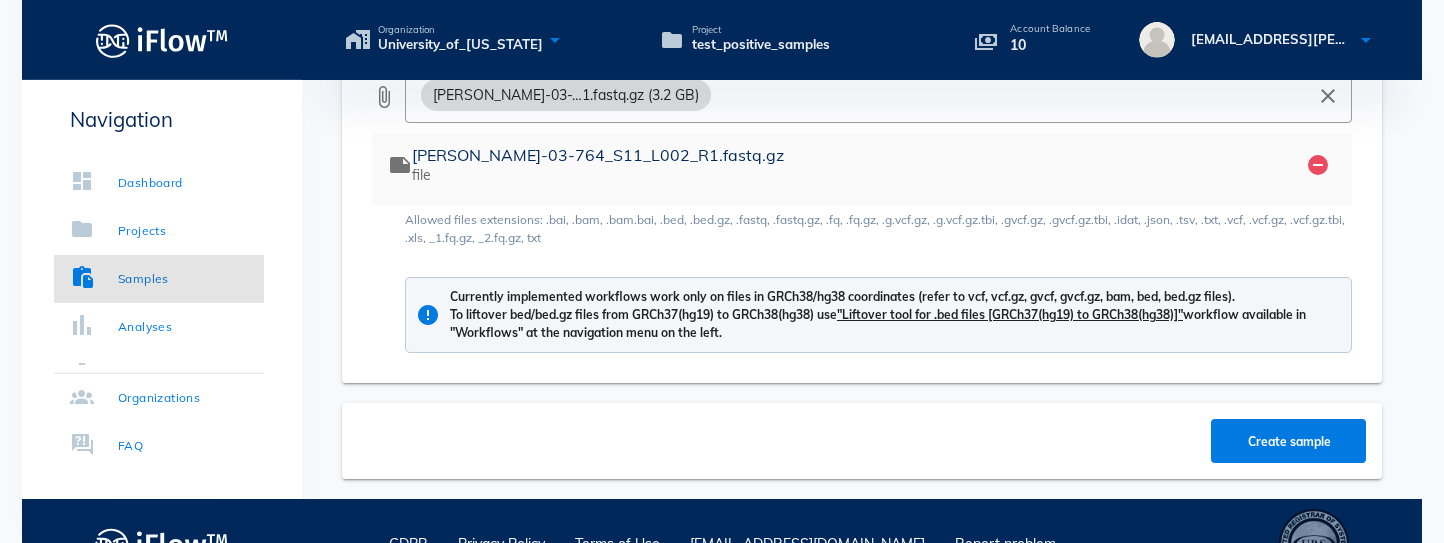 scroll, scrollTop: 940, scrollLeft: 0, axis: vertical 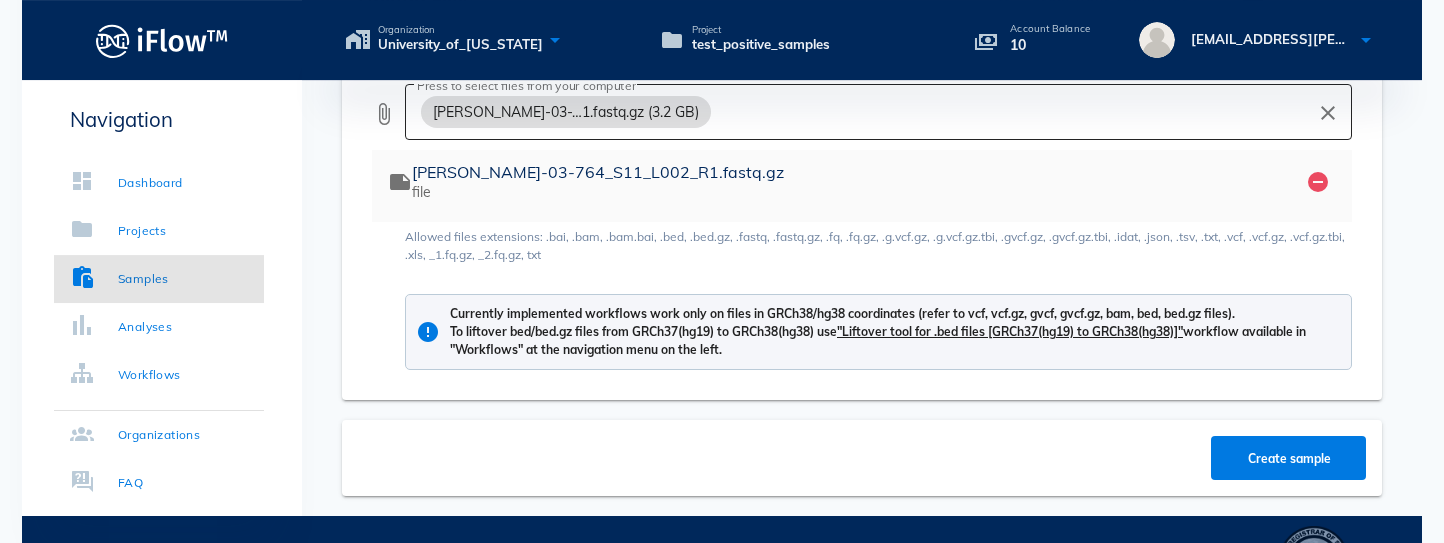 click on "[PERSON_NAME]-03-…1.fastq.gz (3.2 GB)" at bounding box center (864, 112) 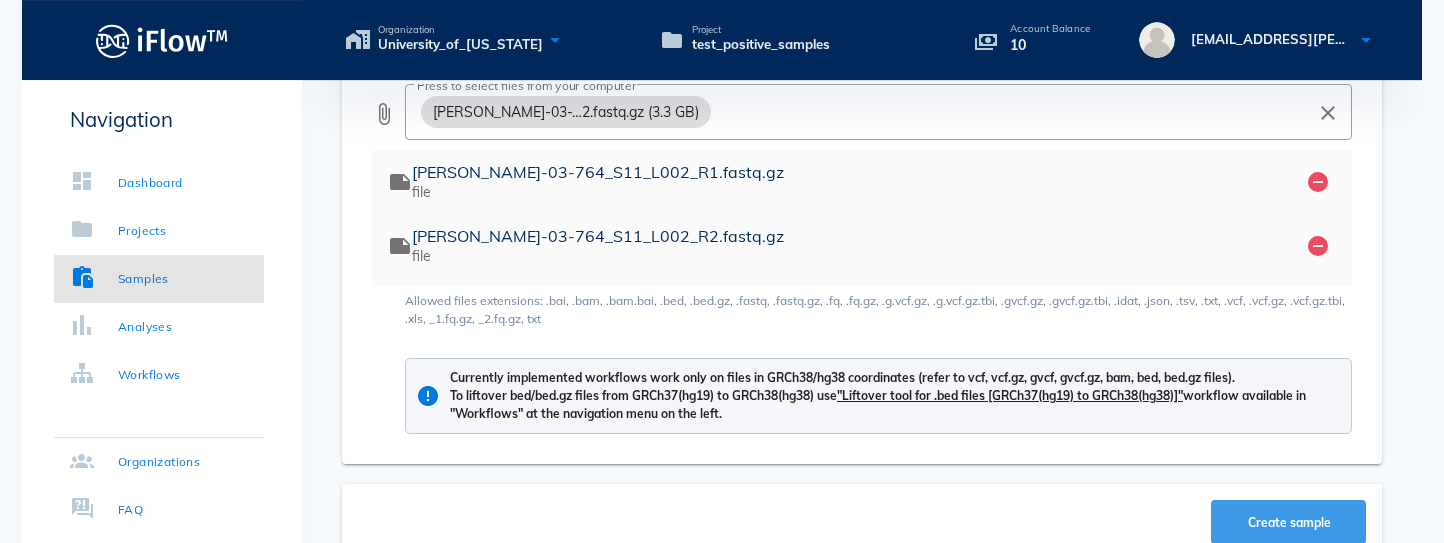 click on "Create sample" at bounding box center (1288, 522) 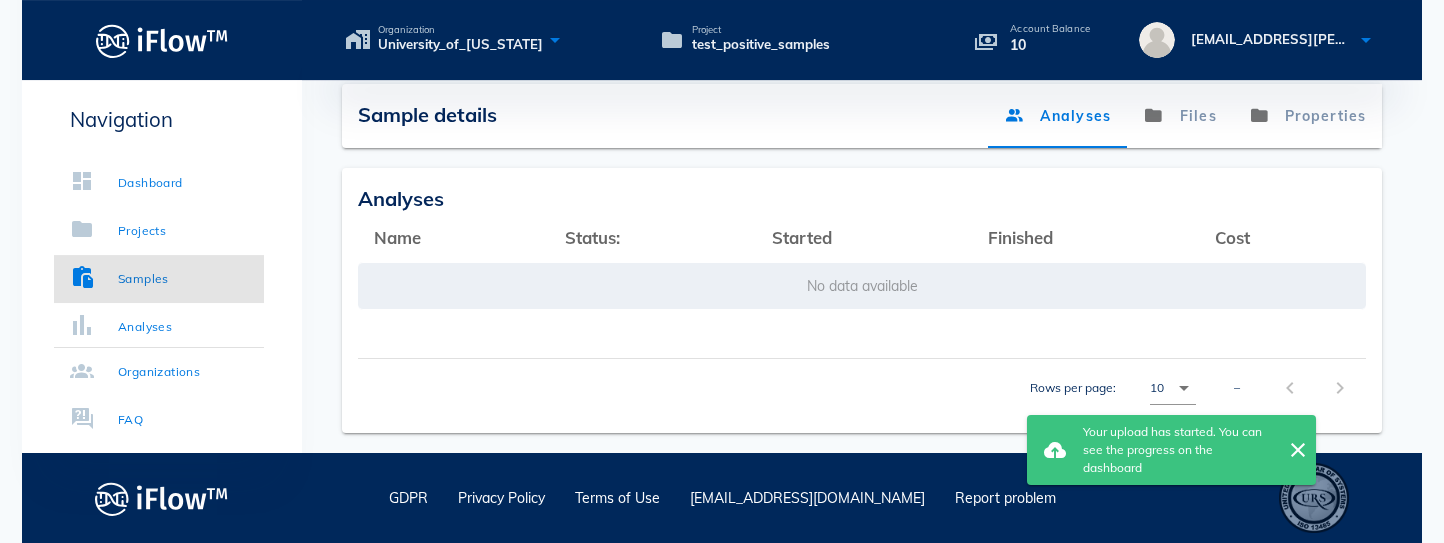 scroll, scrollTop: 397, scrollLeft: 0, axis: vertical 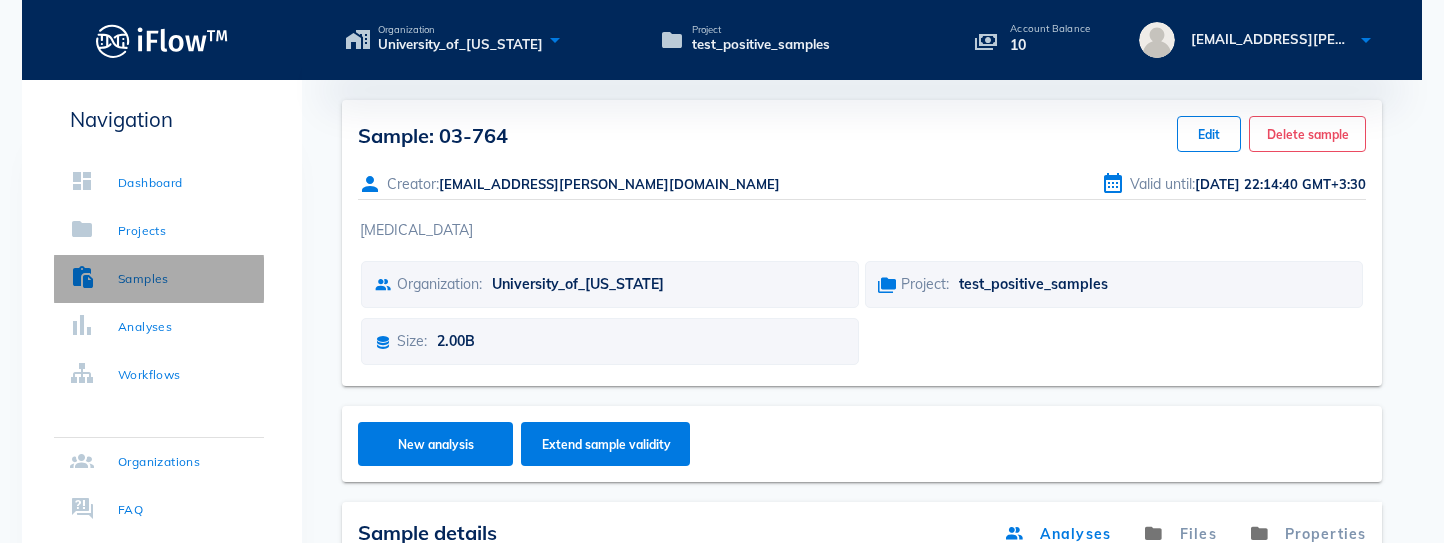 click on "Samples" at bounding box center (143, 279) 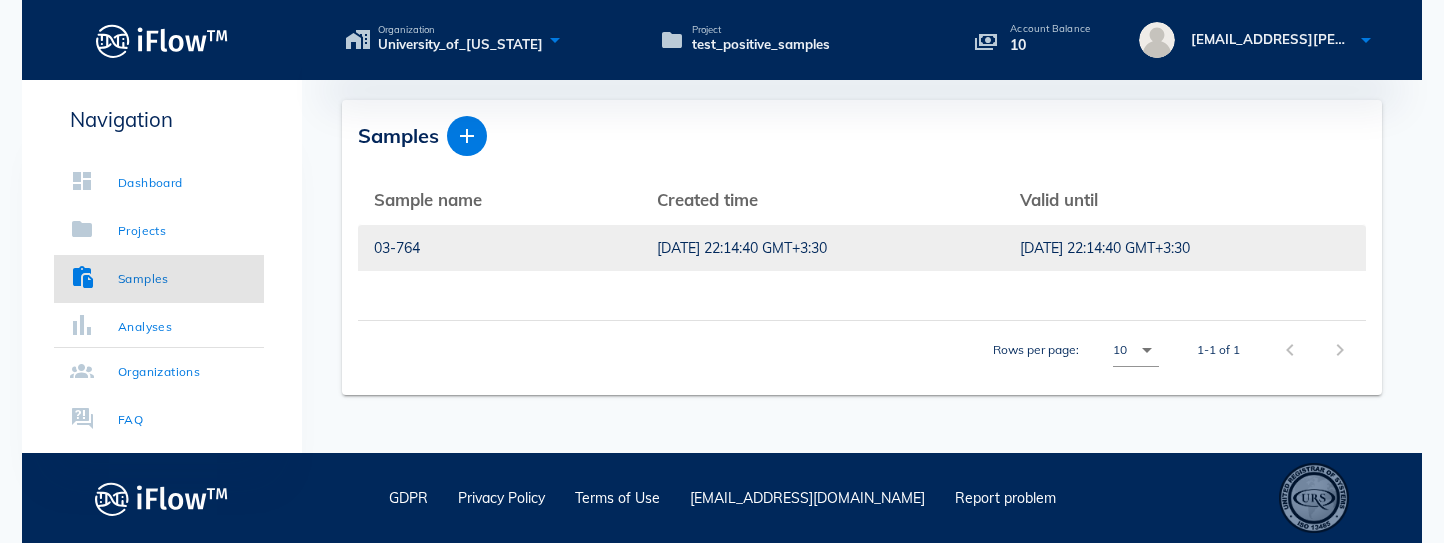 click on "03-764" at bounding box center (499, 248) 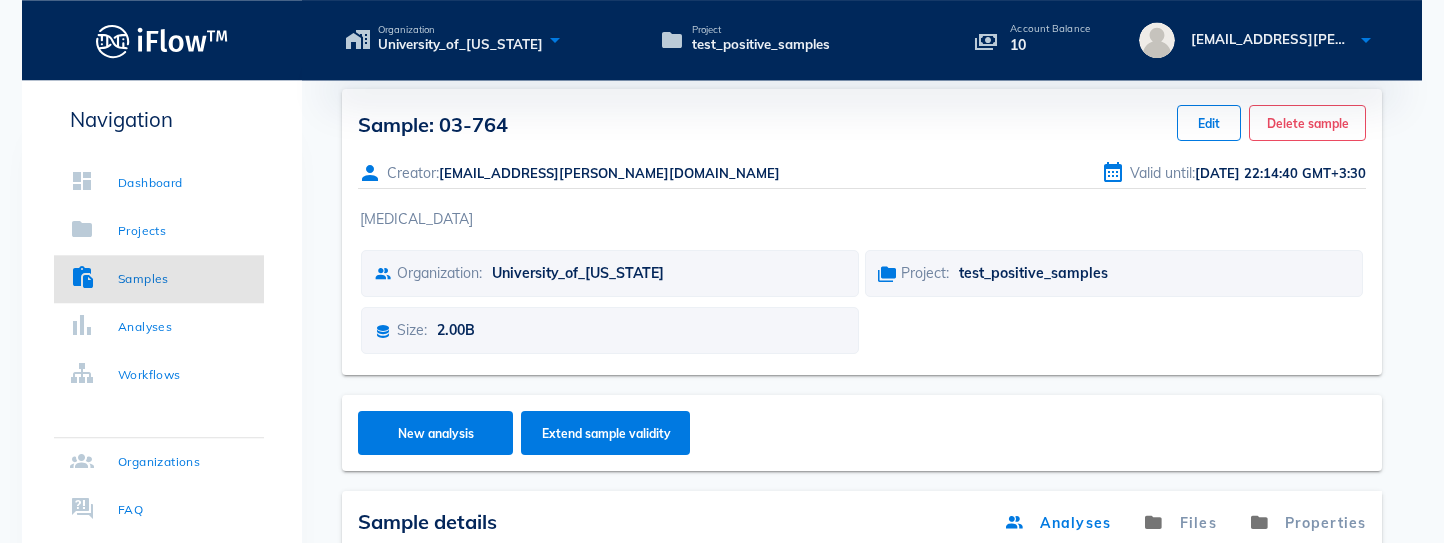 scroll, scrollTop: 0, scrollLeft: 0, axis: both 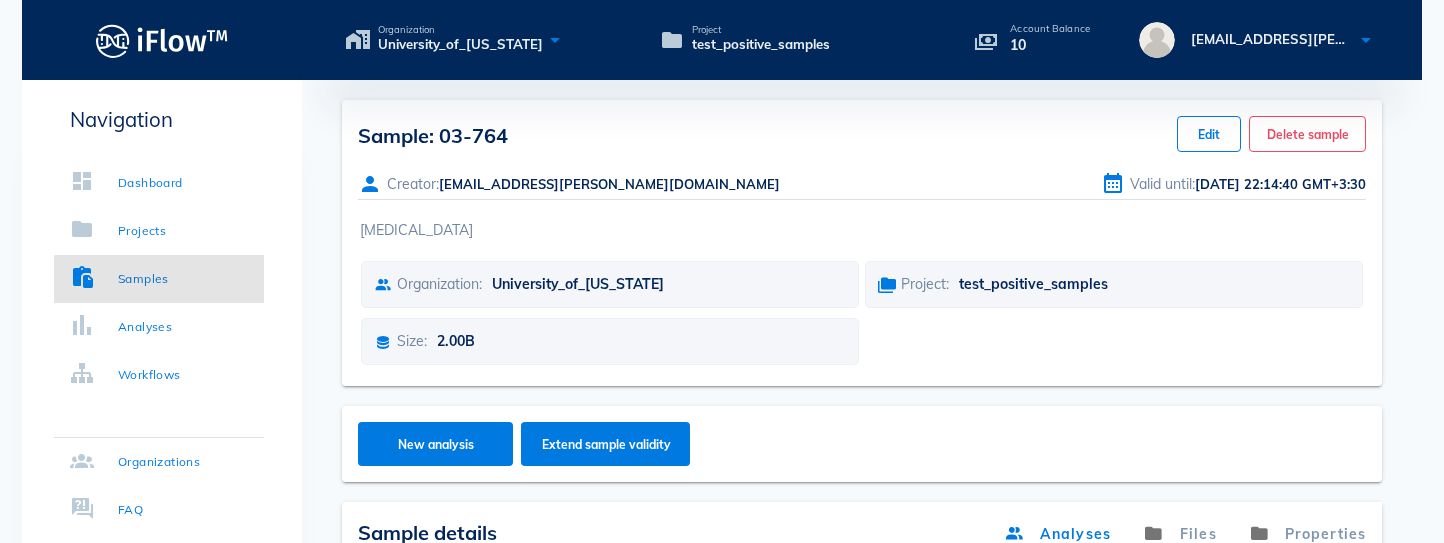 click on "Sample: 03-764" at bounding box center (433, 135) 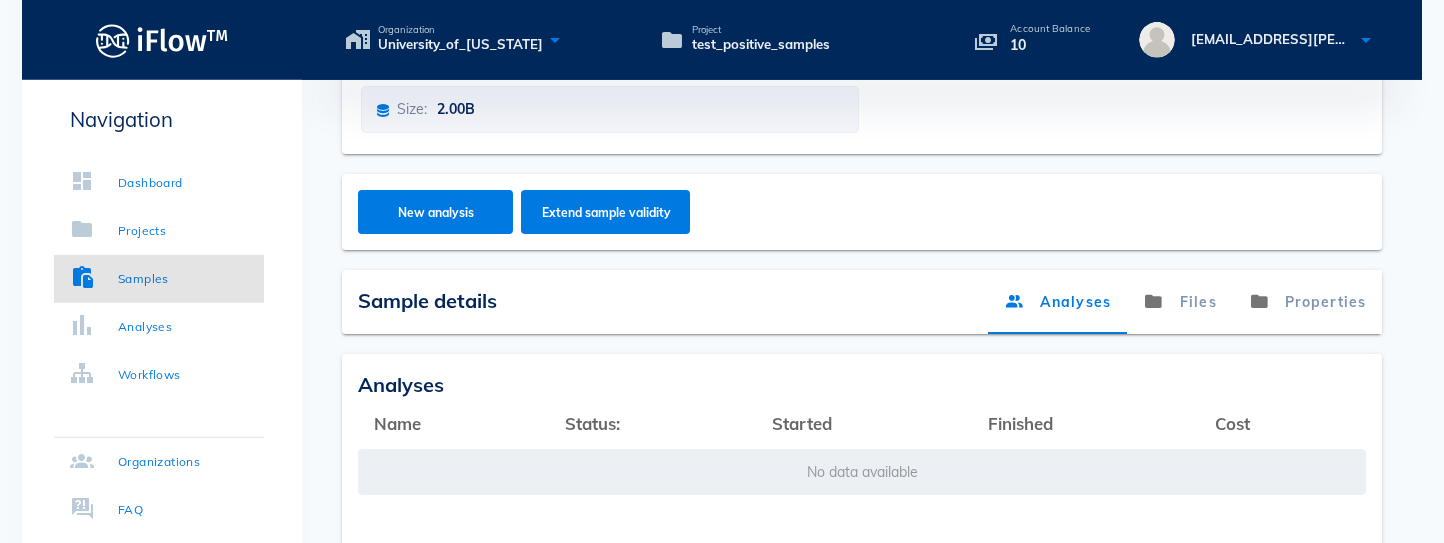 scroll, scrollTop: 0, scrollLeft: 0, axis: both 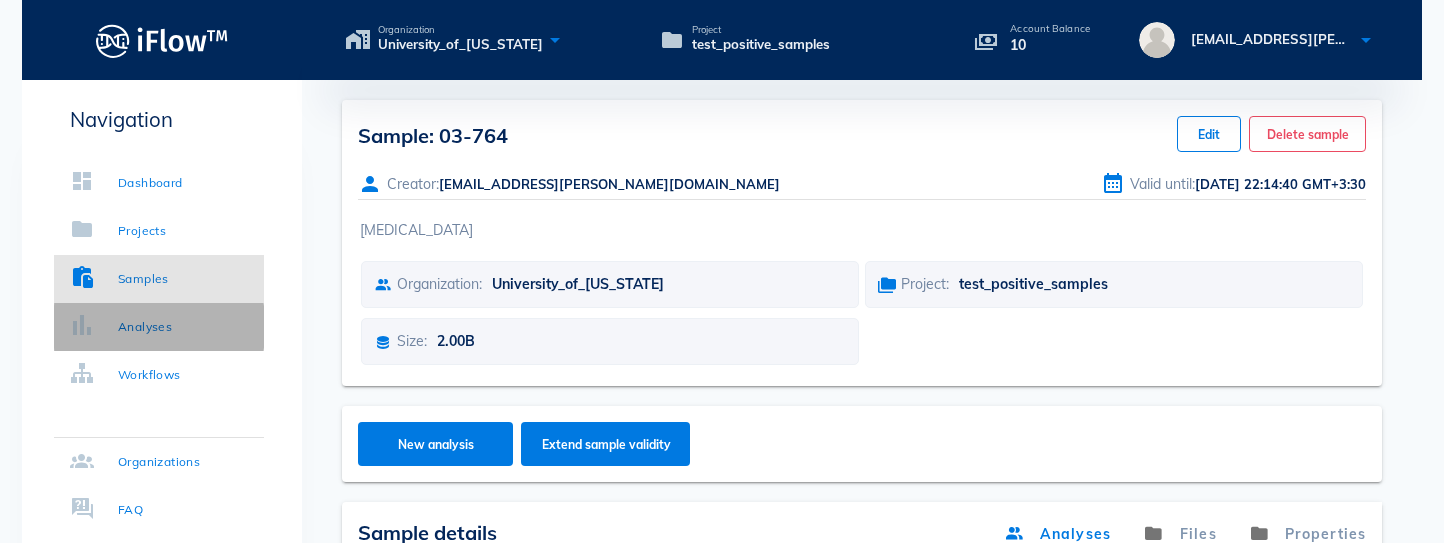 click at bounding box center [82, 325] 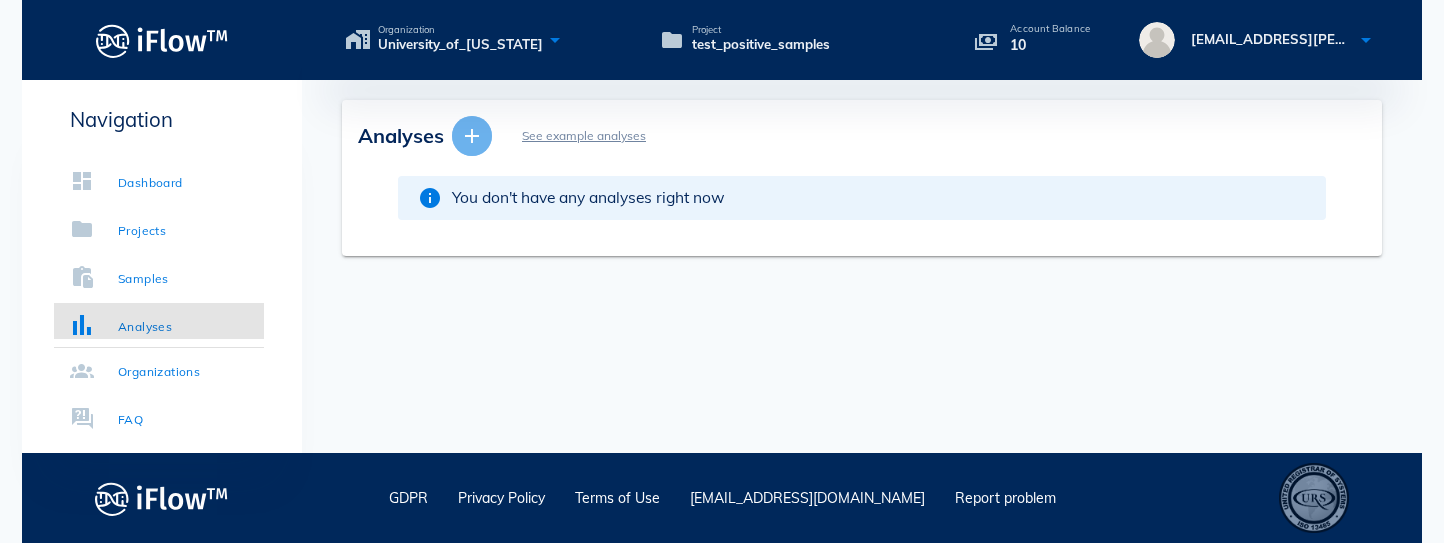 click at bounding box center (472, 136) 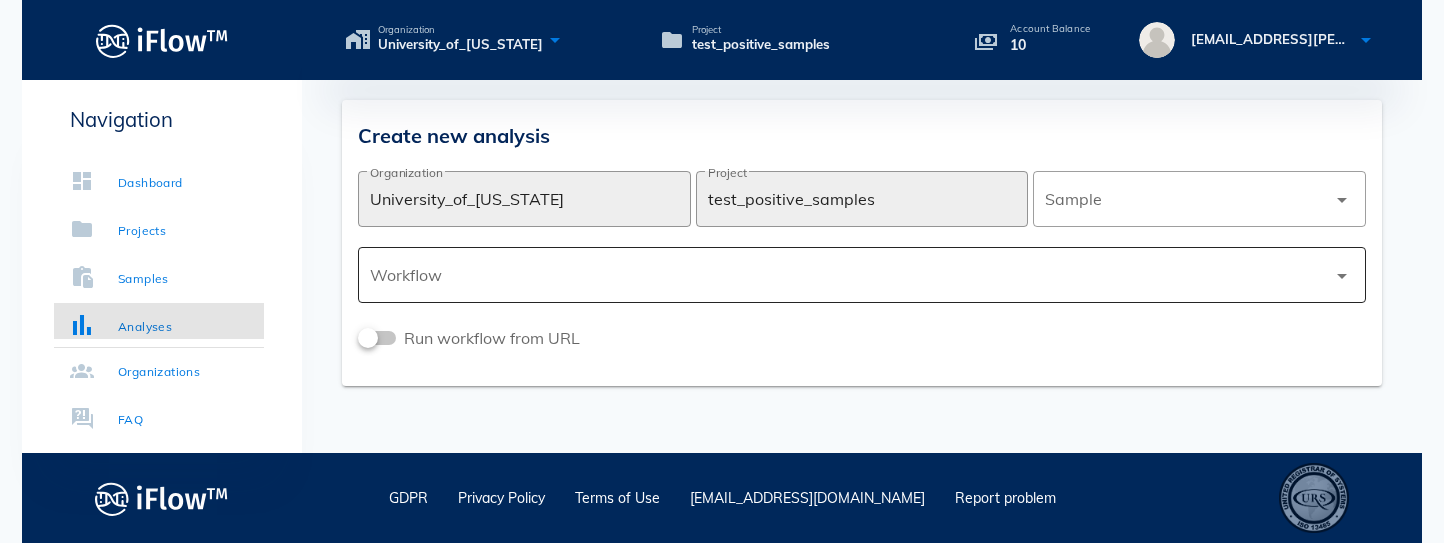 click at bounding box center [848, 275] 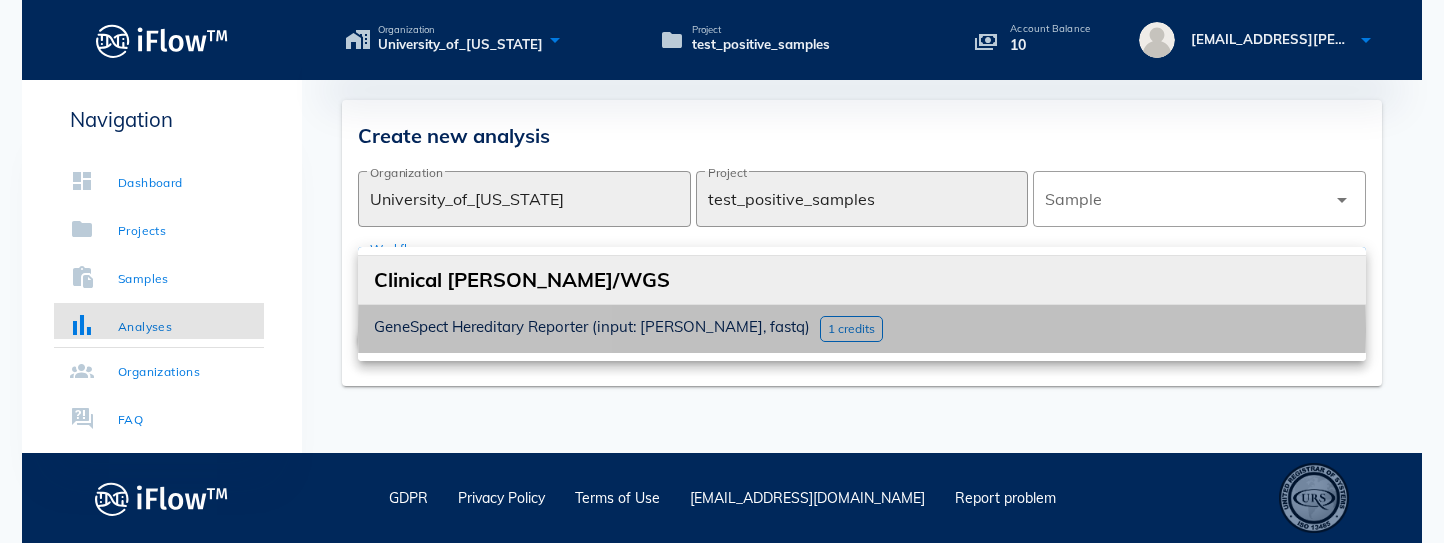 click on "GeneSpect Hereditary Reporter (input: [PERSON_NAME], fastq)" at bounding box center [592, 326] 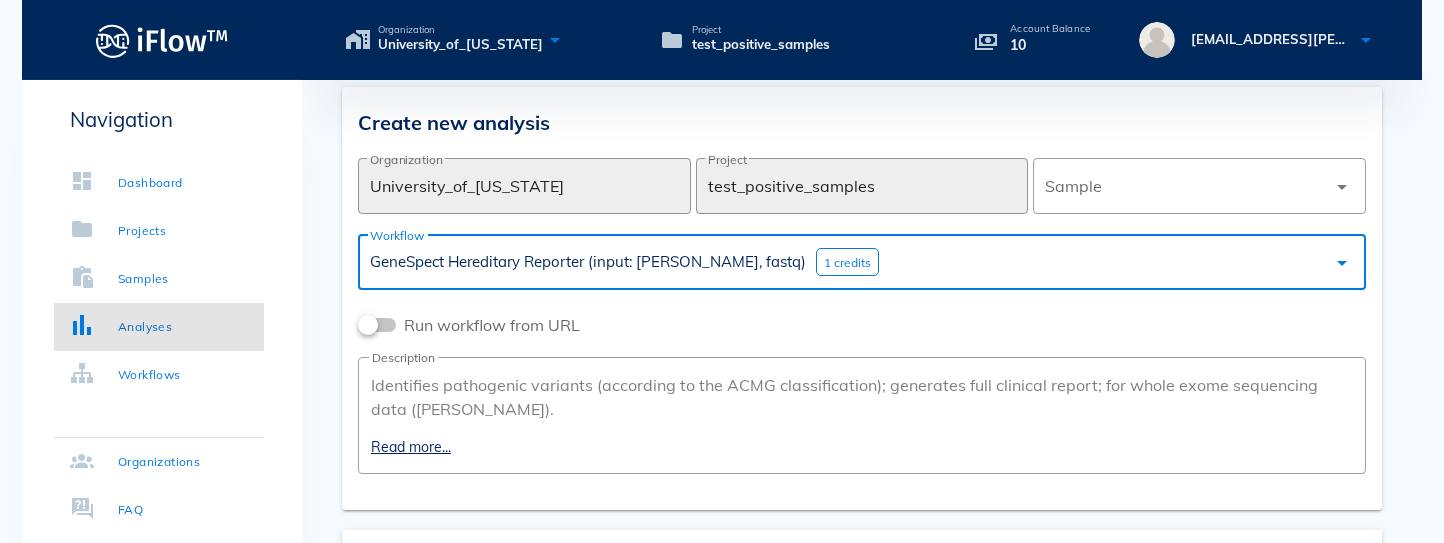 scroll, scrollTop: 0, scrollLeft: 0, axis: both 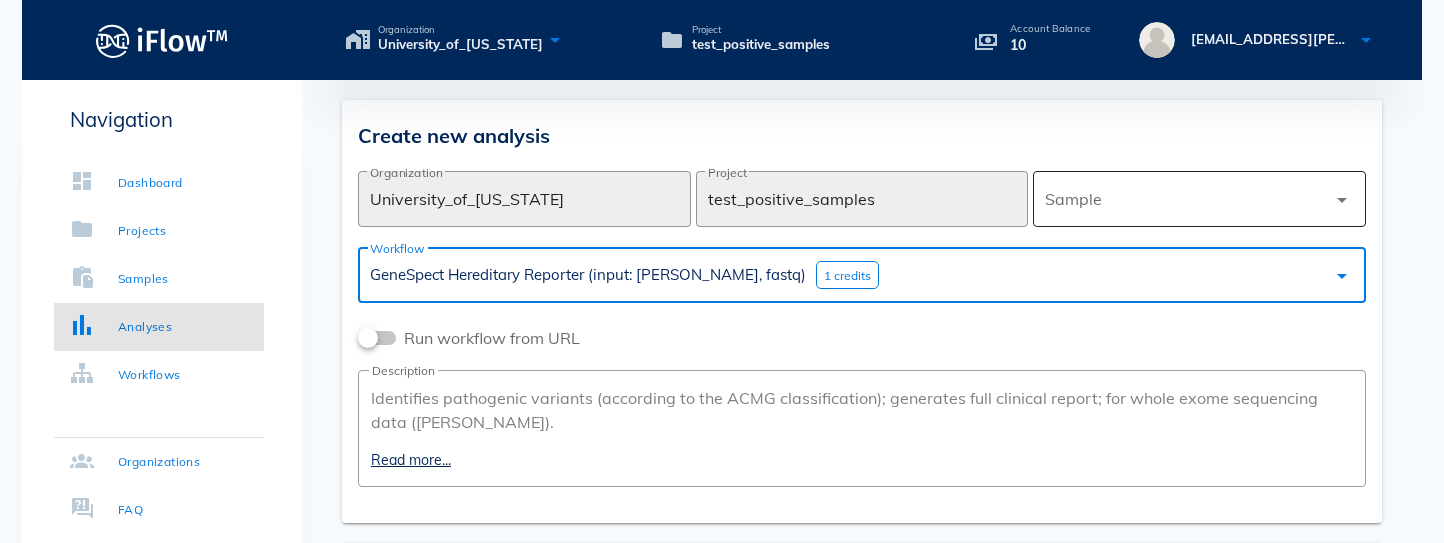 click at bounding box center [1185, 199] 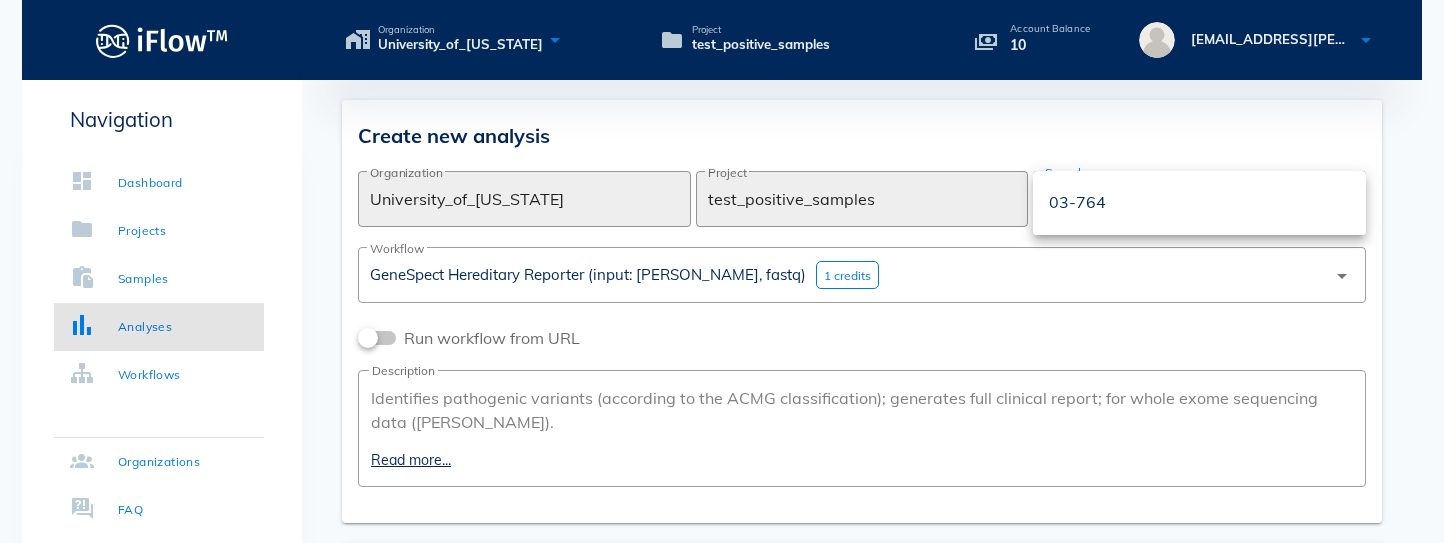 click on "03-764" at bounding box center [1199, 202] 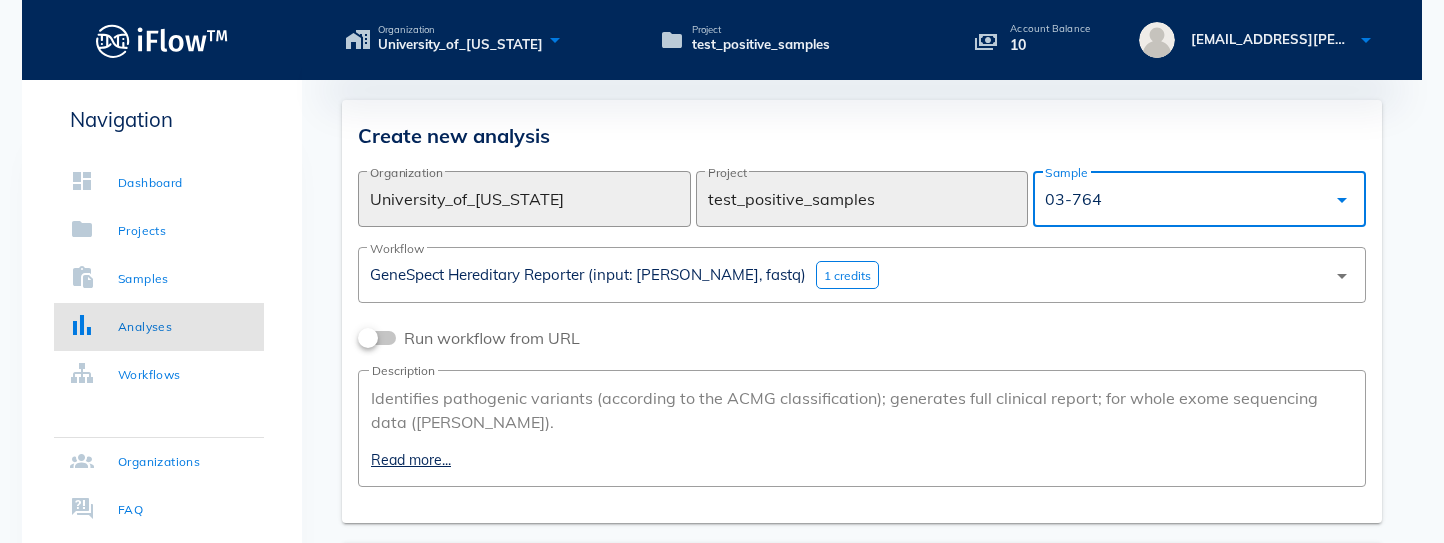 click at bounding box center [1199, 242] 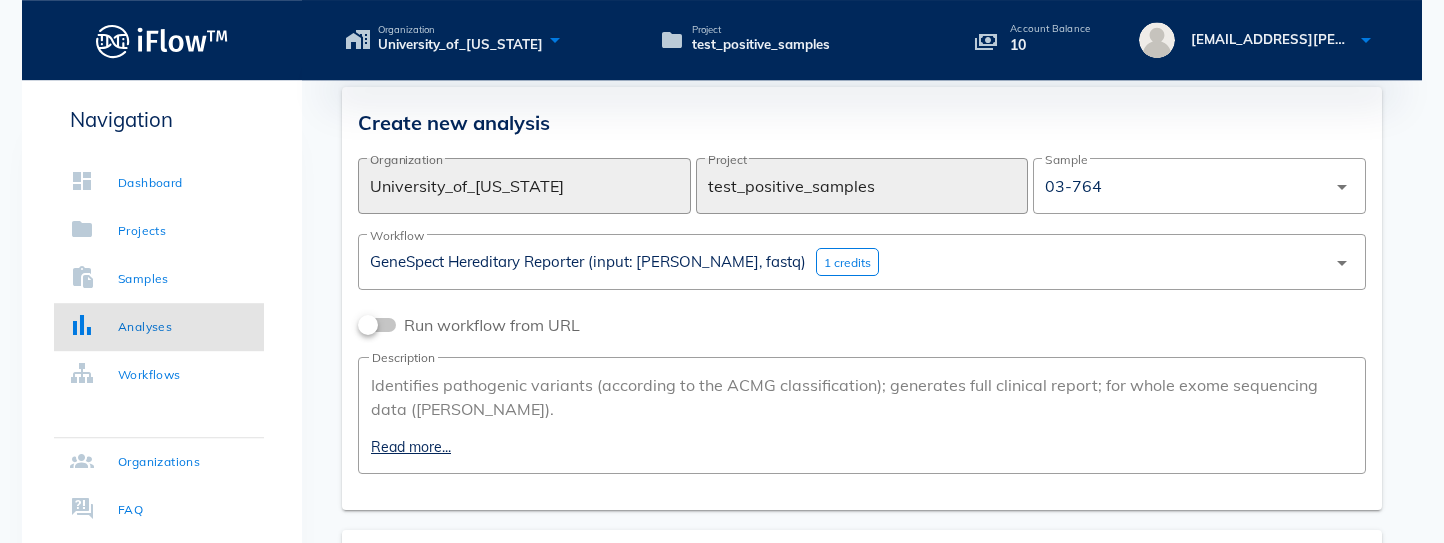 scroll, scrollTop: 23, scrollLeft: 0, axis: vertical 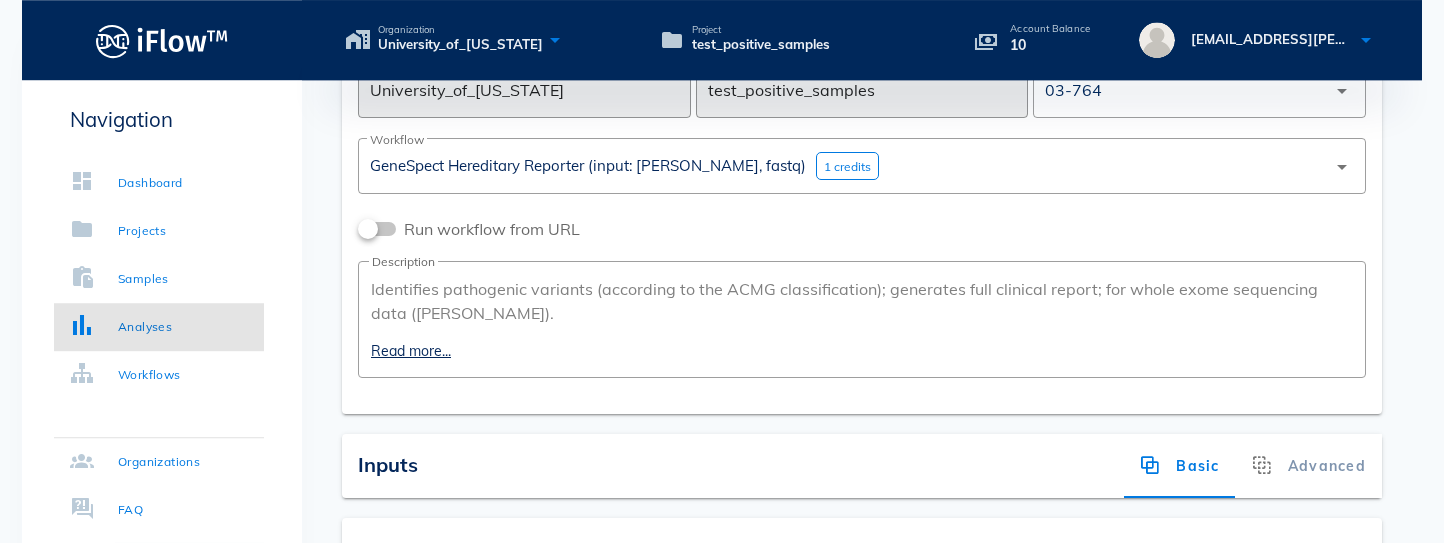click on "Description Identifies pathogenic variants (according to the ACMG classification); generates full clinical report; for whole exome sequencing data ([PERSON_NAME]).
Read more..." at bounding box center (862, 319) 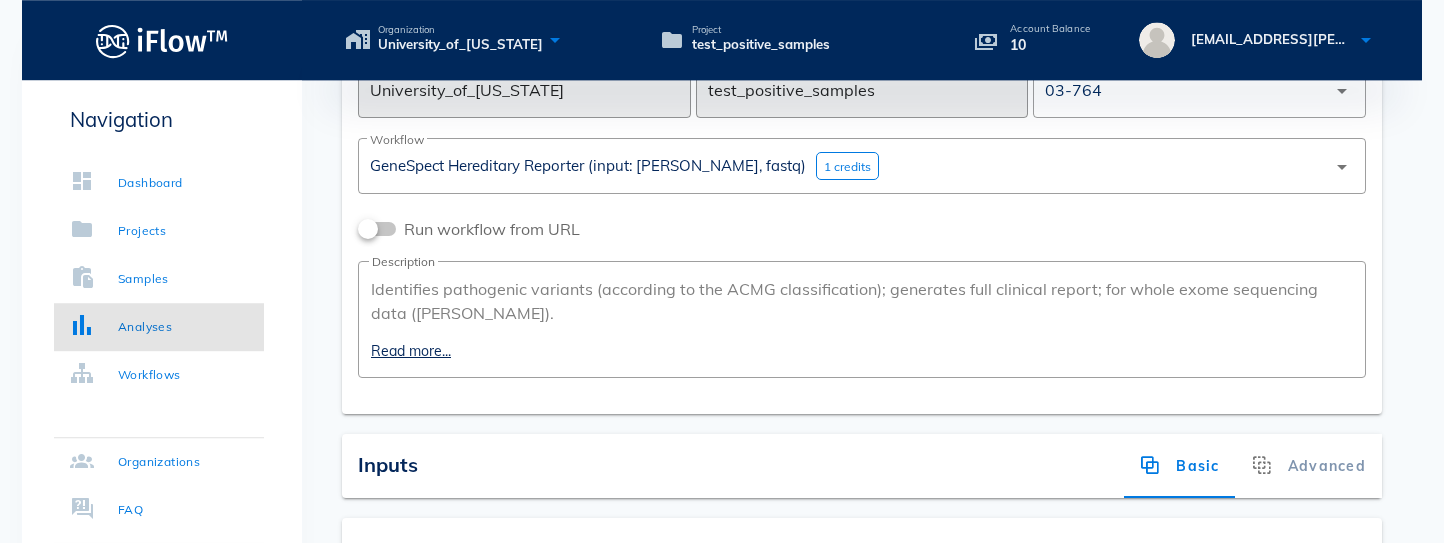 click on "Read more..." at bounding box center [862, 351] 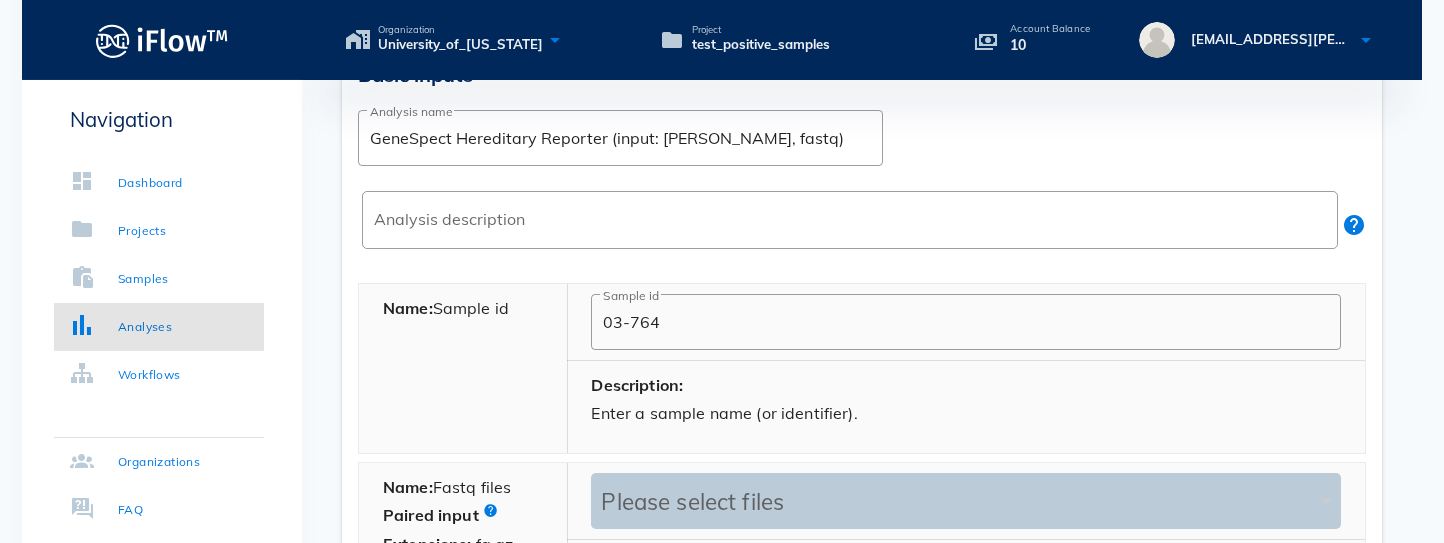 scroll, scrollTop: 1721, scrollLeft: 0, axis: vertical 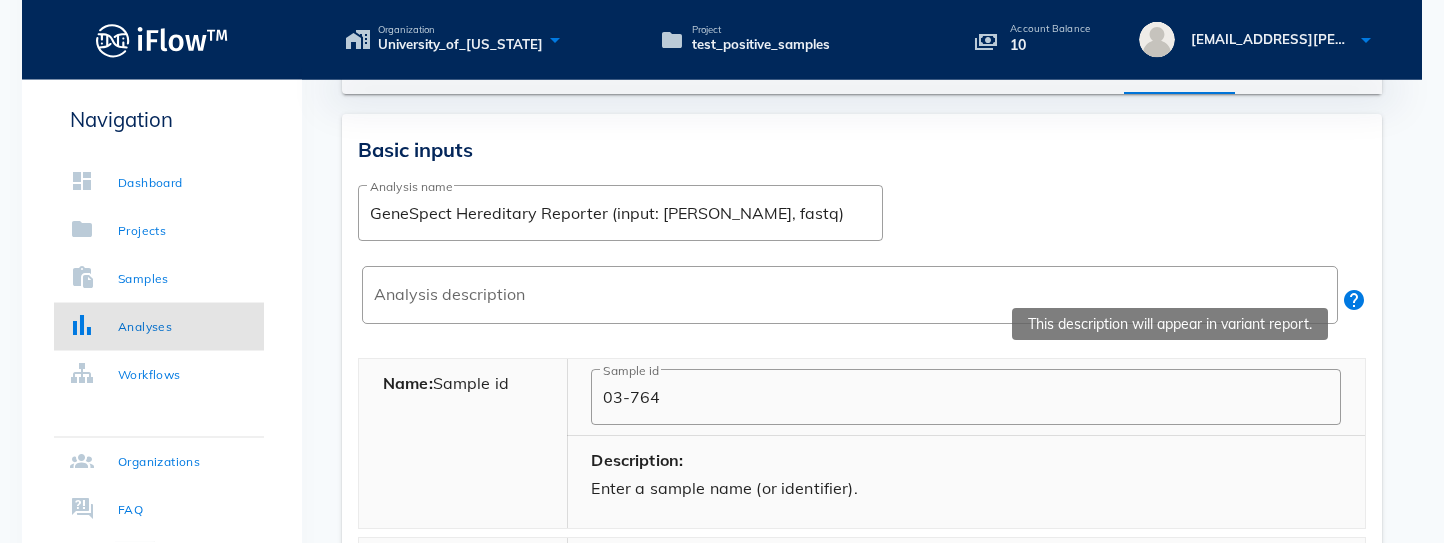 click at bounding box center [1354, 299] 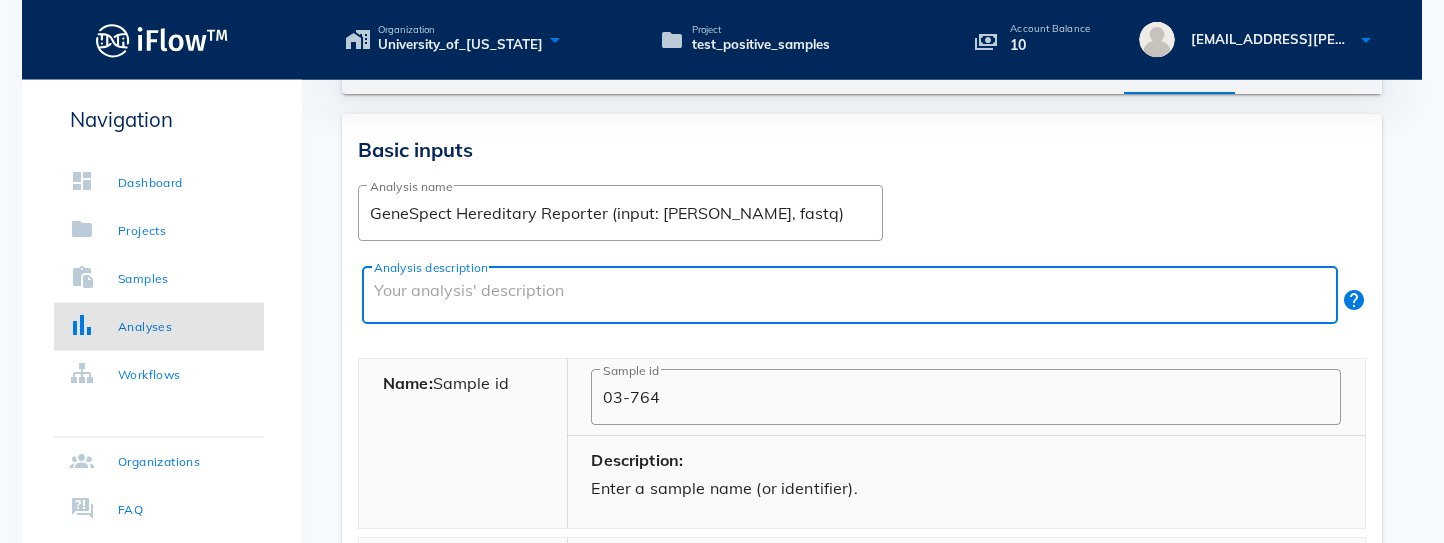 click on "Analysis description" at bounding box center (856, 300) 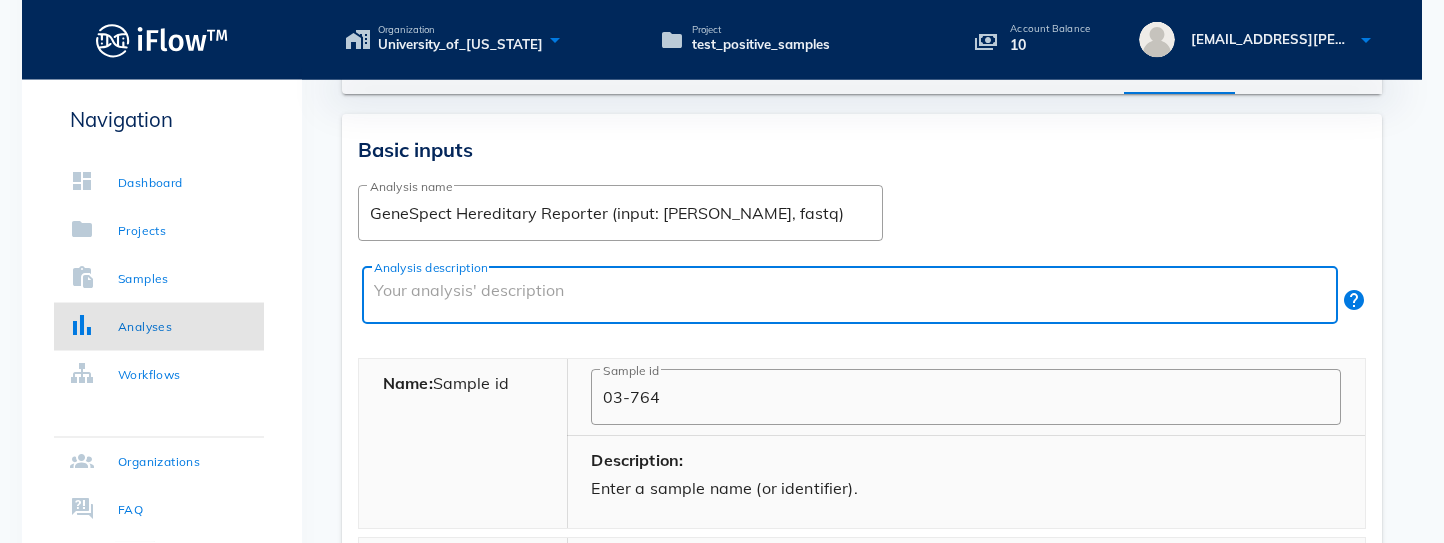 paste on "The proband is a [DEMOGRAPHIC_DATA] boy suspected to [MEDICAL_DATA]." 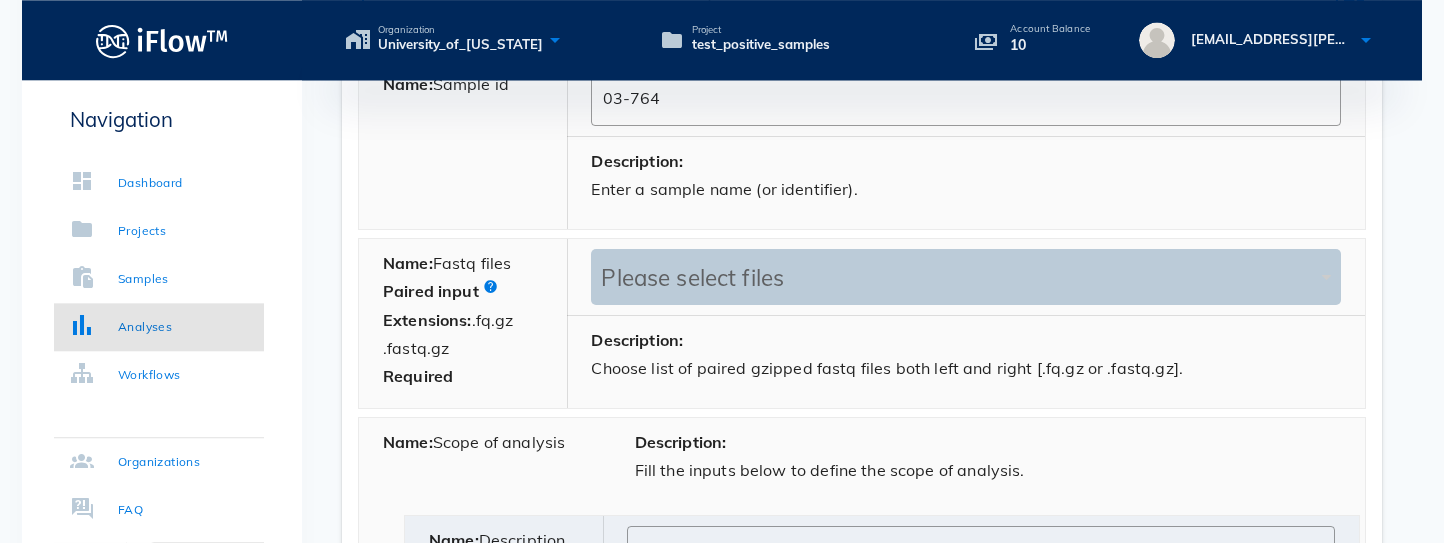 scroll, scrollTop: 2026, scrollLeft: 0, axis: vertical 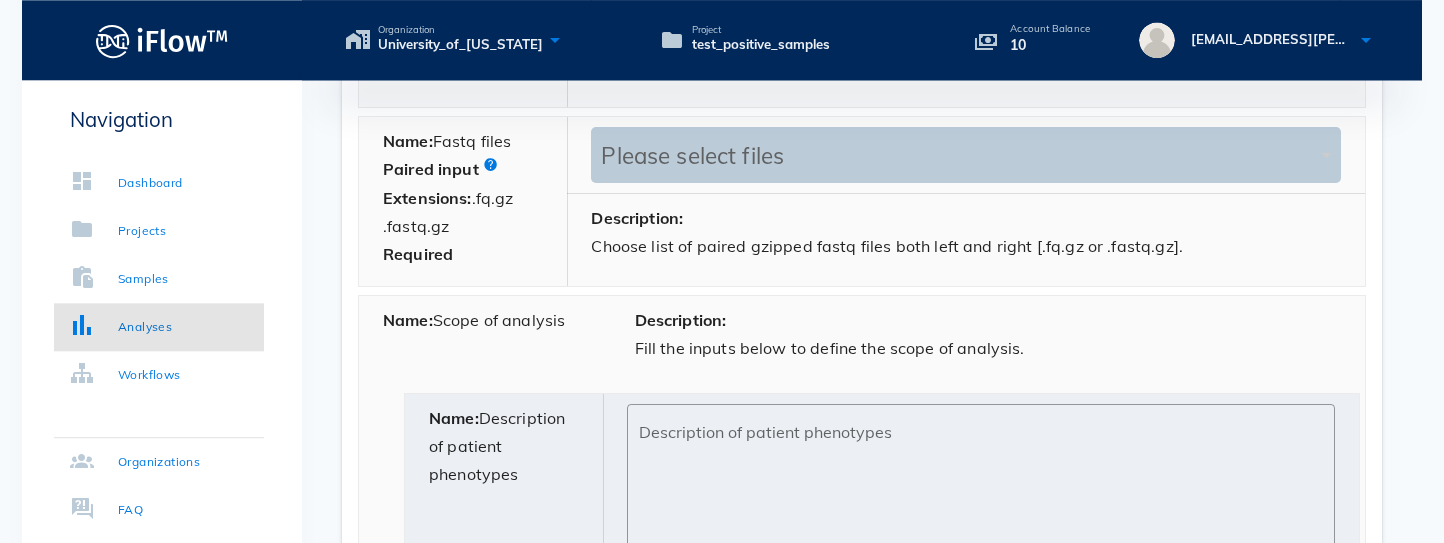 type on "The proband is a [DEMOGRAPHIC_DATA] boy suspected to [MEDICAL_DATA]." 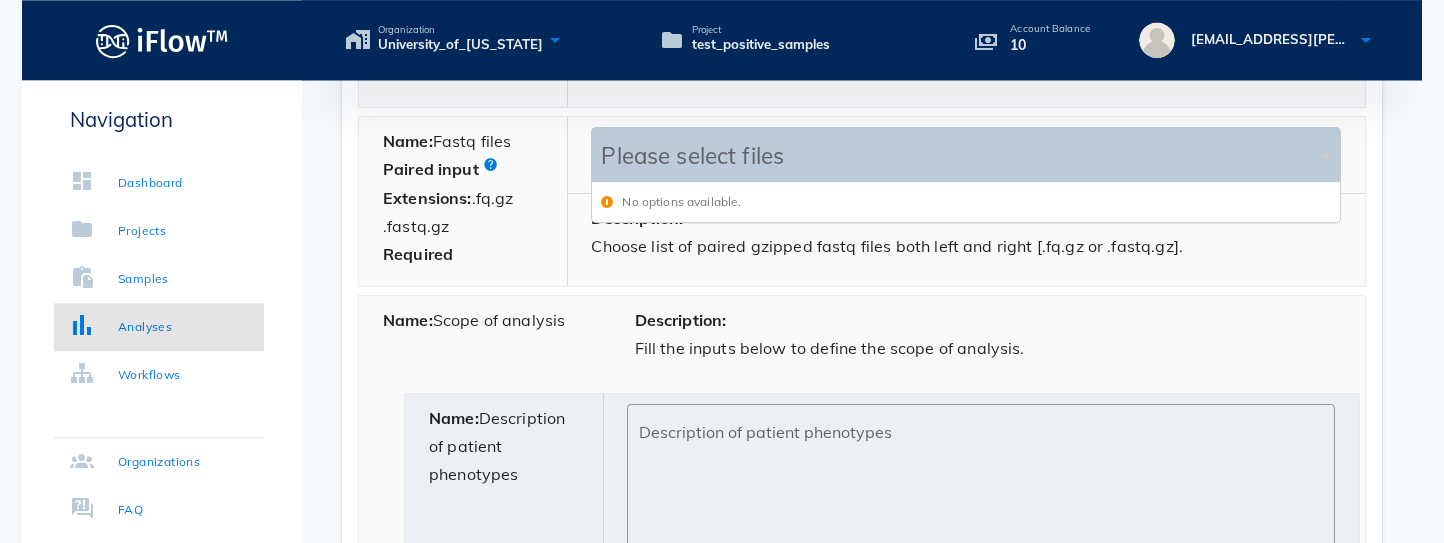 click on "Please select files" at bounding box center [956, 156] 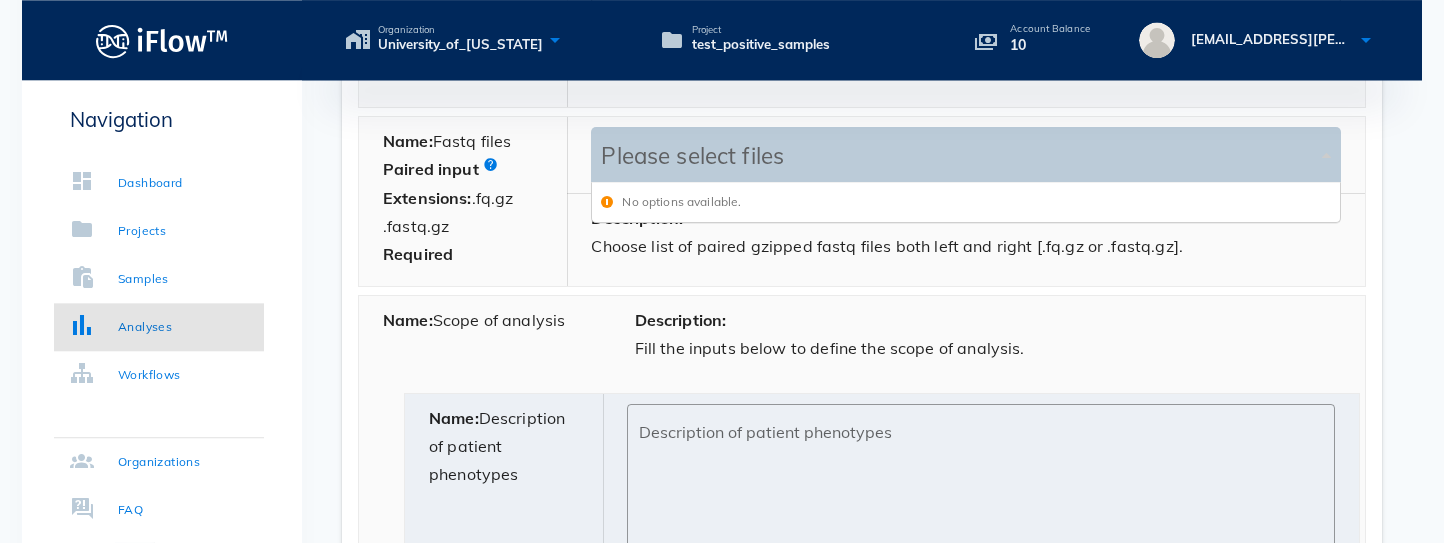 click on "No options available." at bounding box center [976, 202] 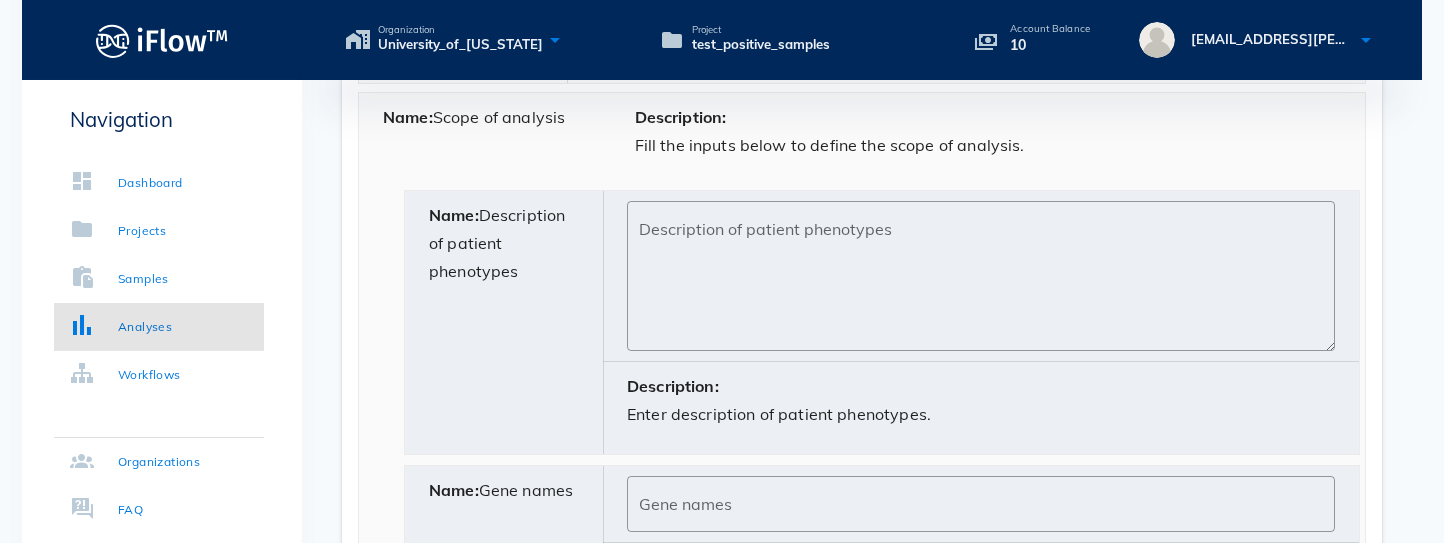 scroll, scrollTop: 2352, scrollLeft: 0, axis: vertical 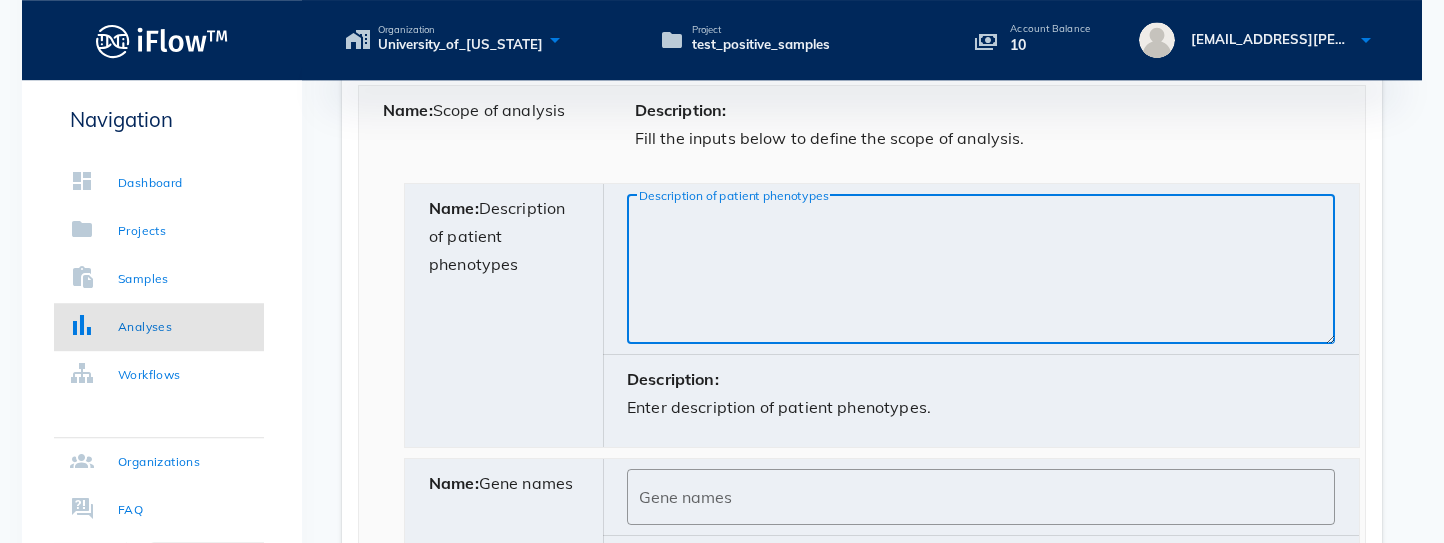 click on "Description of patient phenotypes" at bounding box center [987, 274] 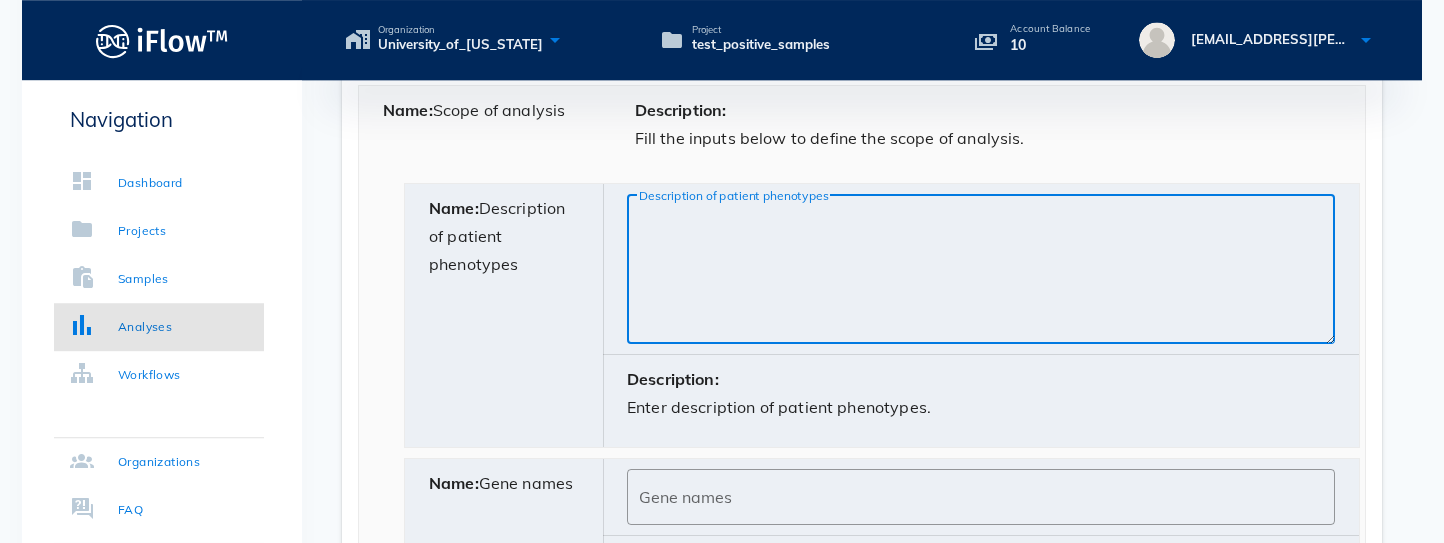 paste on "The proband is a [DEMOGRAPHIC_DATA] boy suspected to [MEDICAL_DATA]." 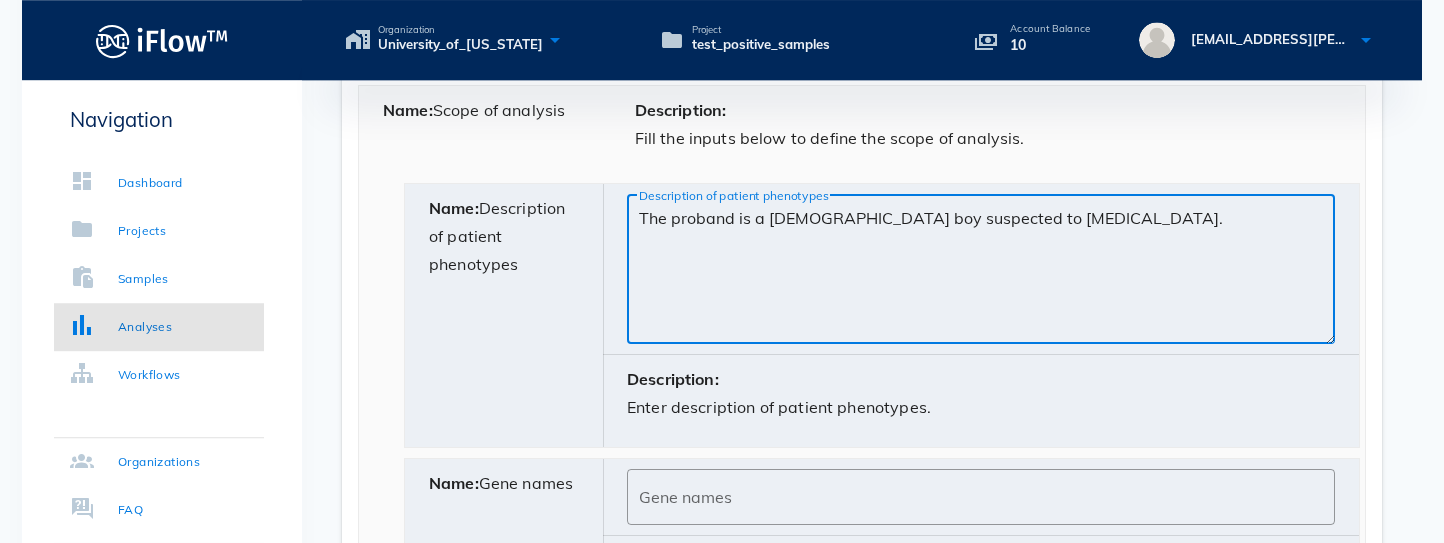drag, startPoint x: 980, startPoint y: 240, endPoint x: 601, endPoint y: 250, distance: 379.1319 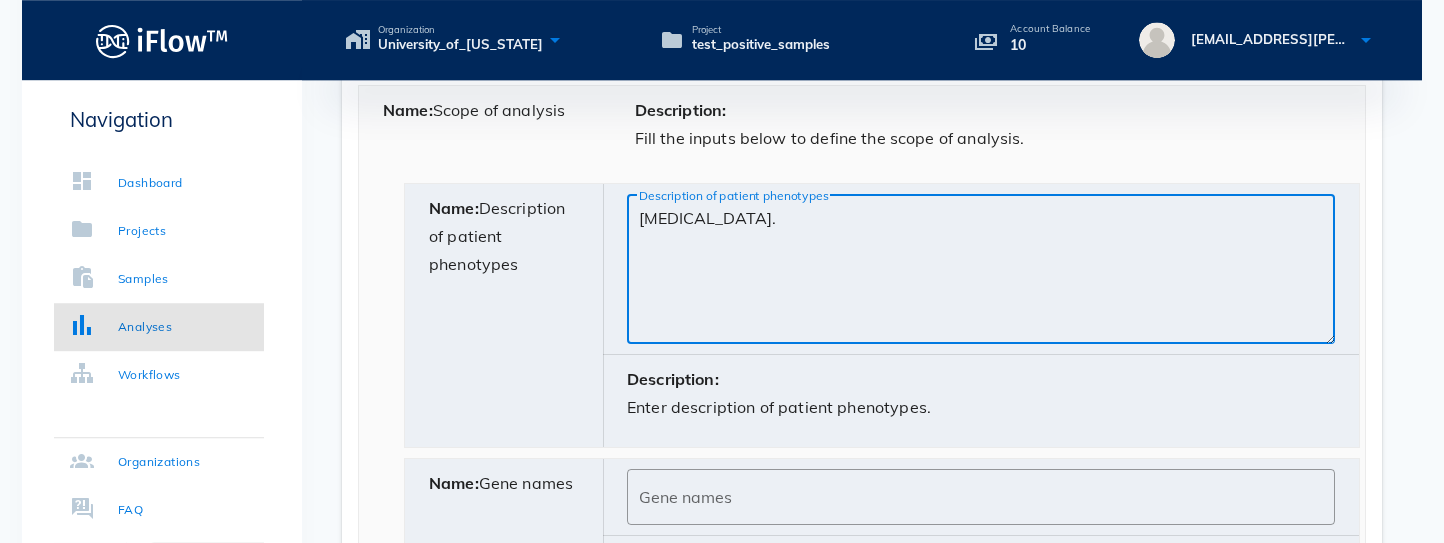 click on "[MEDICAL_DATA]." at bounding box center (987, 274) 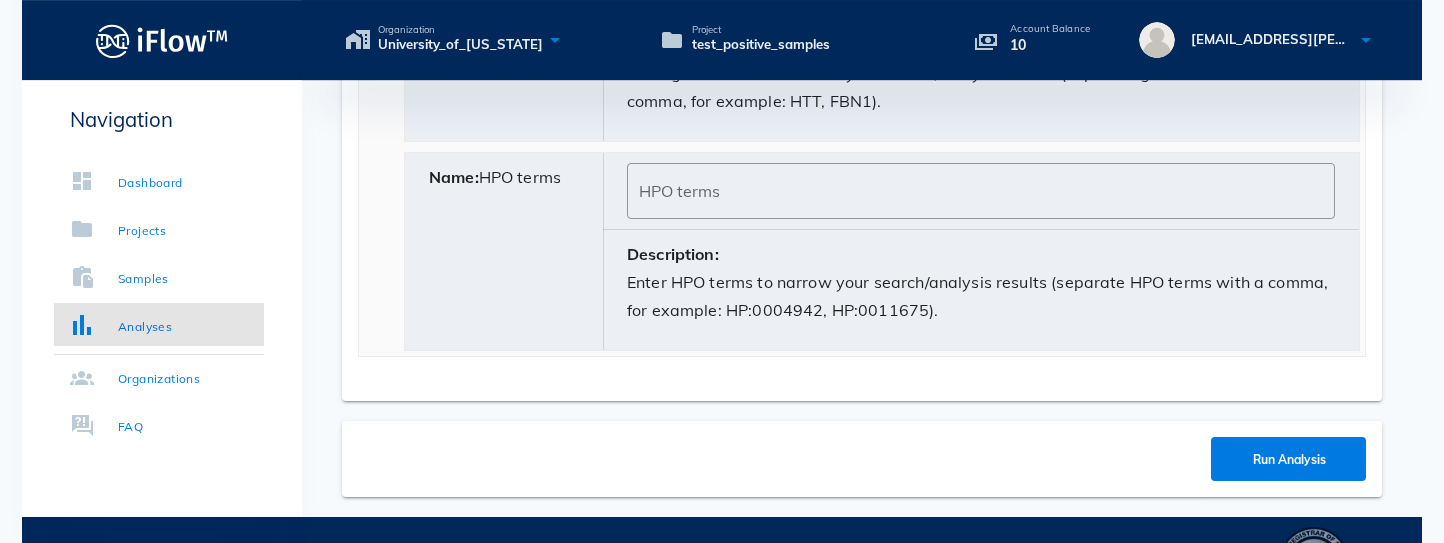 scroll, scrollTop: 2955, scrollLeft: 0, axis: vertical 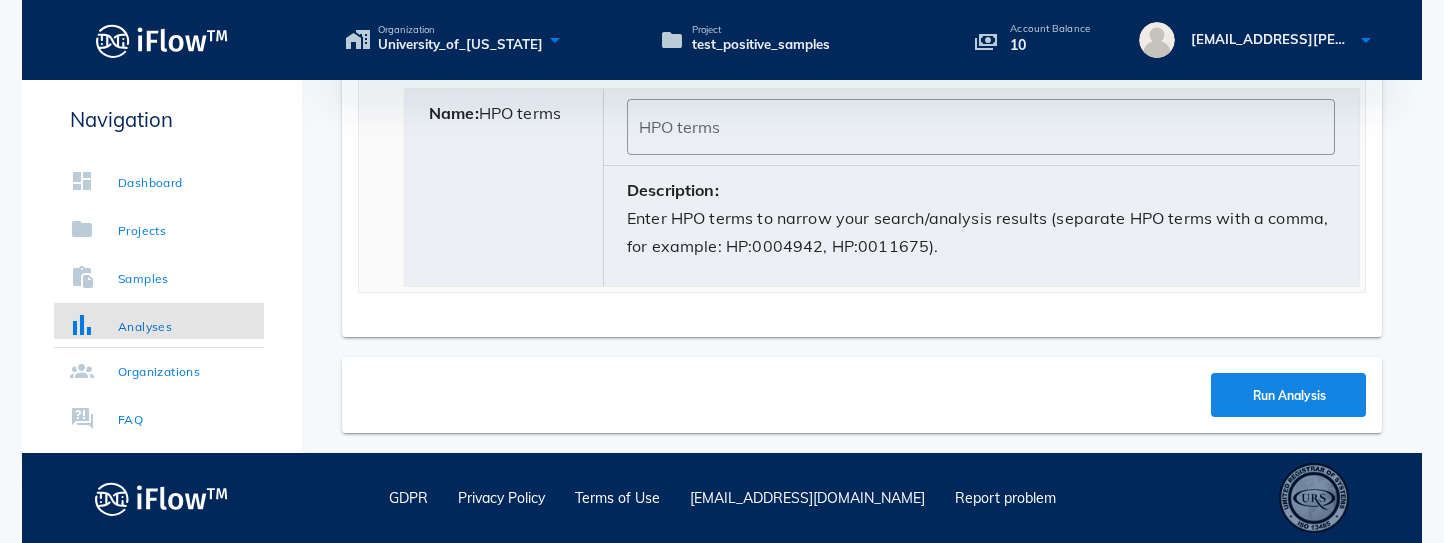 type on "[MEDICAL_DATA]" 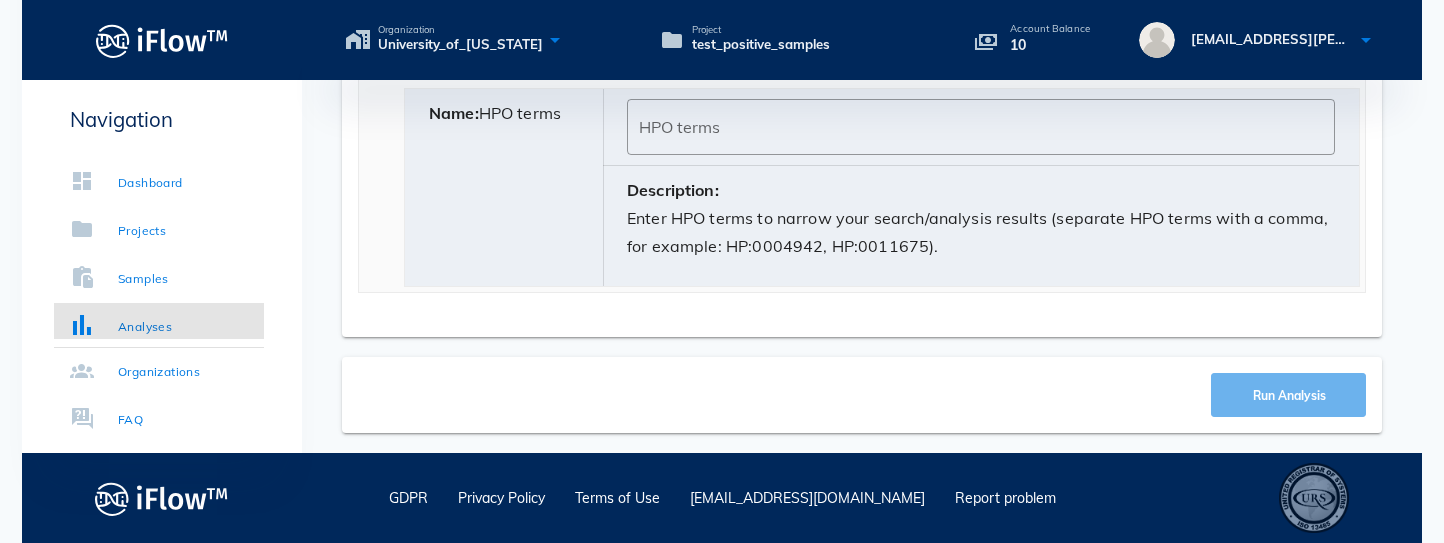 click on "Run Analysis" at bounding box center [1288, 395] 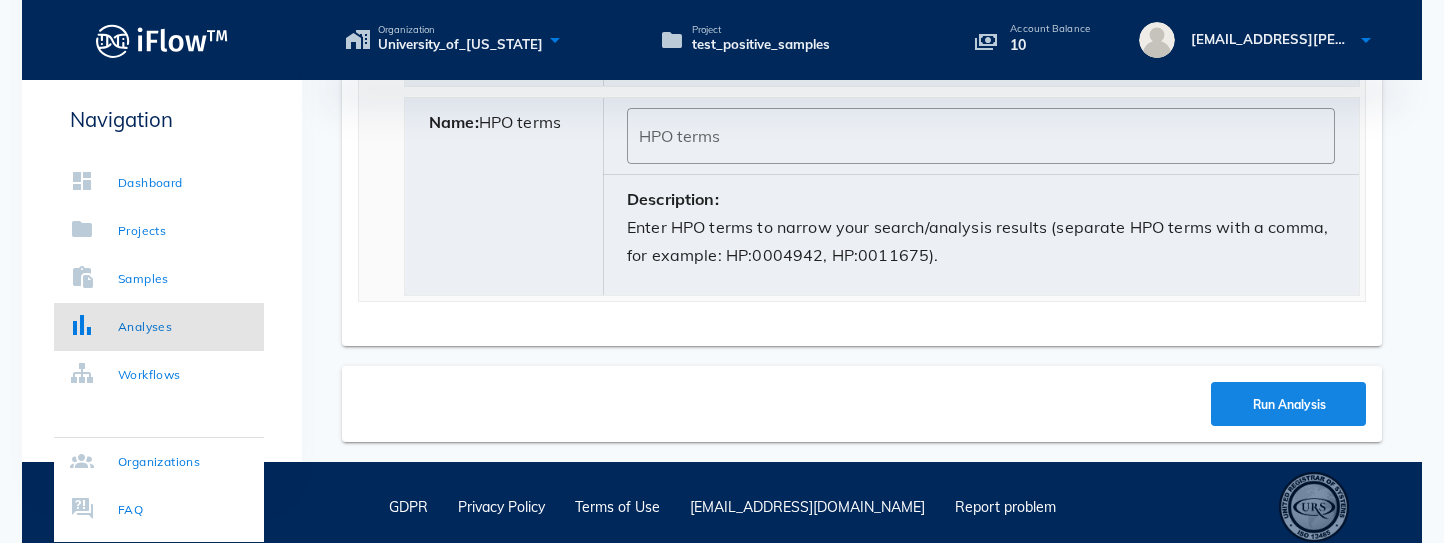 scroll, scrollTop: 2113, scrollLeft: 0, axis: vertical 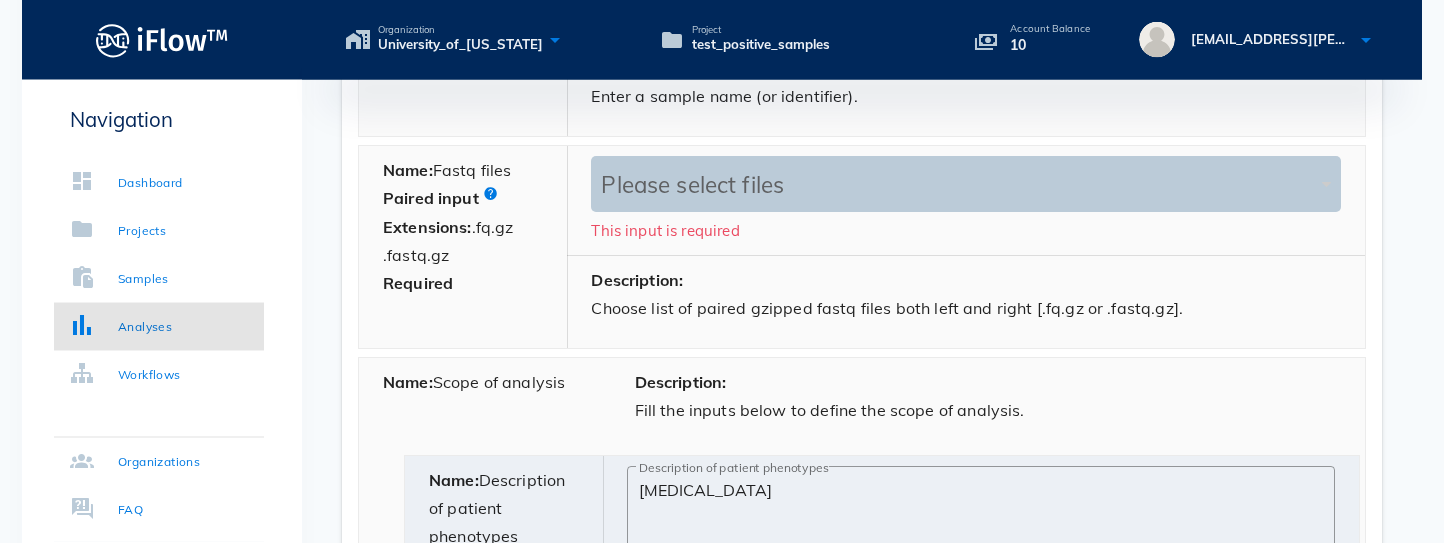 click on "Please select files" at bounding box center (956, 185) 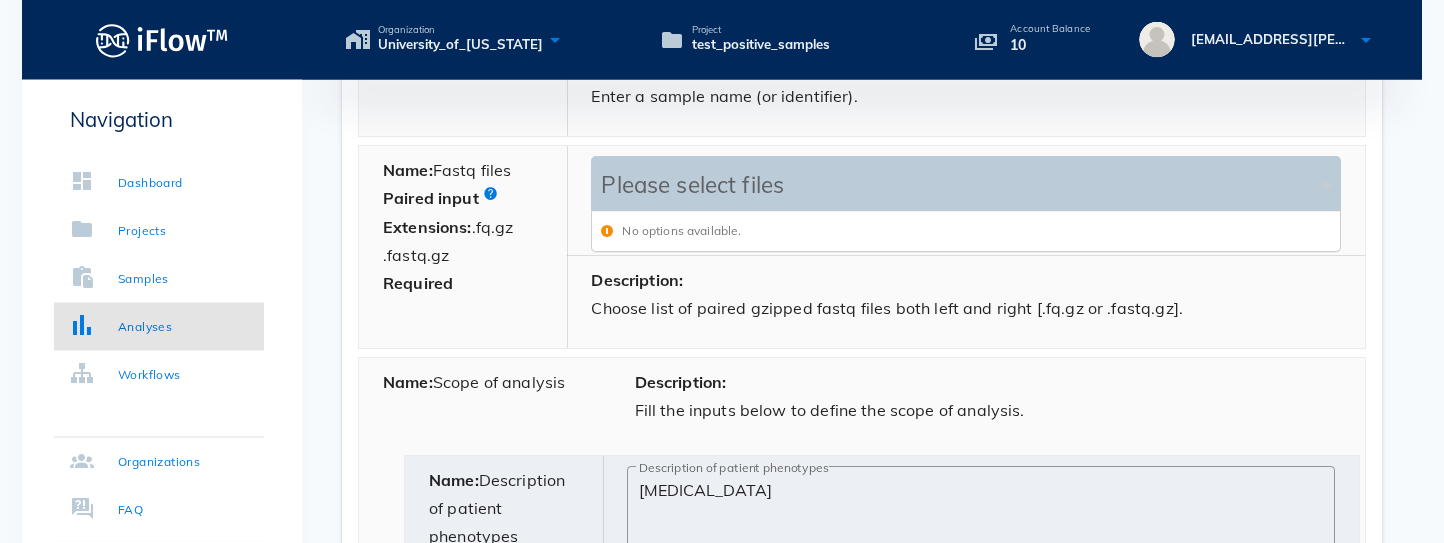 scroll, scrollTop: 43, scrollLeft: 752, axis: both 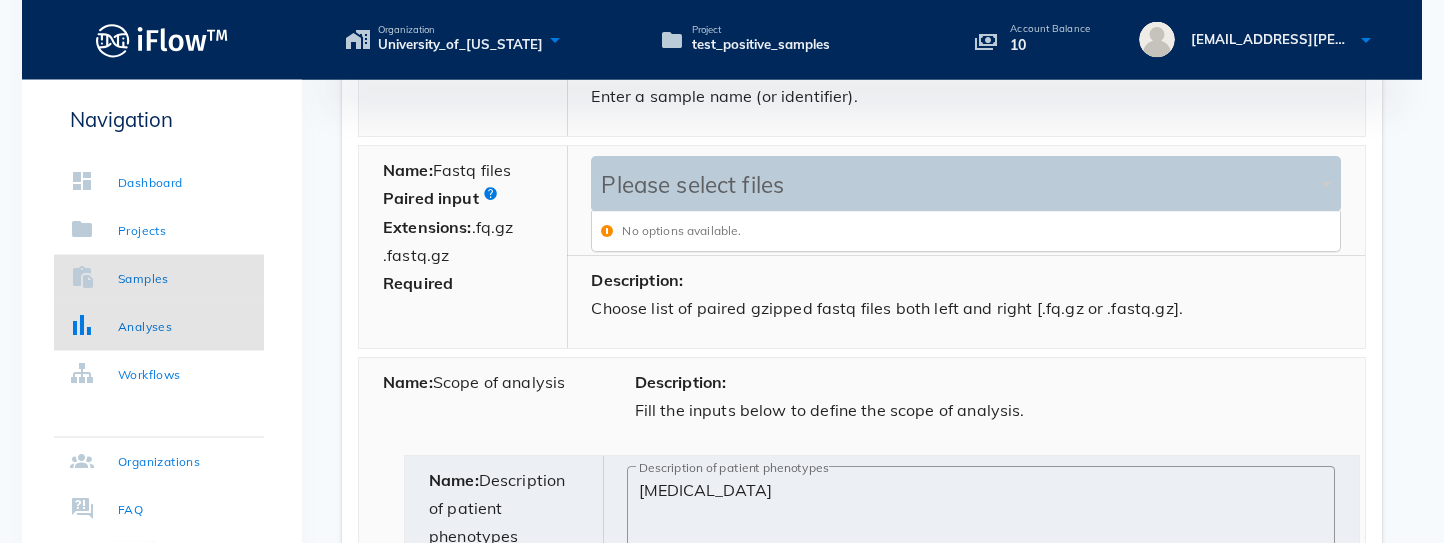 click on "Samples" at bounding box center [143, 279] 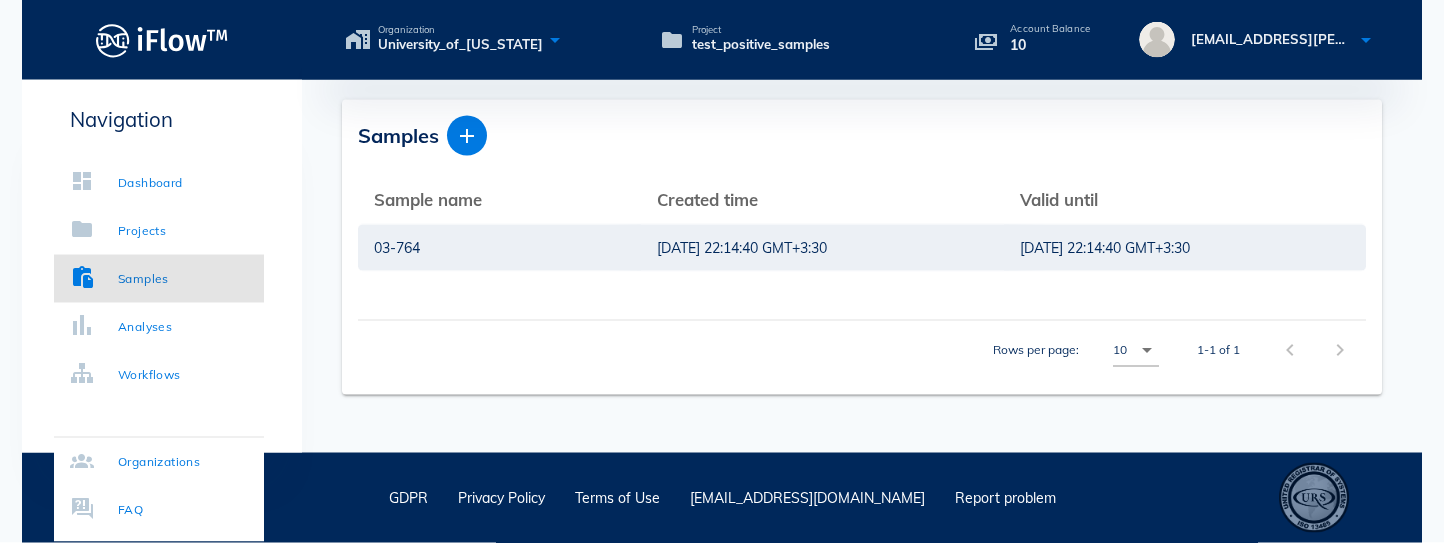 scroll, scrollTop: 0, scrollLeft: 0, axis: both 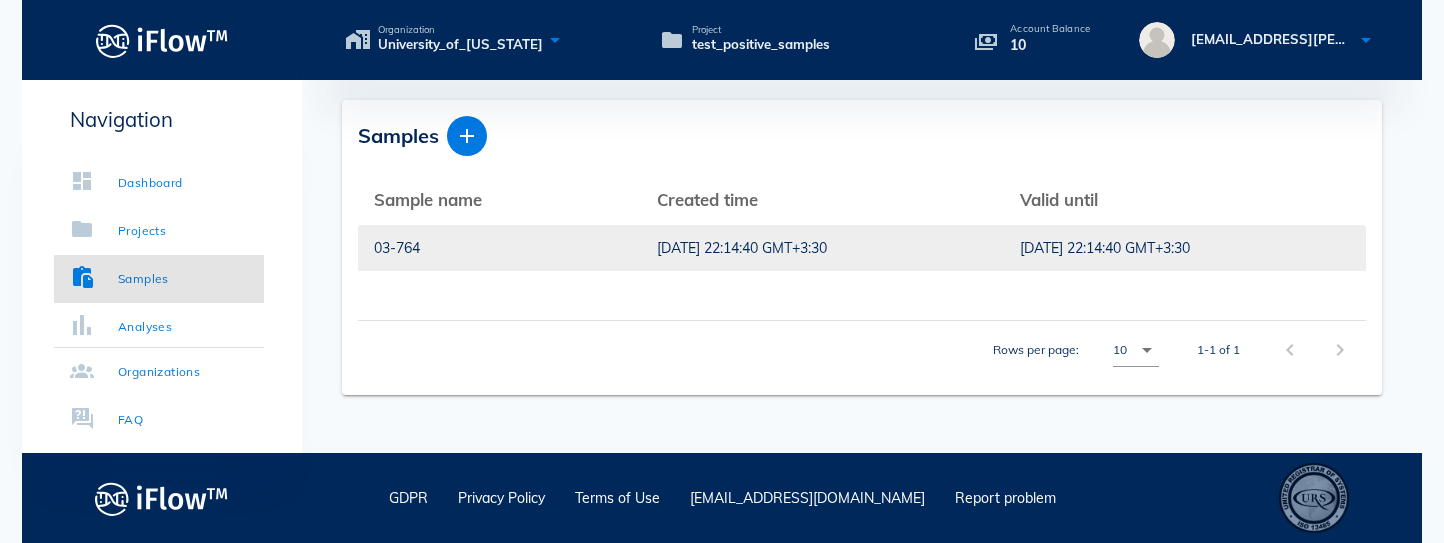 click on "03-764" at bounding box center (499, 248) 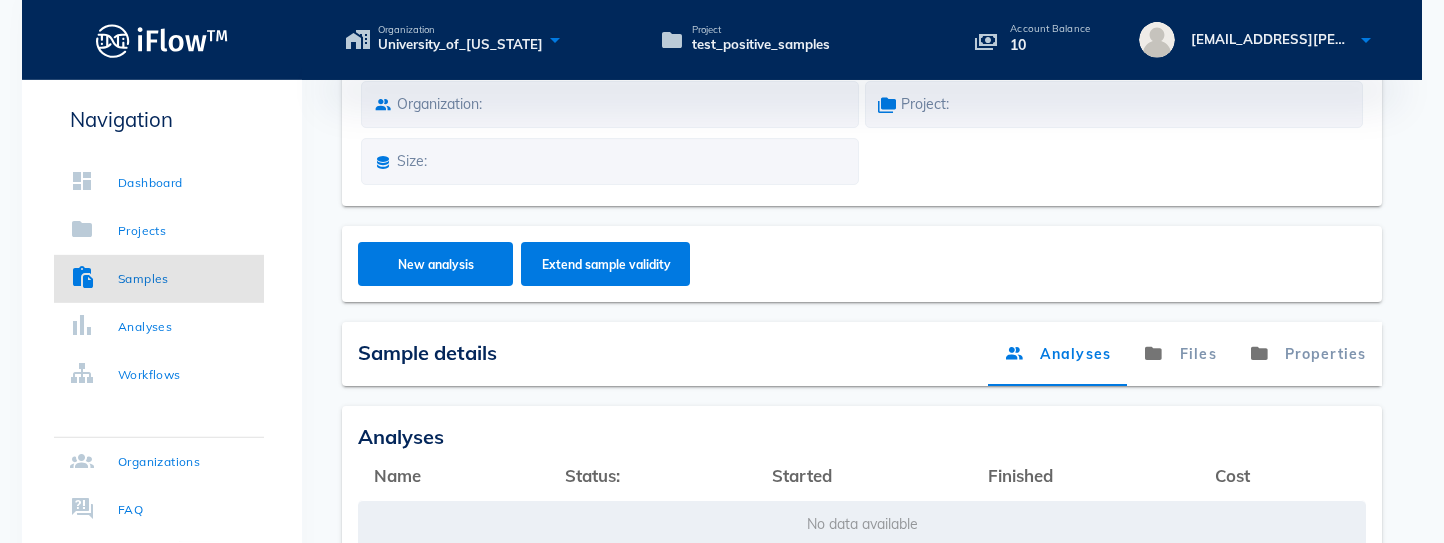 scroll, scrollTop: 170, scrollLeft: 0, axis: vertical 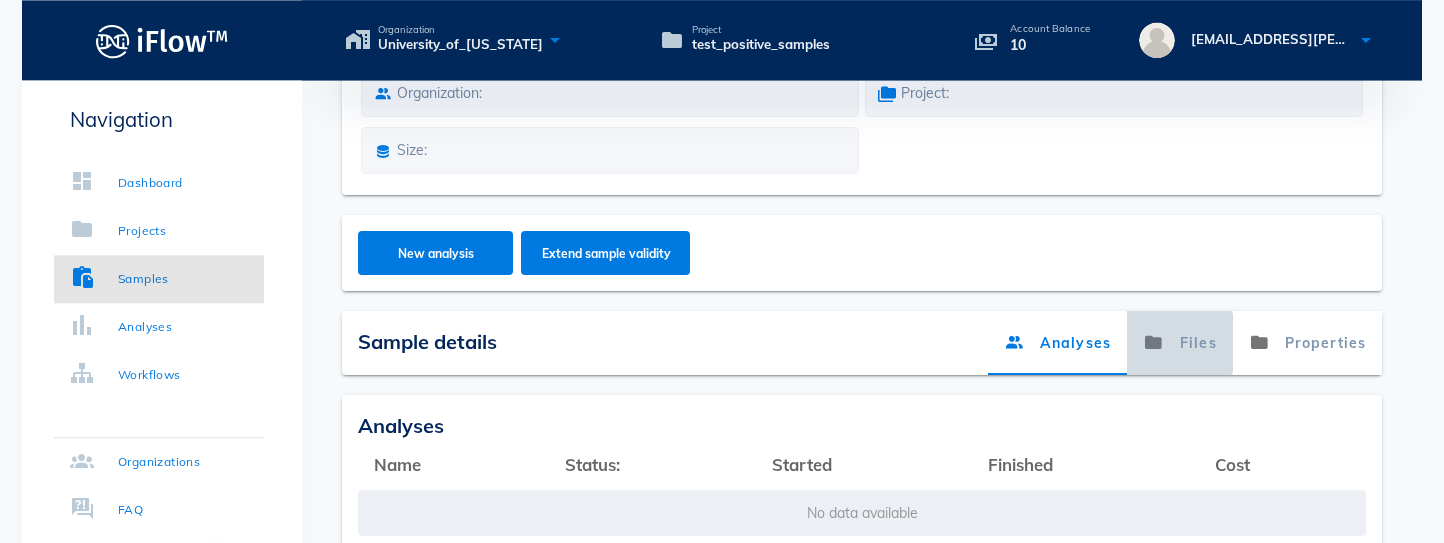 click on "Files" at bounding box center [1180, 343] 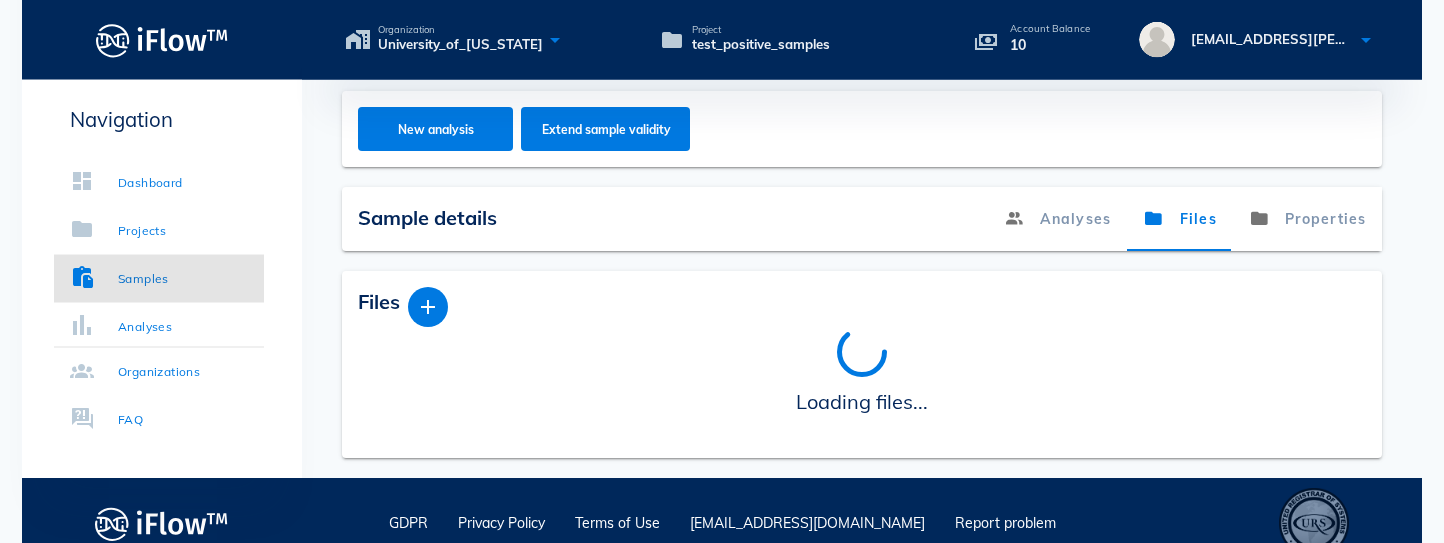 scroll, scrollTop: 340, scrollLeft: 0, axis: vertical 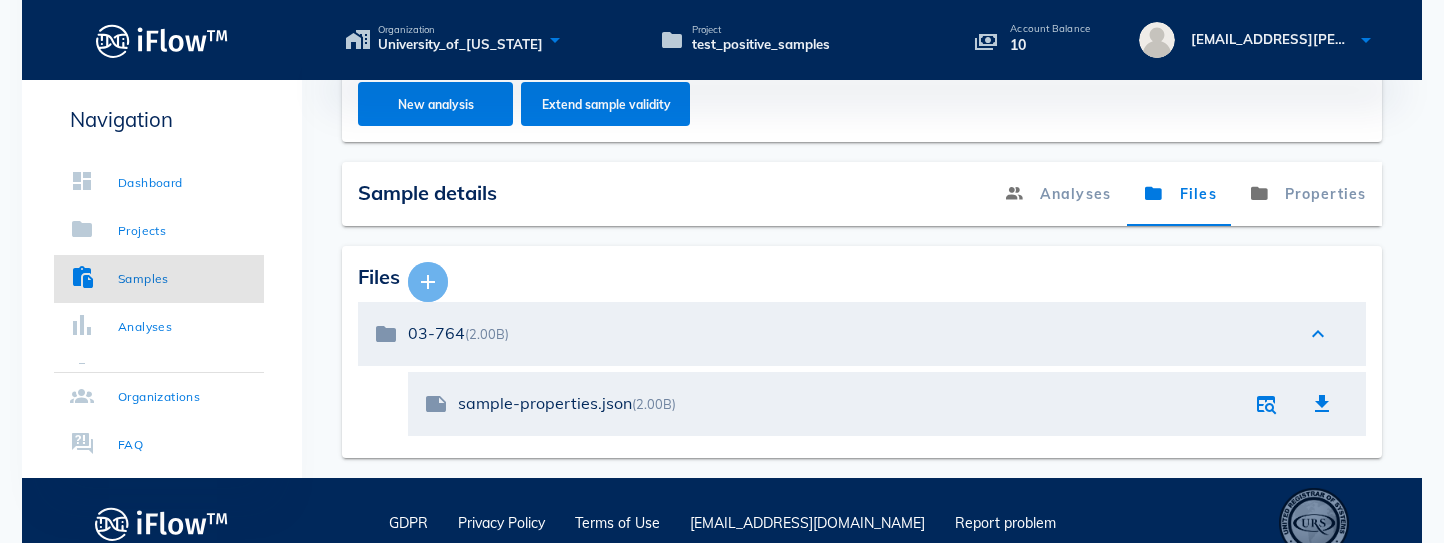 click at bounding box center [428, 282] 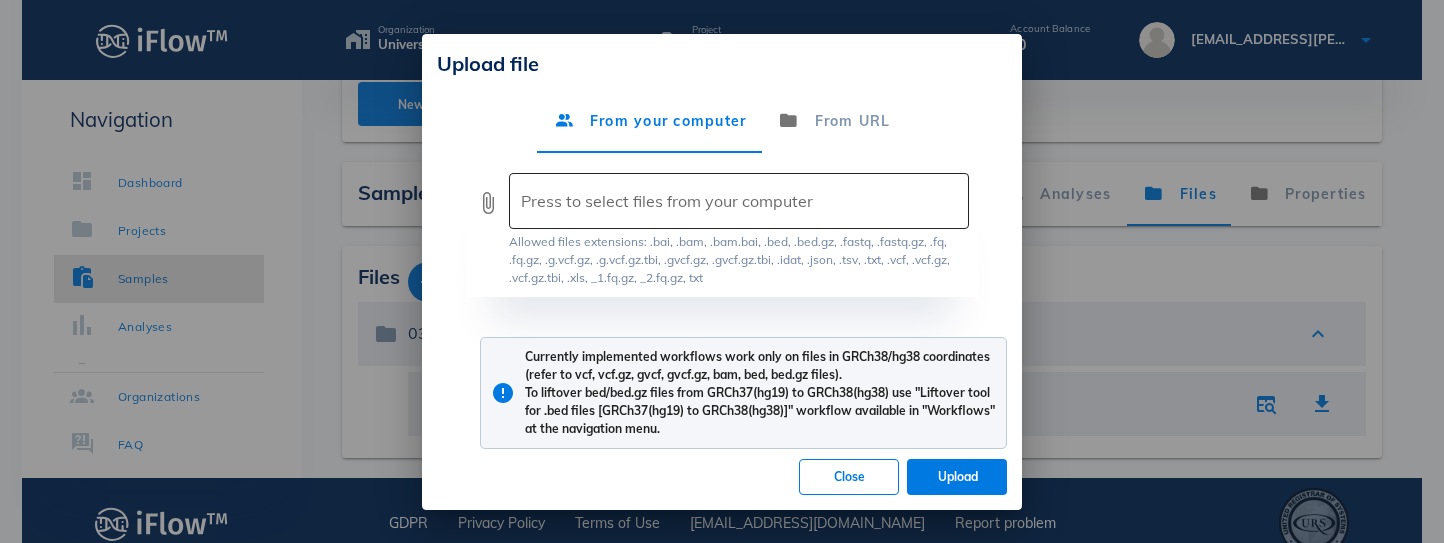 click at bounding box center (737, 201) 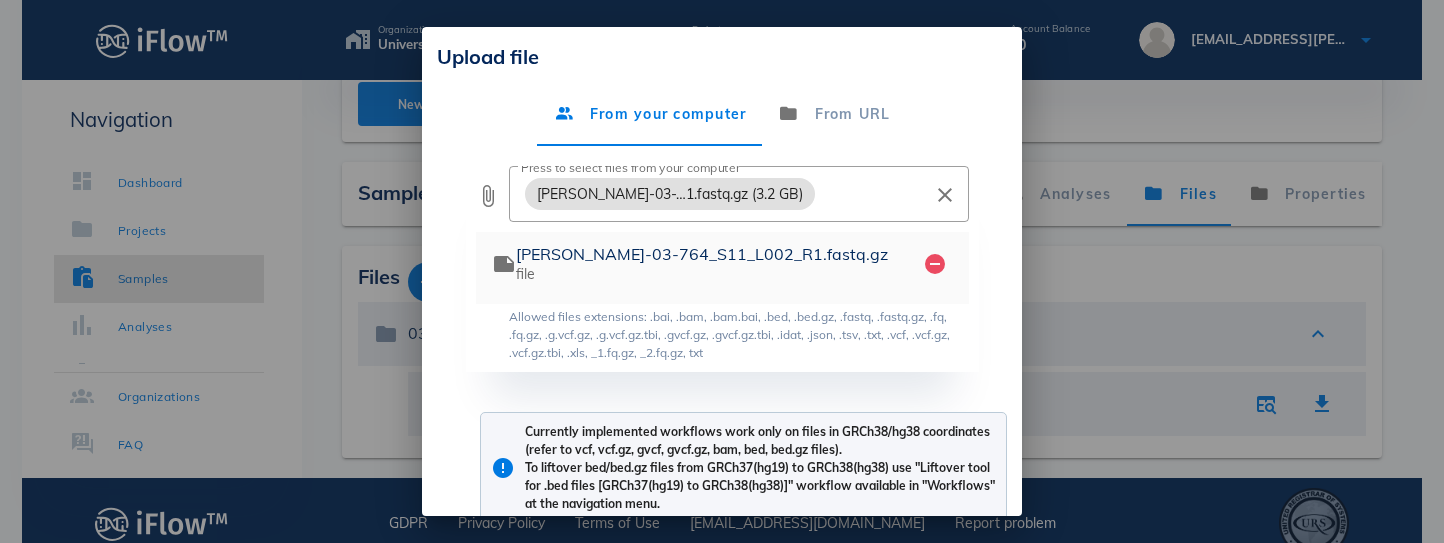 scroll, scrollTop: 69, scrollLeft: 0, axis: vertical 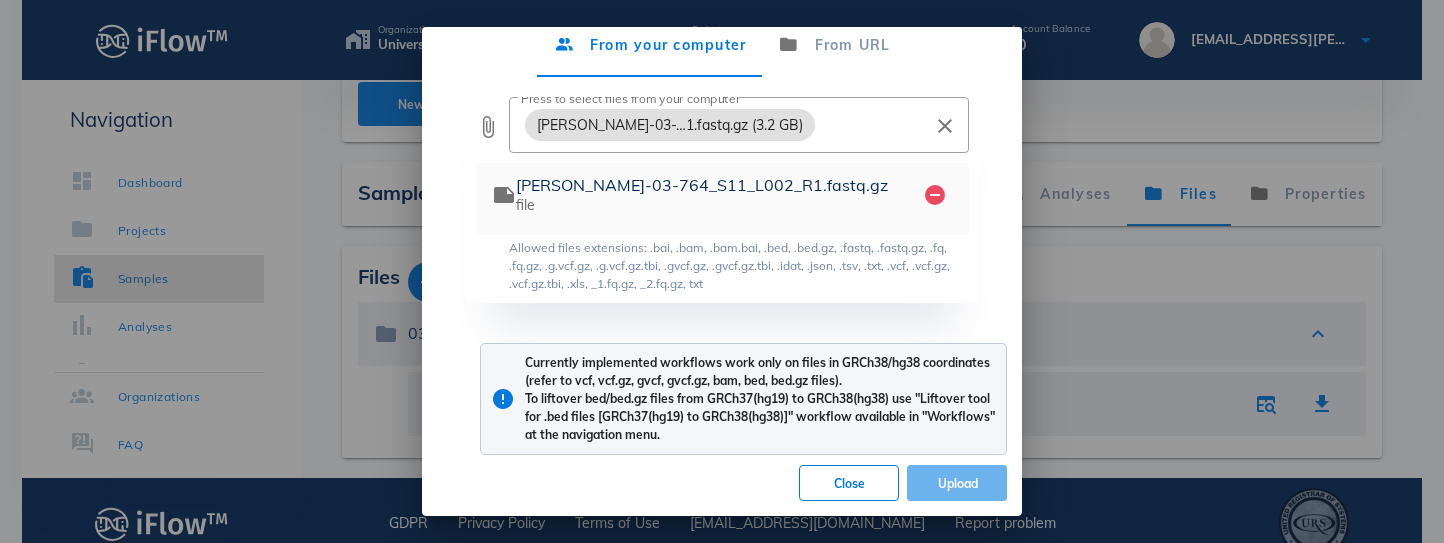 click on "Upload" at bounding box center (957, 483) 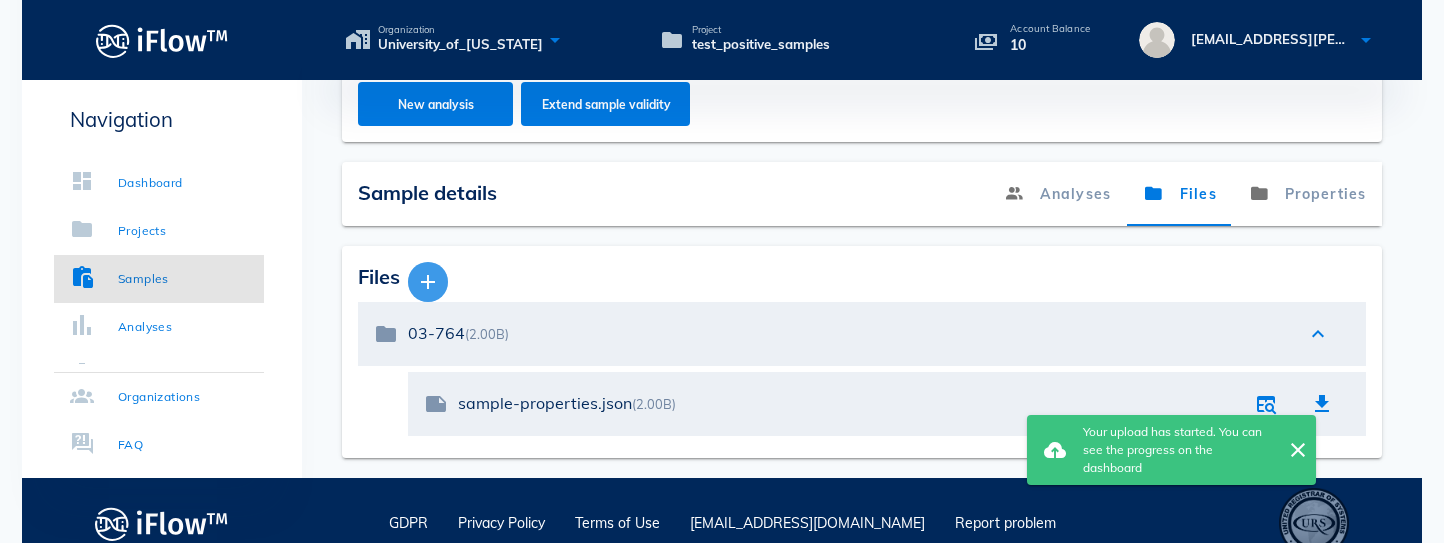 scroll, scrollTop: 0, scrollLeft: 0, axis: both 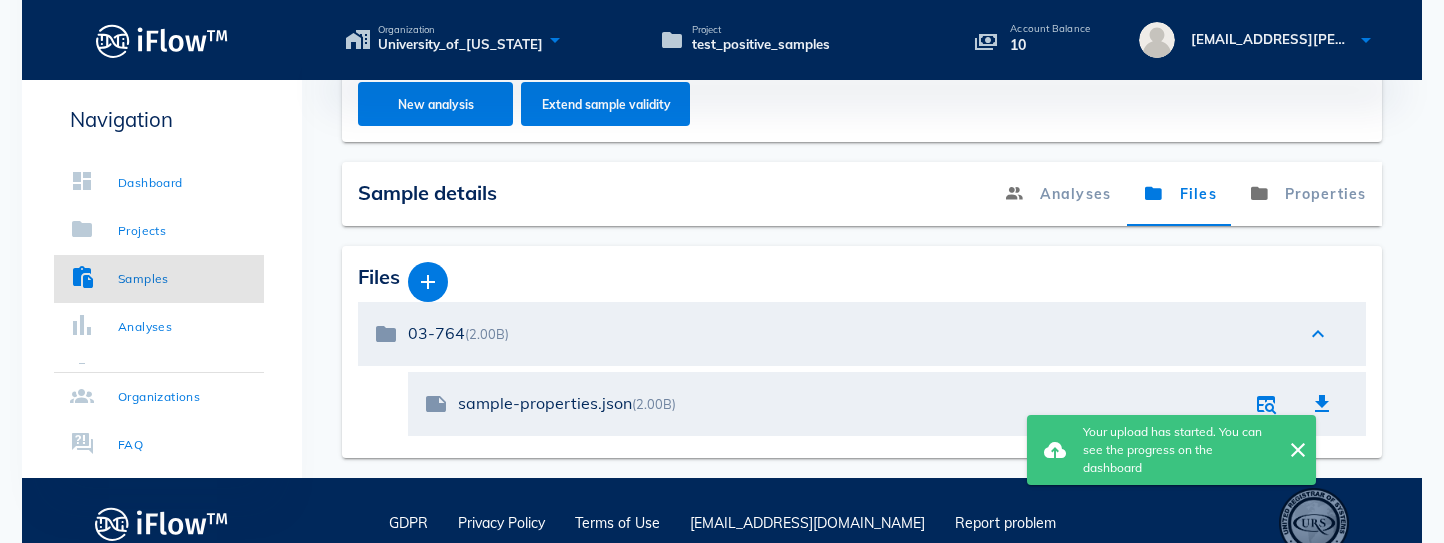 click on "Your upload has started. You can see the progress on the dashboard" at bounding box center (1177, 450) 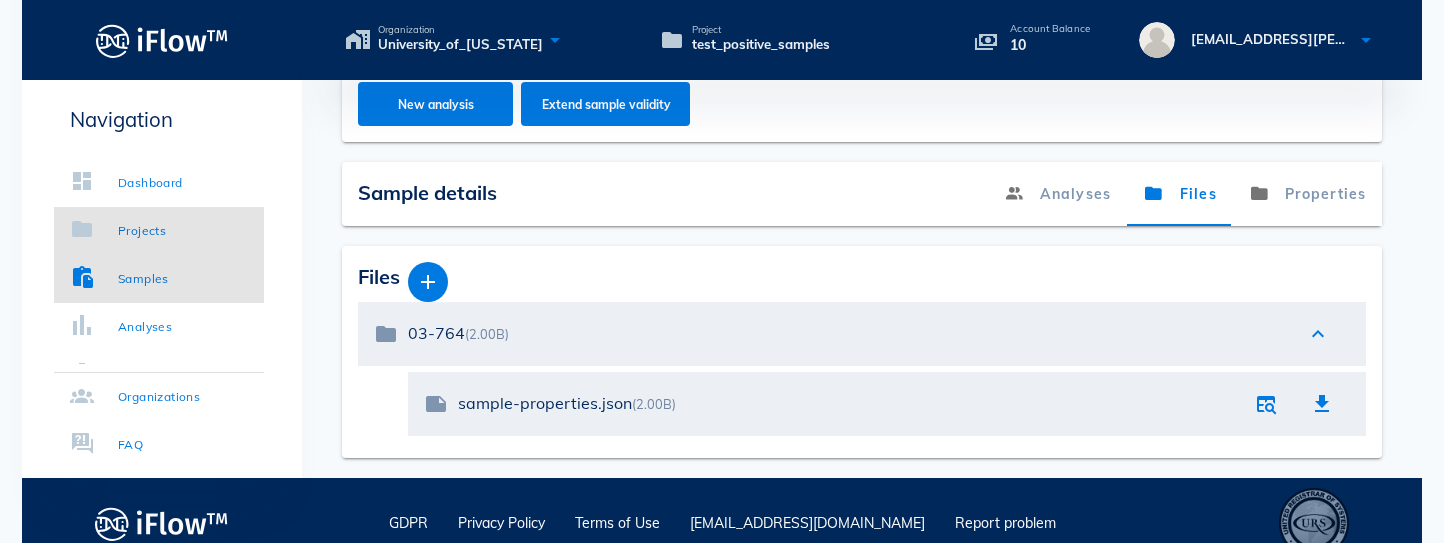 click on "Projects" at bounding box center (142, 231) 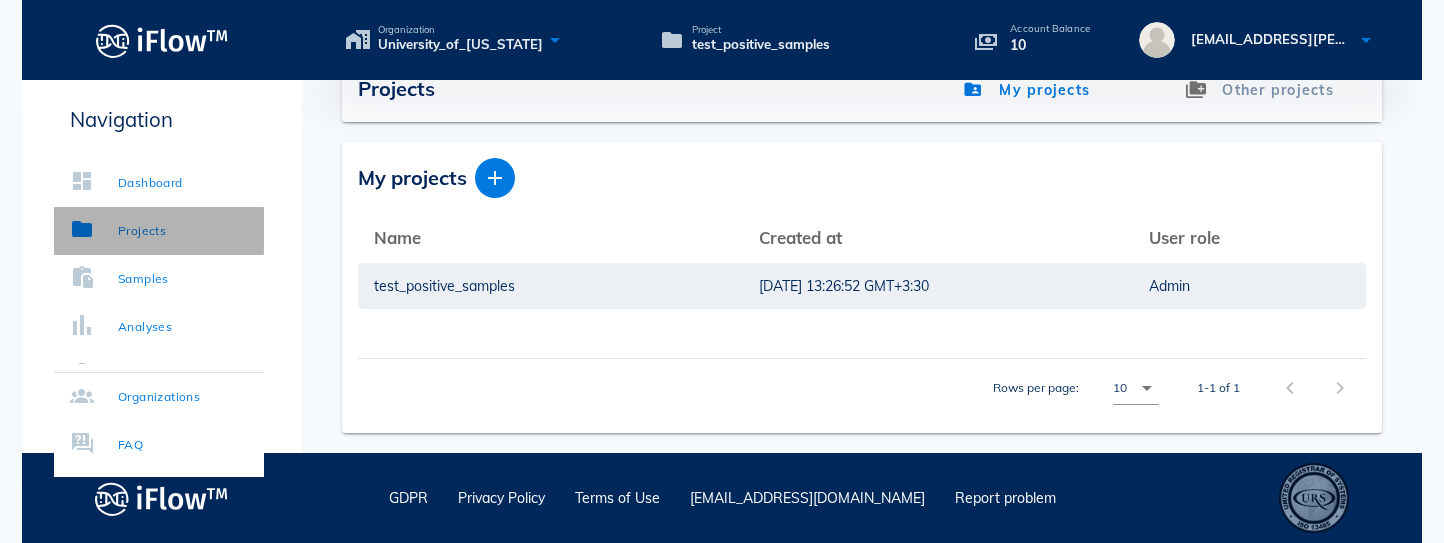 scroll, scrollTop: 42, scrollLeft: 0, axis: vertical 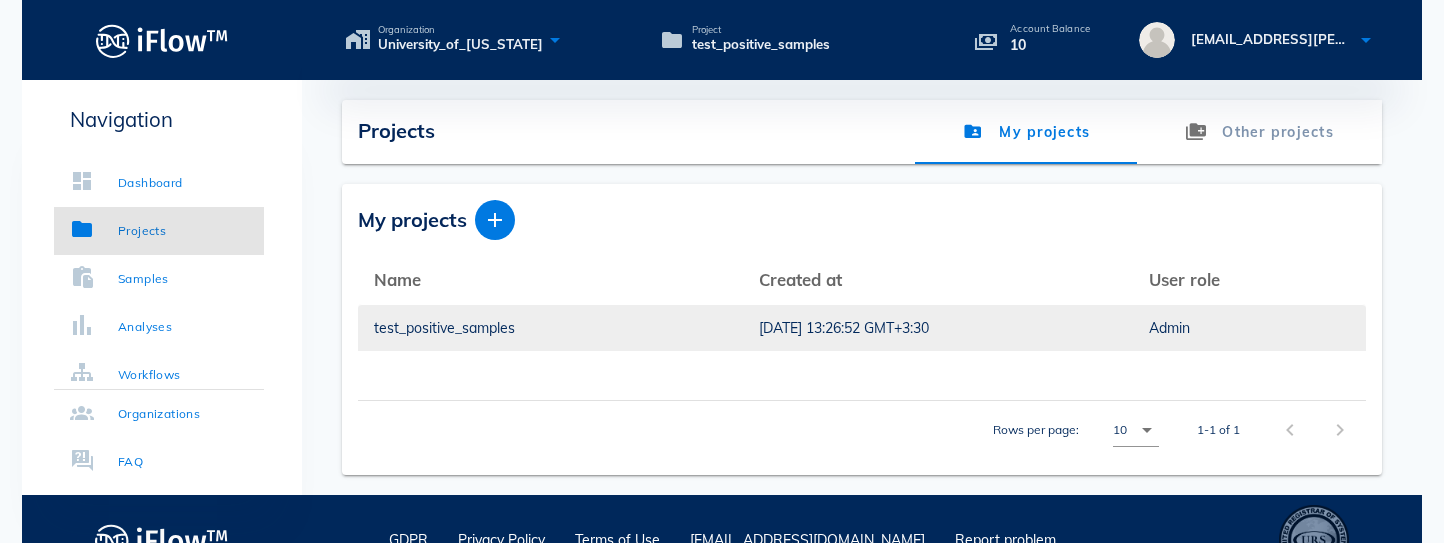 click on "test_positive_samples" at bounding box center (550, 328) 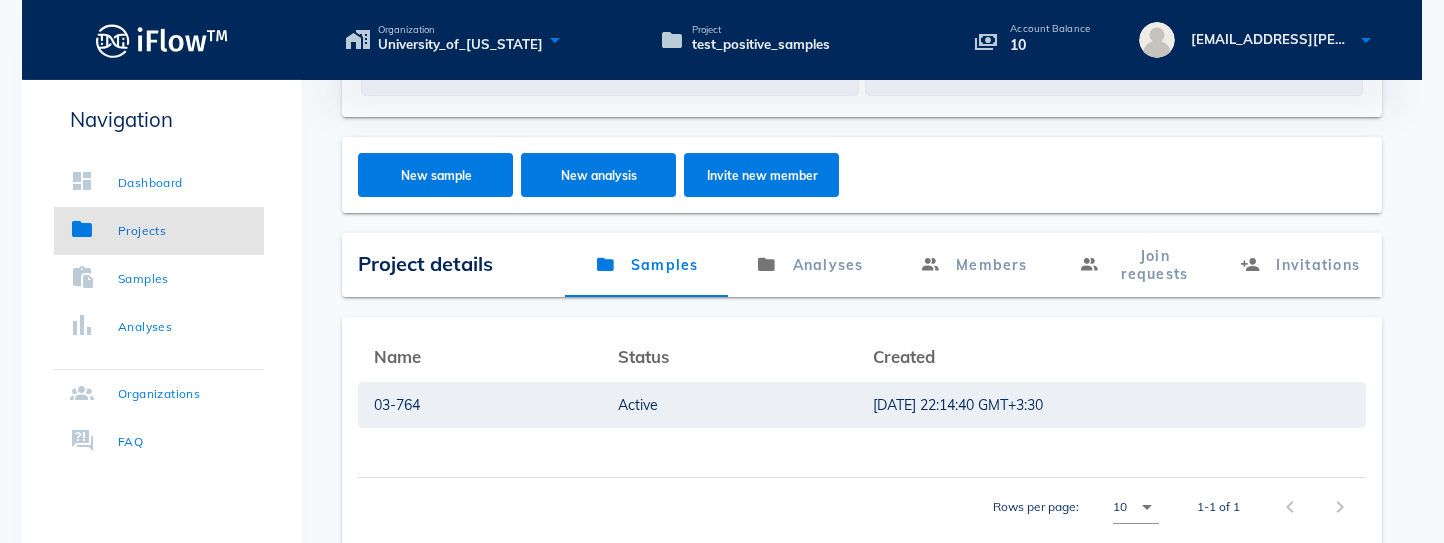 scroll, scrollTop: 226, scrollLeft: 0, axis: vertical 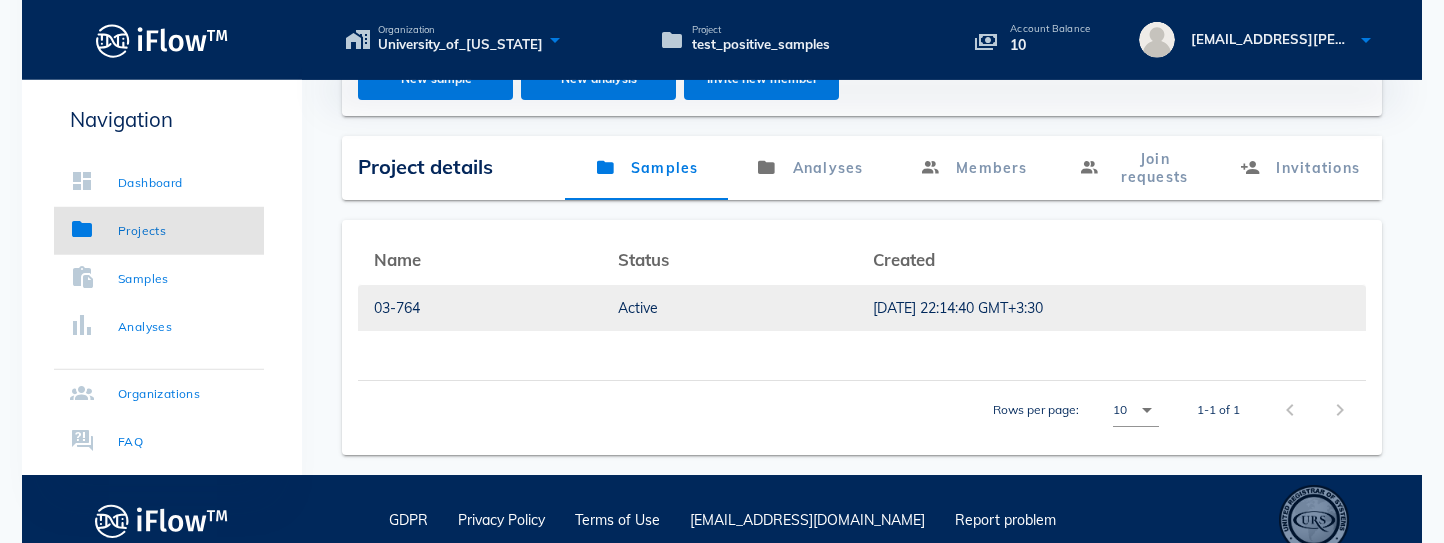 click on "03-764" at bounding box center [480, 308] 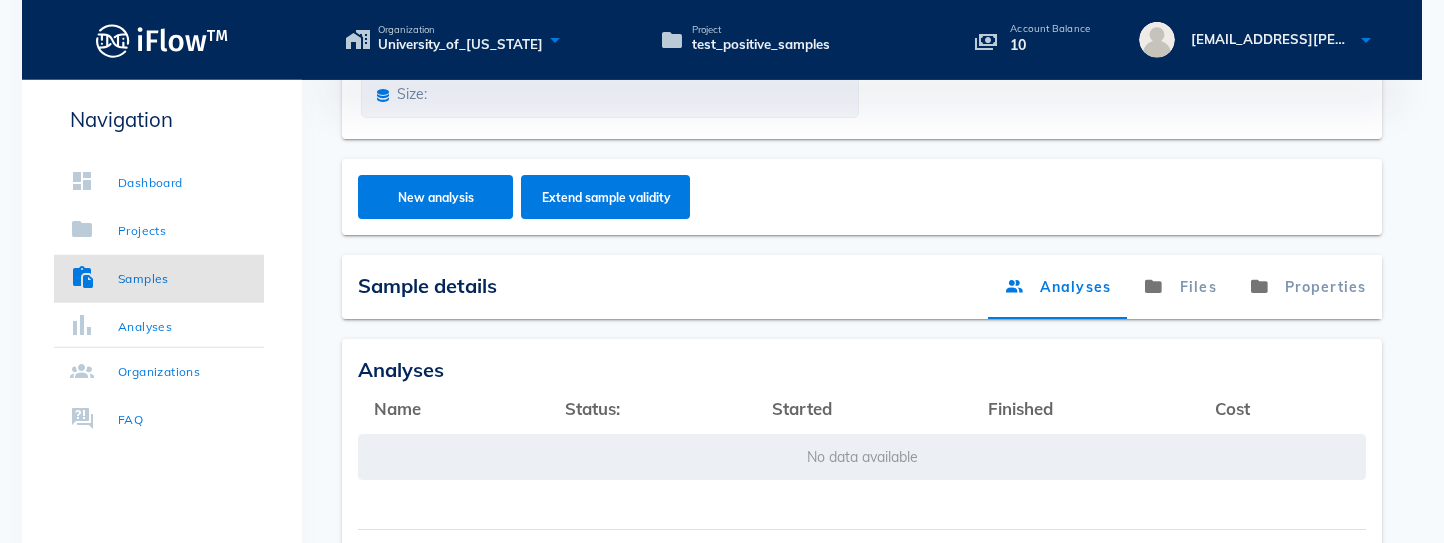 scroll, scrollTop: 397, scrollLeft: 0, axis: vertical 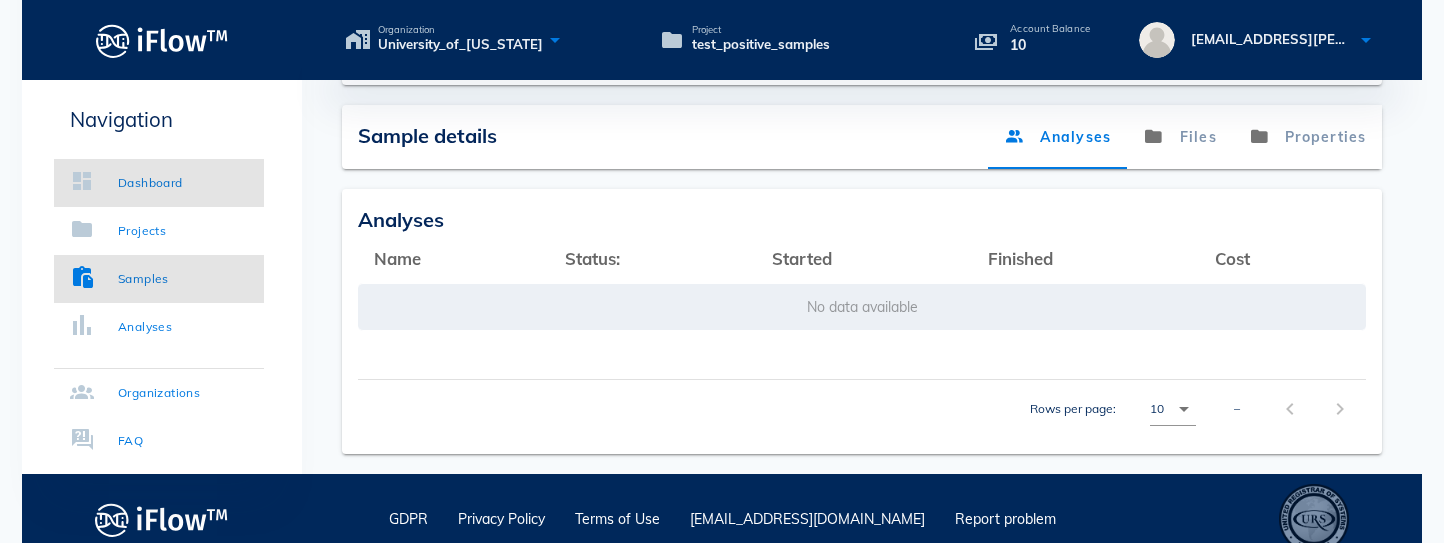 click on "Dashboard" at bounding box center (150, 183) 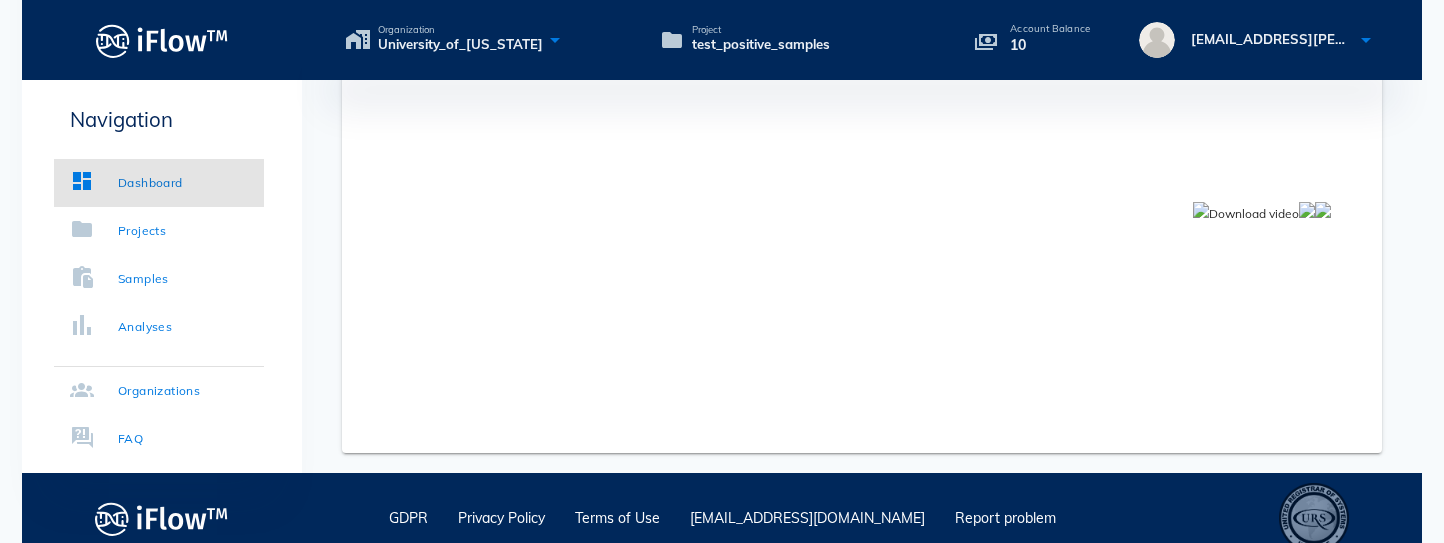 scroll, scrollTop: 846, scrollLeft: 0, axis: vertical 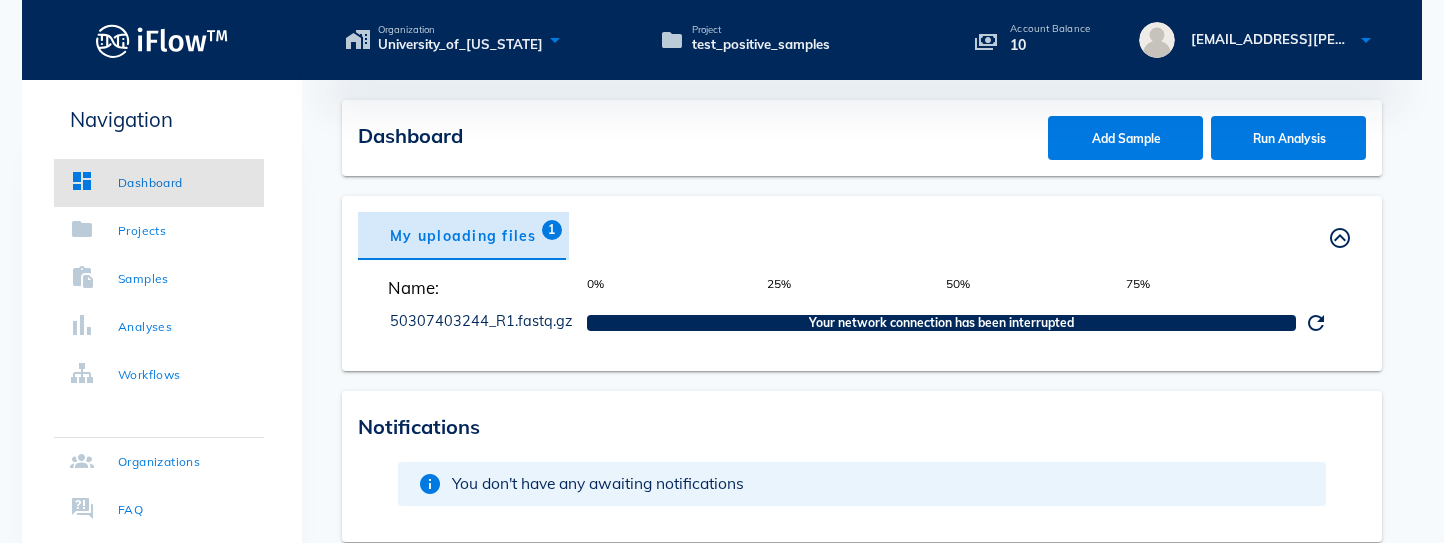 click on "My uploading files  1" at bounding box center (463, 236) 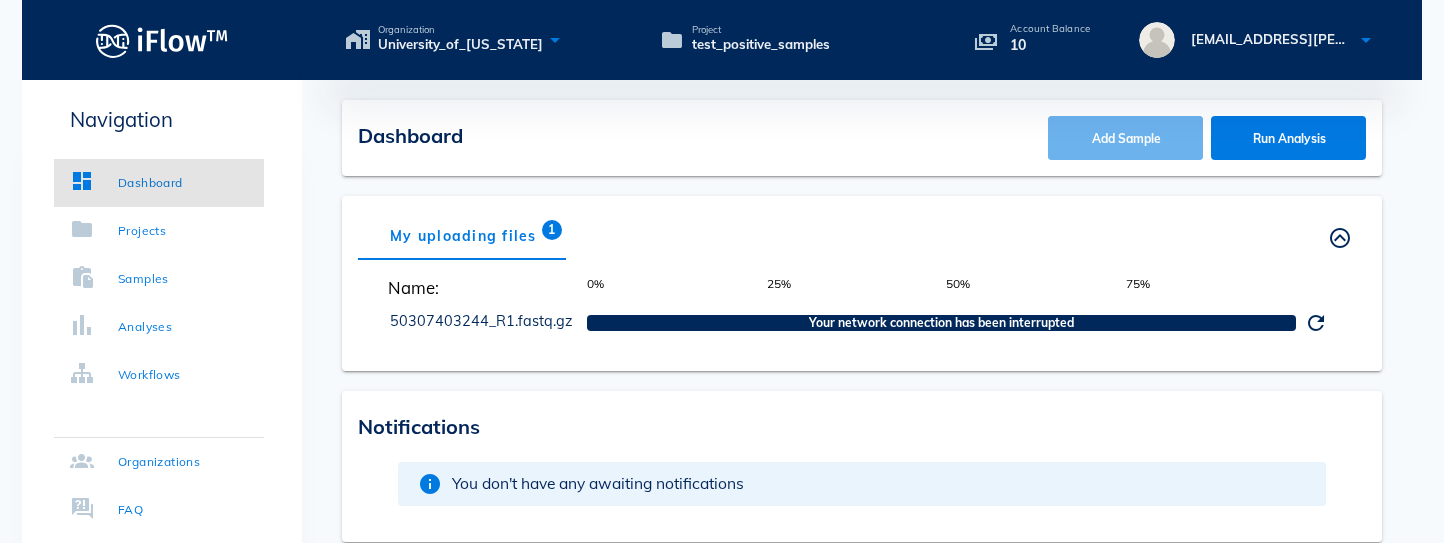 click on "Add Sample" at bounding box center (1125, 138) 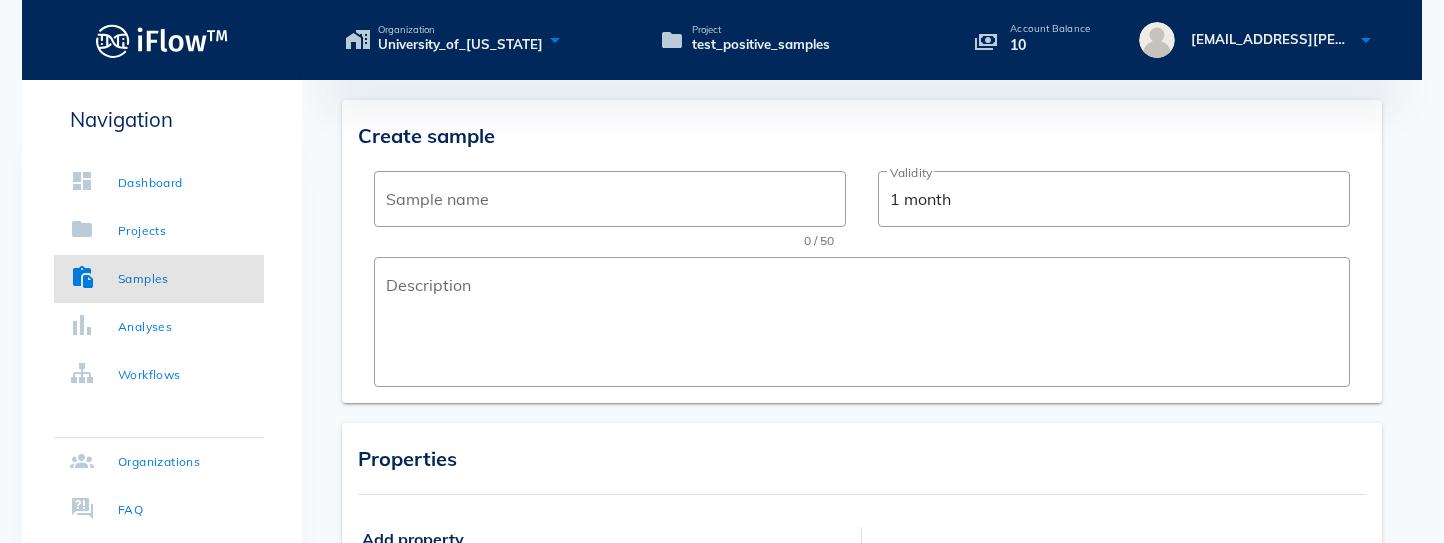 click on "Create sample" at bounding box center (862, 133) 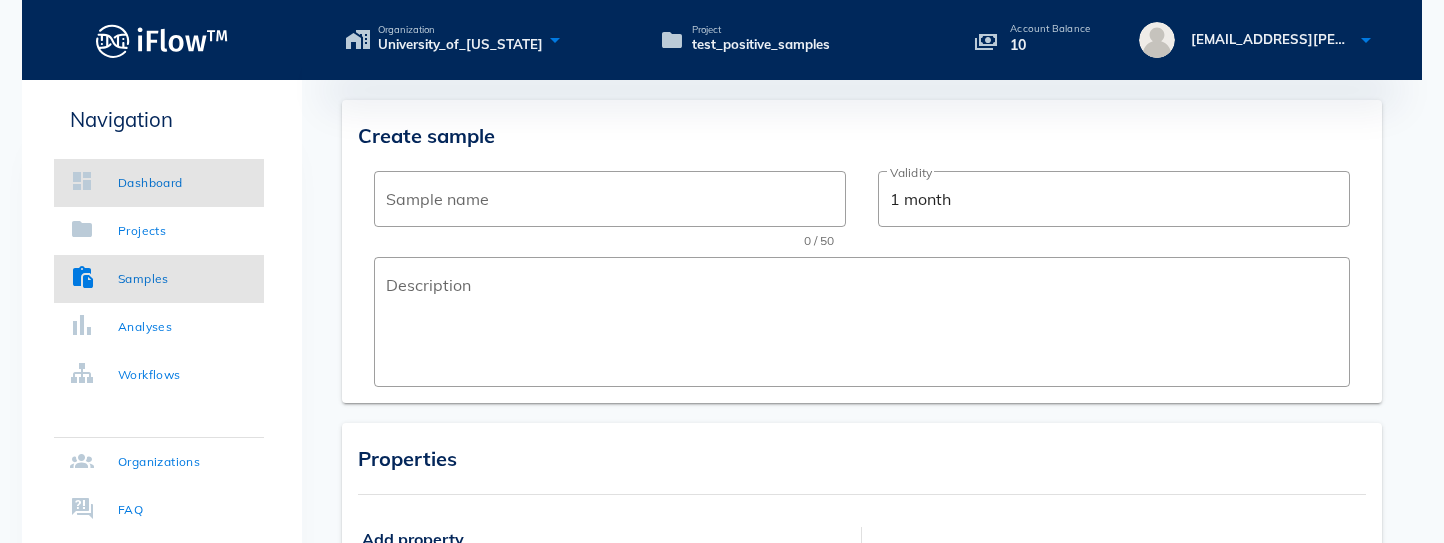click on "Dashboard" at bounding box center (126, 183) 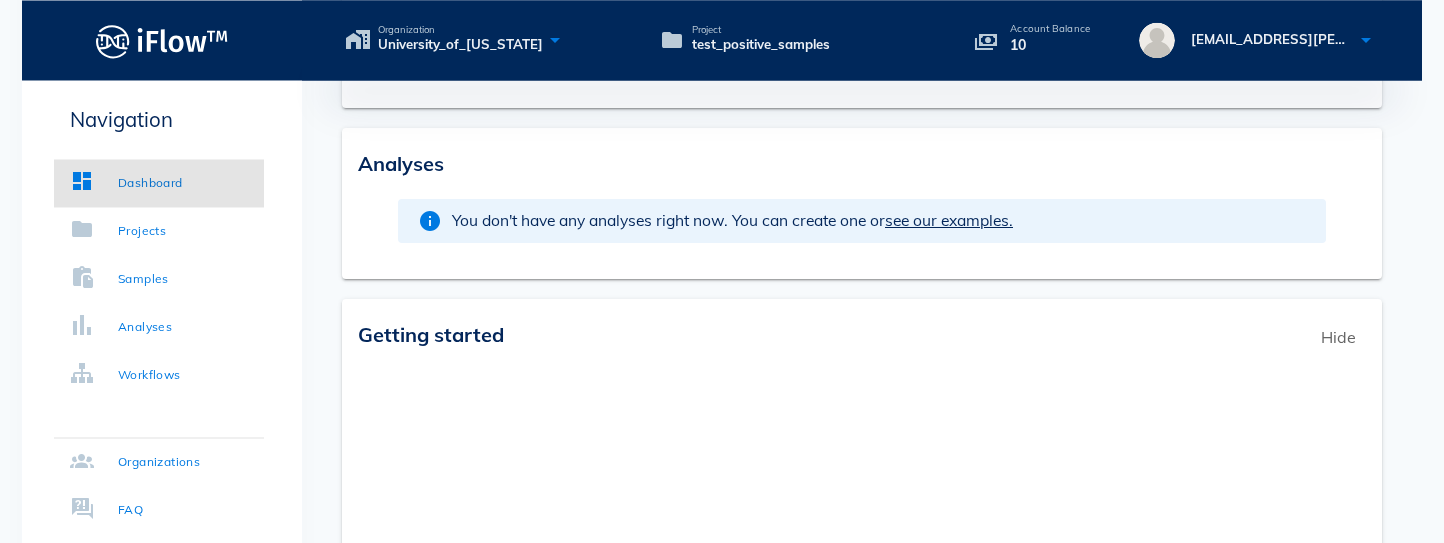 scroll, scrollTop: 436, scrollLeft: 0, axis: vertical 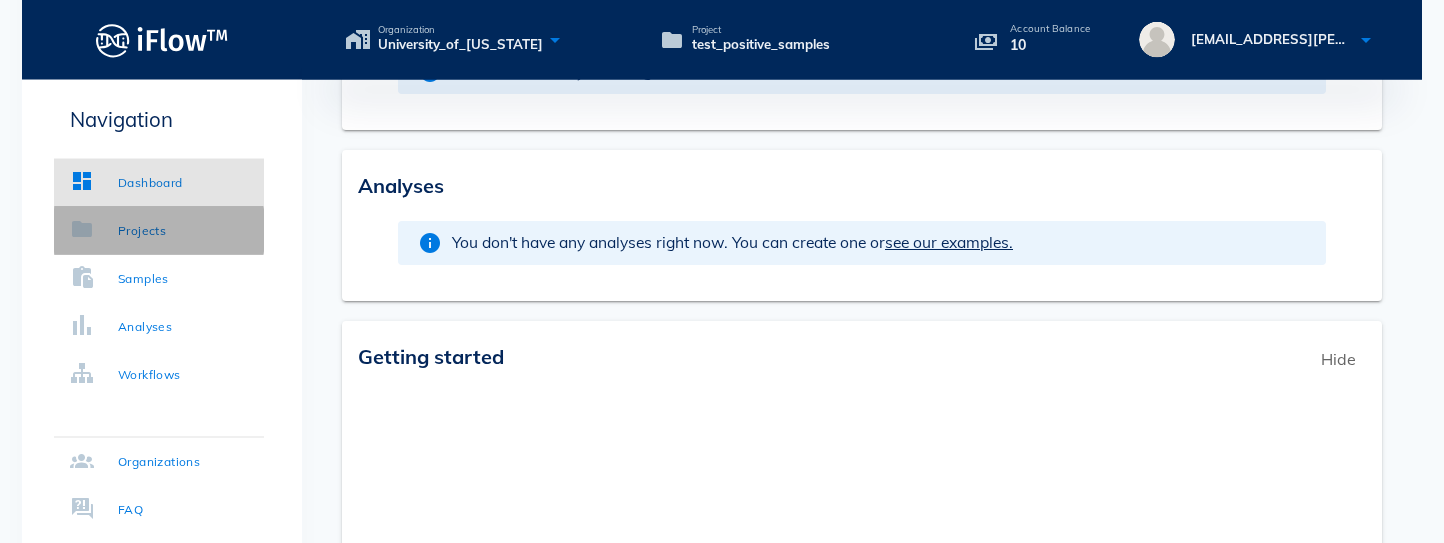 click on "Projects" at bounding box center (118, 231) 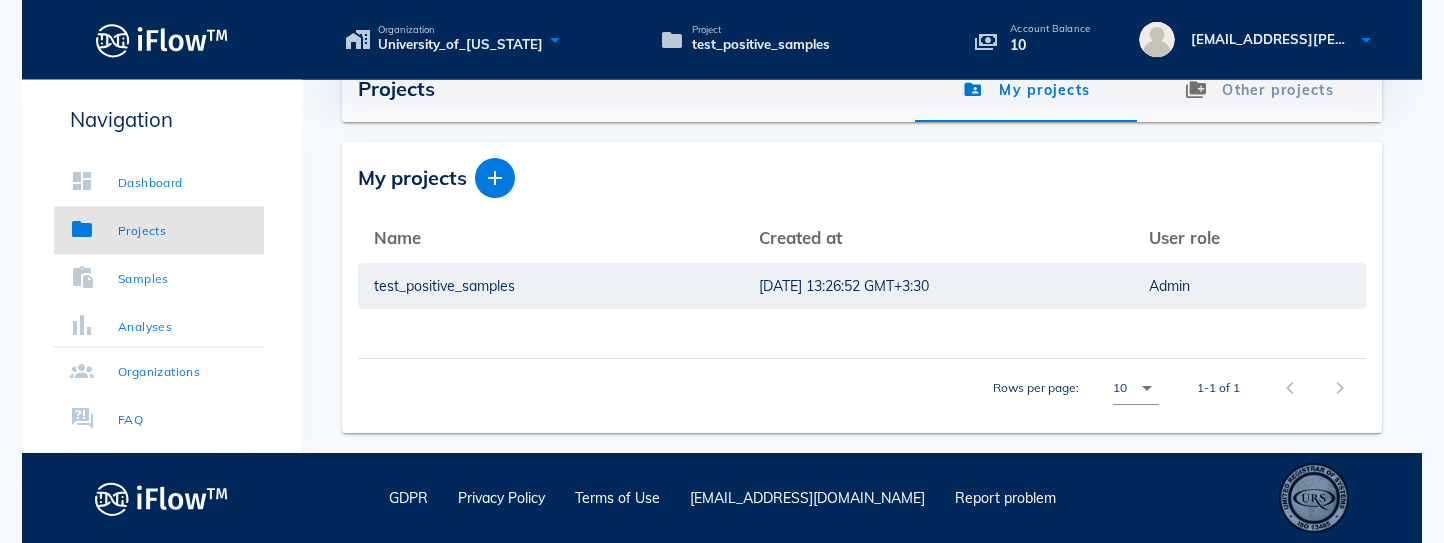 scroll, scrollTop: 42, scrollLeft: 0, axis: vertical 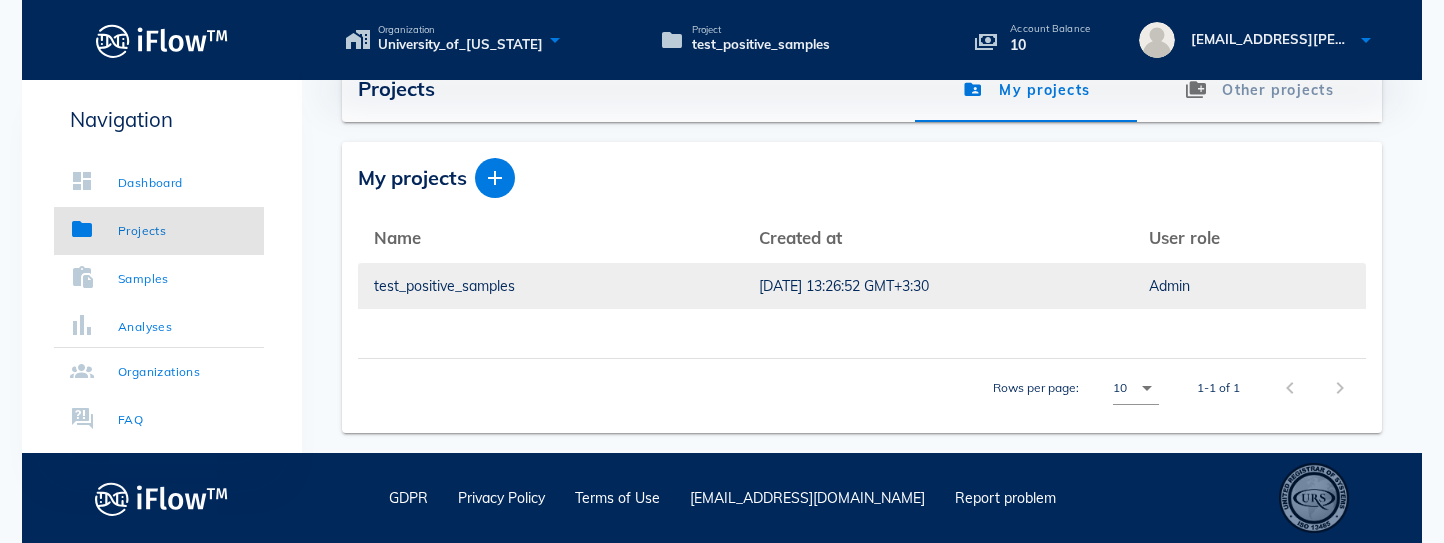 click on "test_positive_samples" at bounding box center [550, 286] 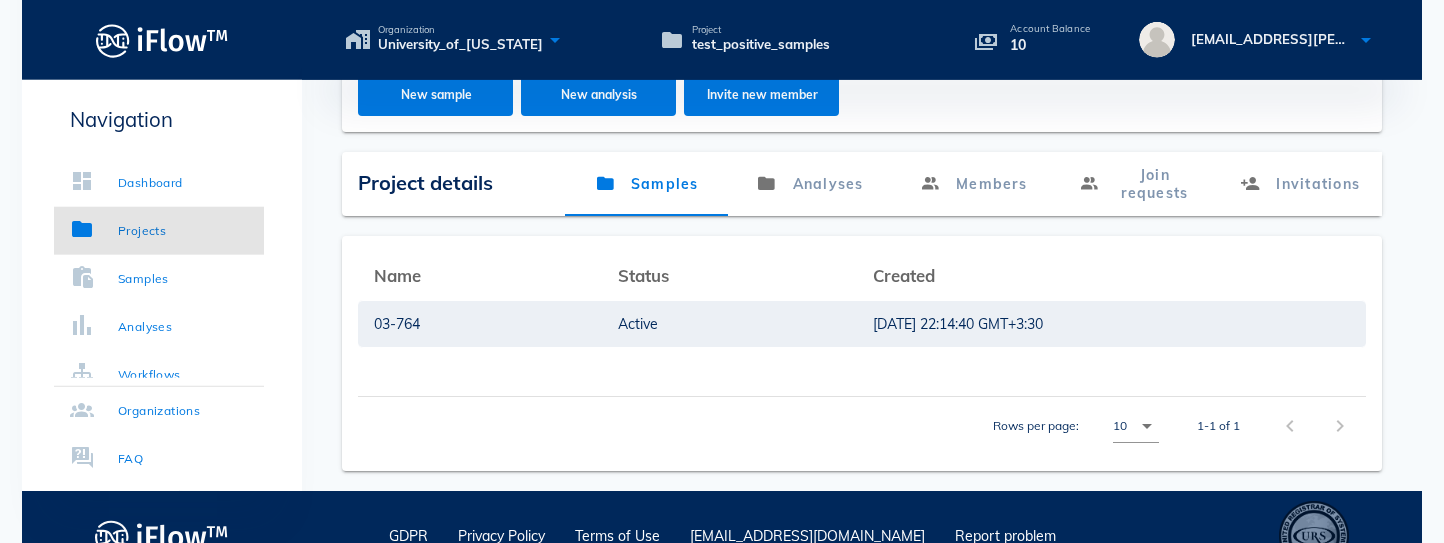 scroll, scrollTop: 213, scrollLeft: 0, axis: vertical 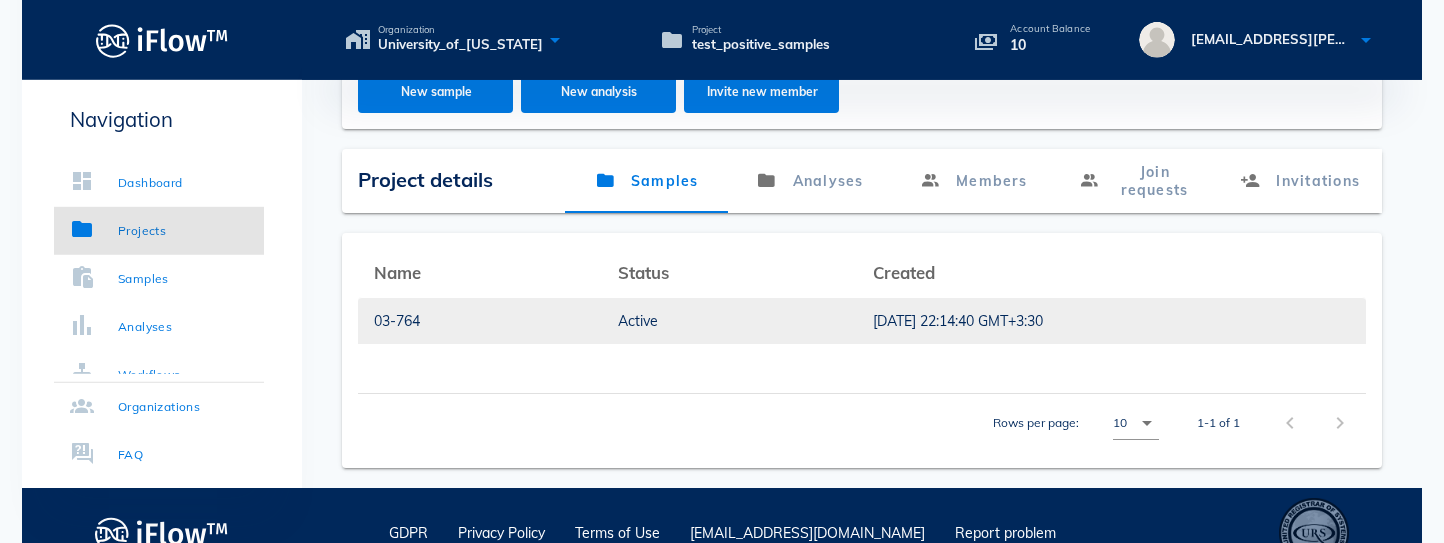 click on "03-764" at bounding box center [480, 321] 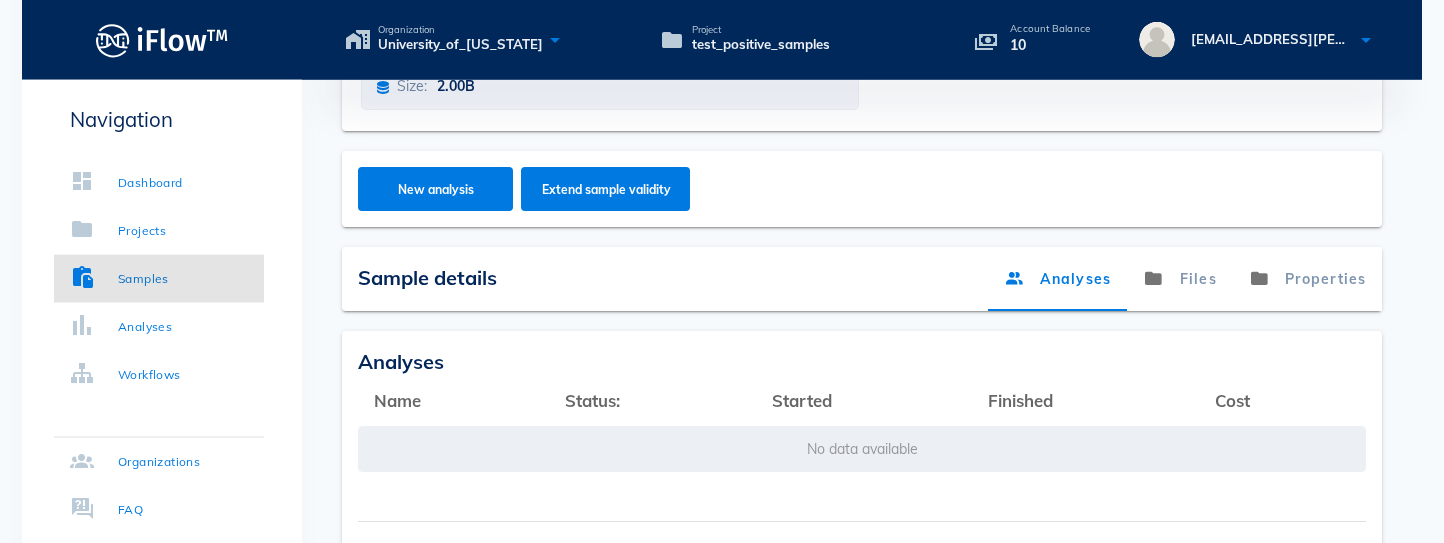 scroll, scrollTop: 254, scrollLeft: 0, axis: vertical 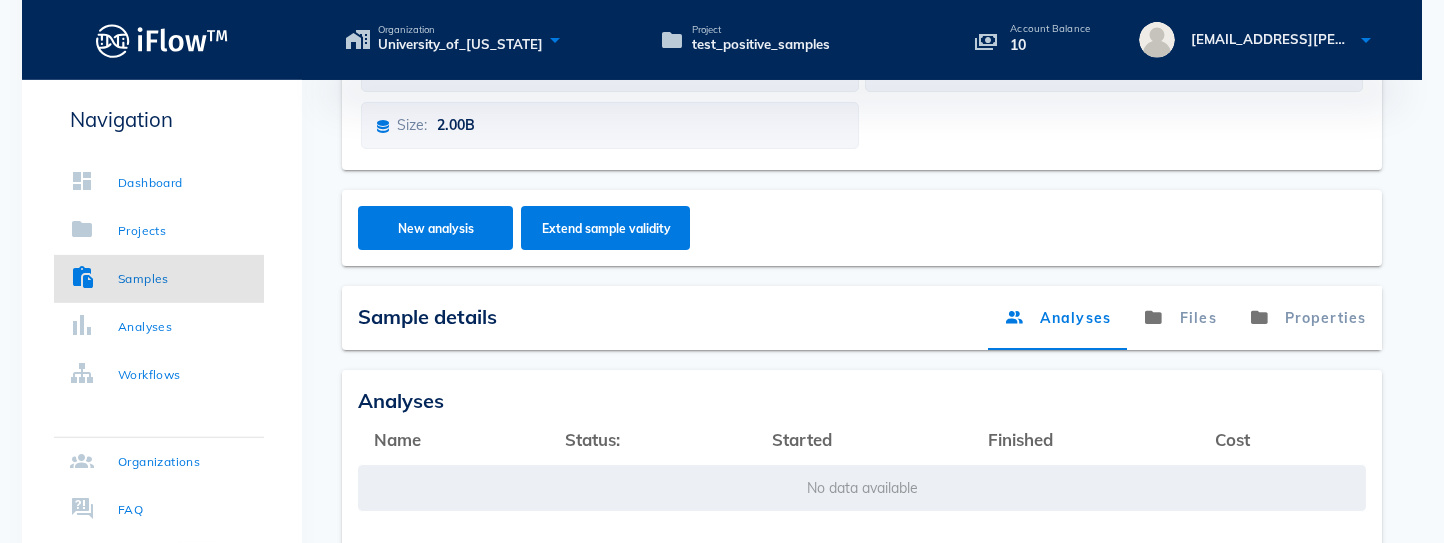 click on "Sample details" at bounding box center [427, 316] 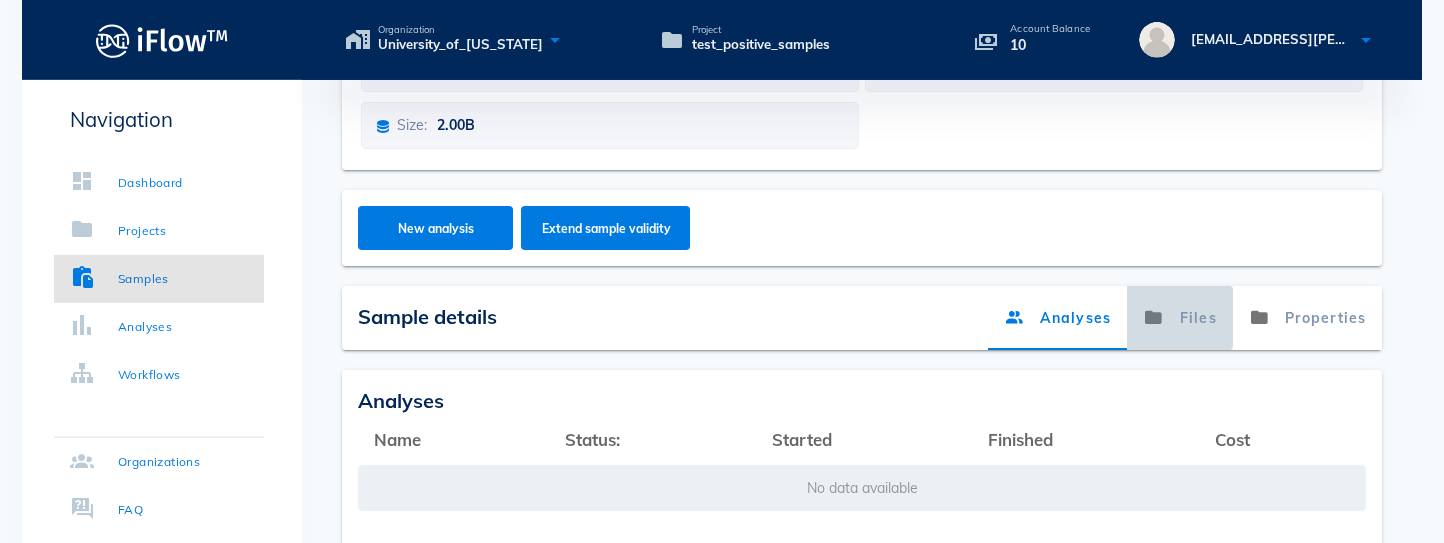 click on "Files" at bounding box center (1180, 318) 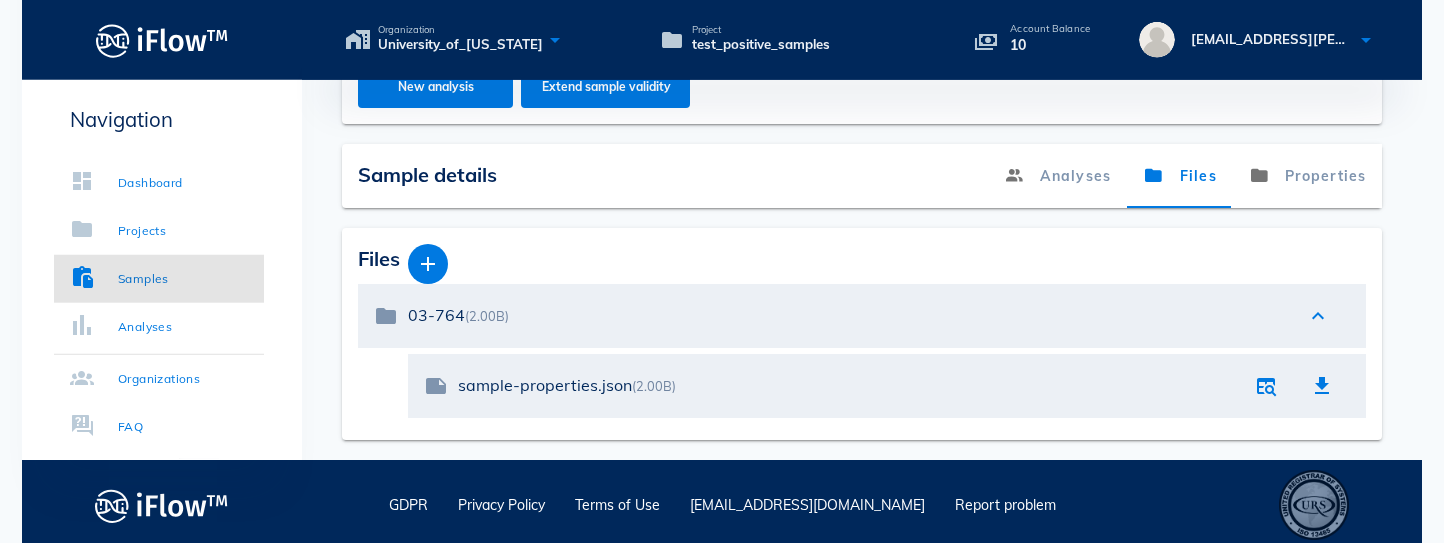 scroll, scrollTop: 365, scrollLeft: 0, axis: vertical 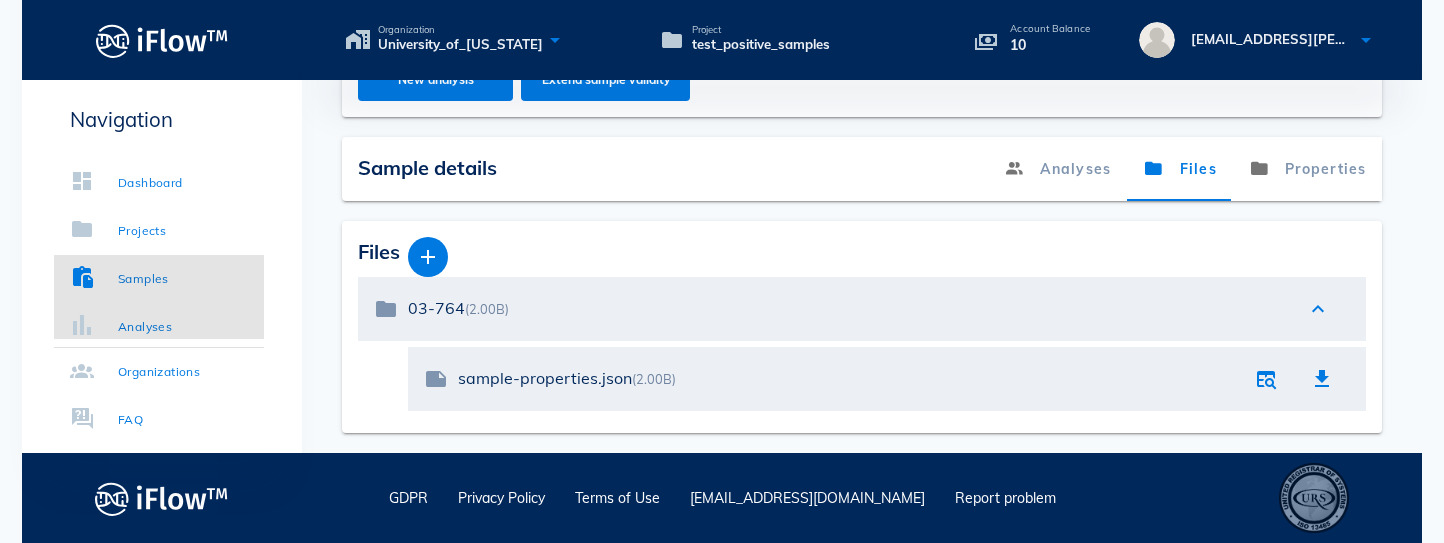 click on "Analyses" at bounding box center [145, 327] 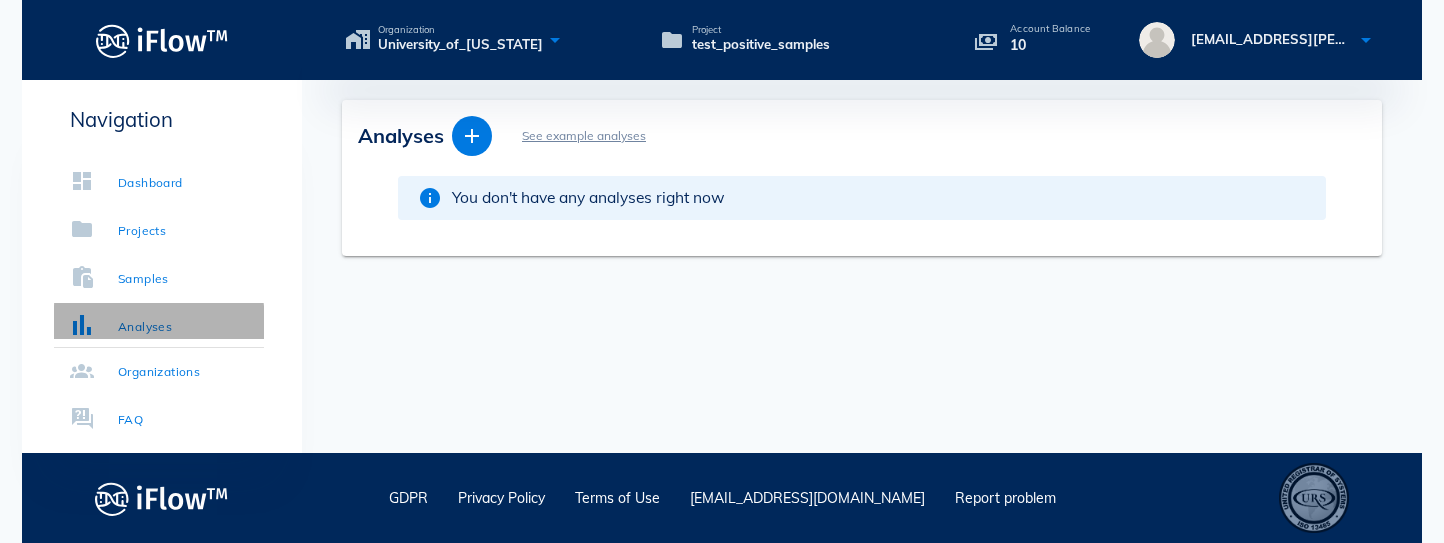 scroll, scrollTop: 0, scrollLeft: 0, axis: both 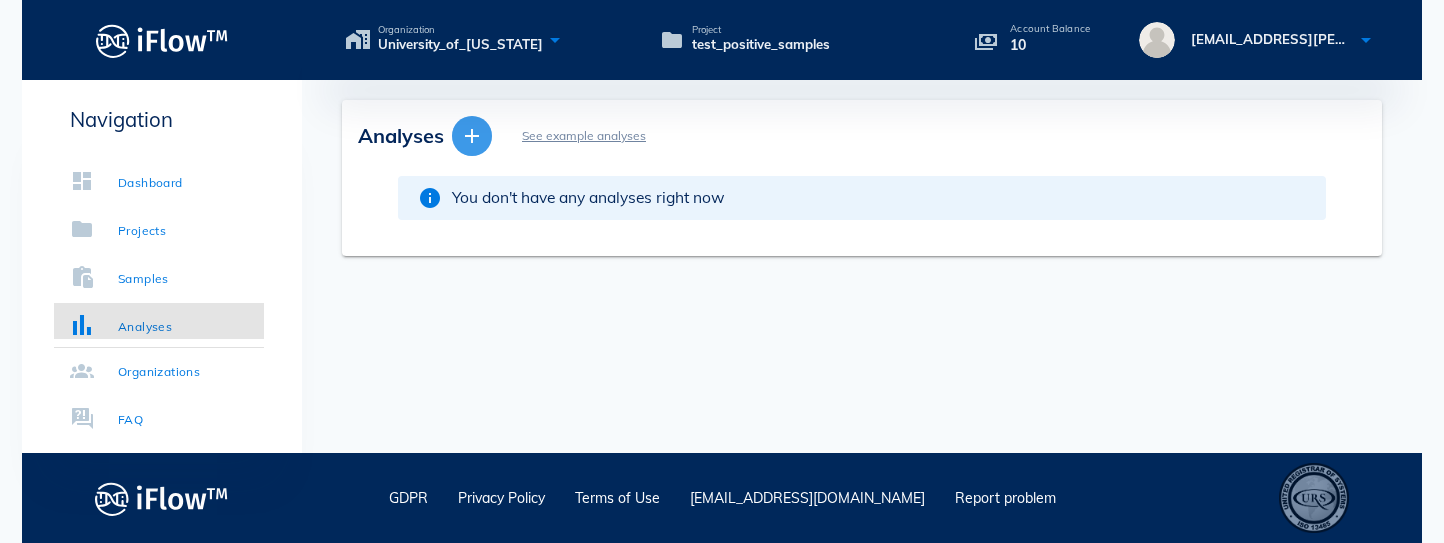click at bounding box center [472, 136] 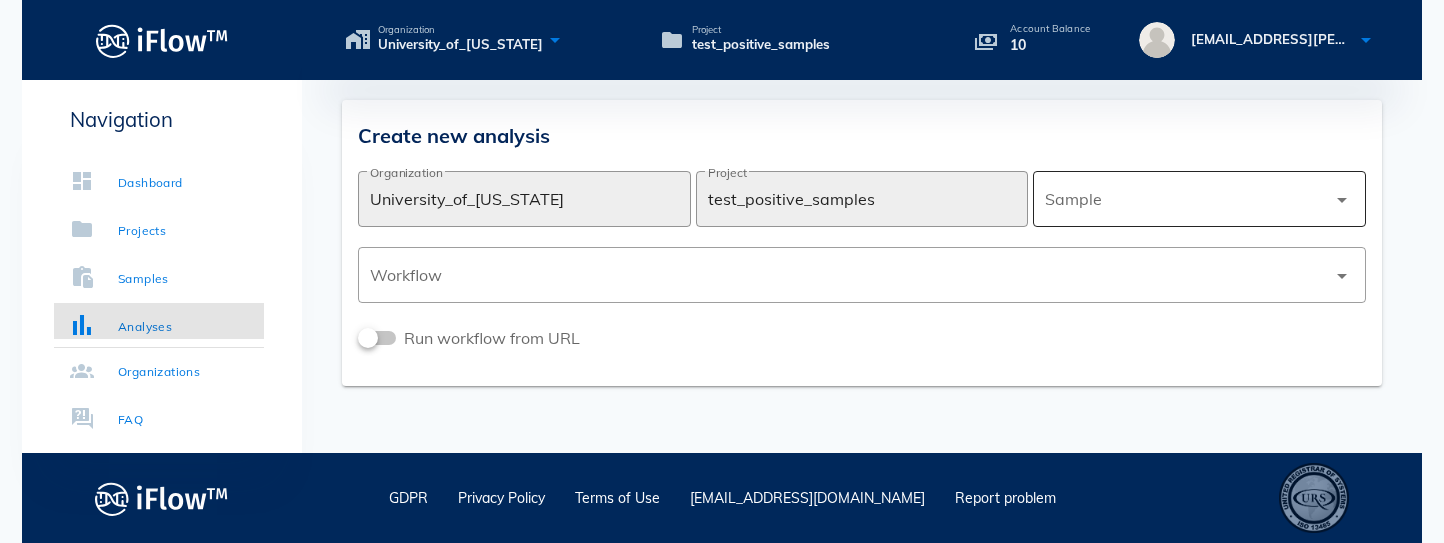 click at bounding box center [1185, 199] 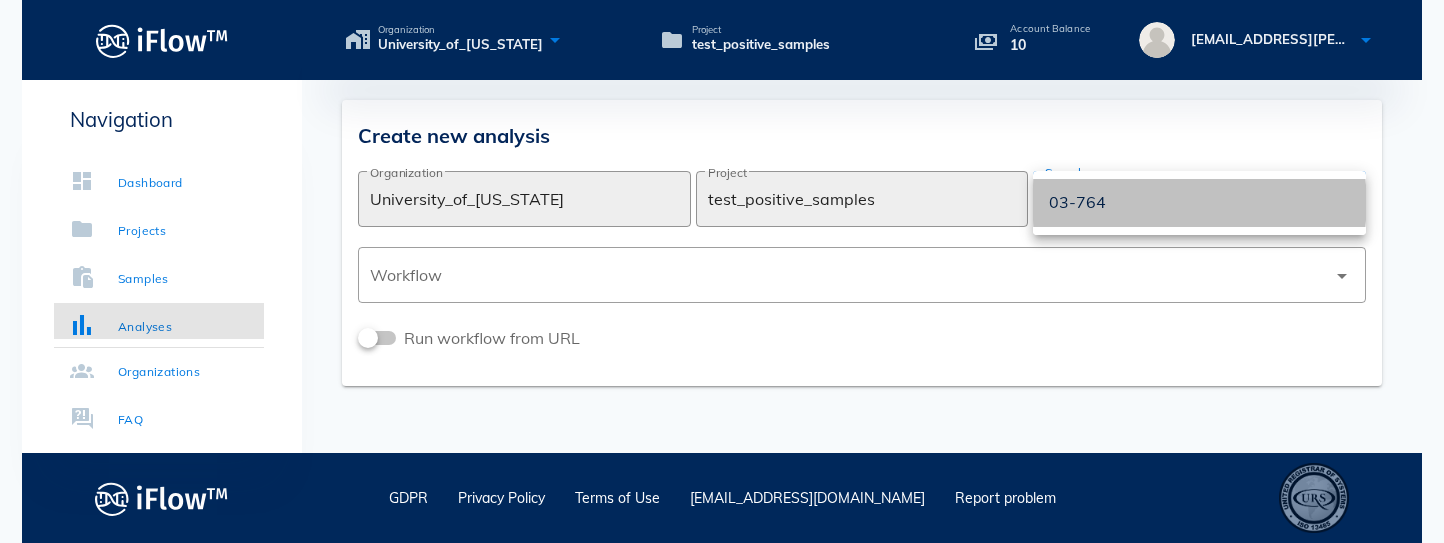 click on "03-764" at bounding box center [1199, 202] 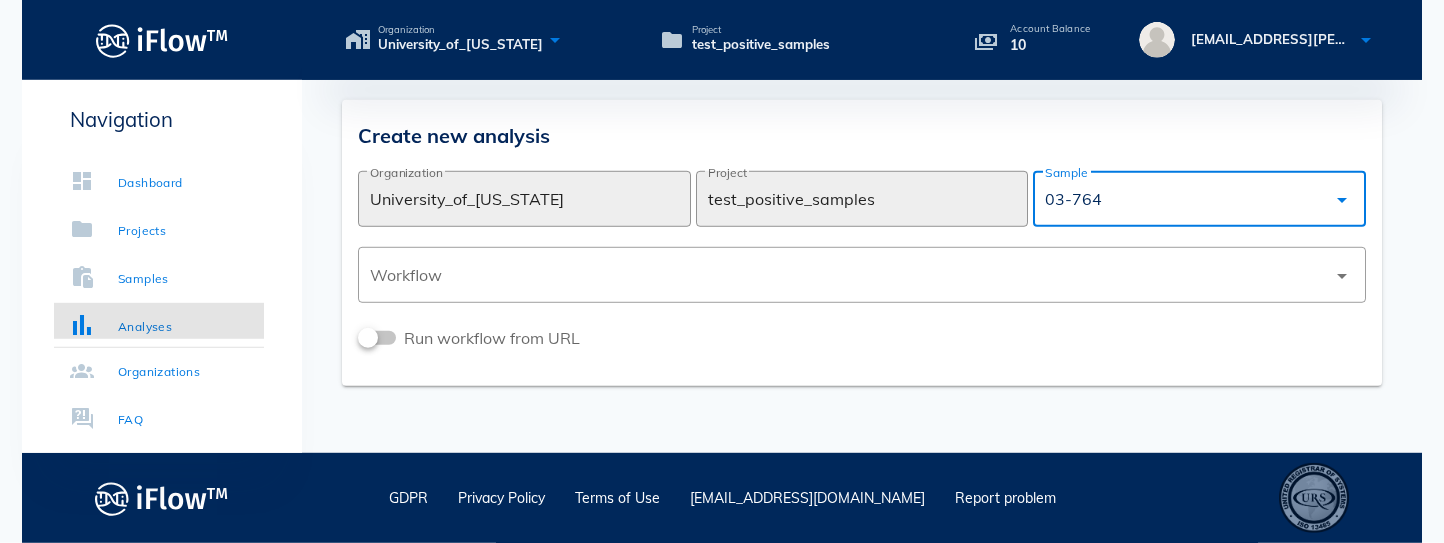 scroll, scrollTop: 0, scrollLeft: 0, axis: both 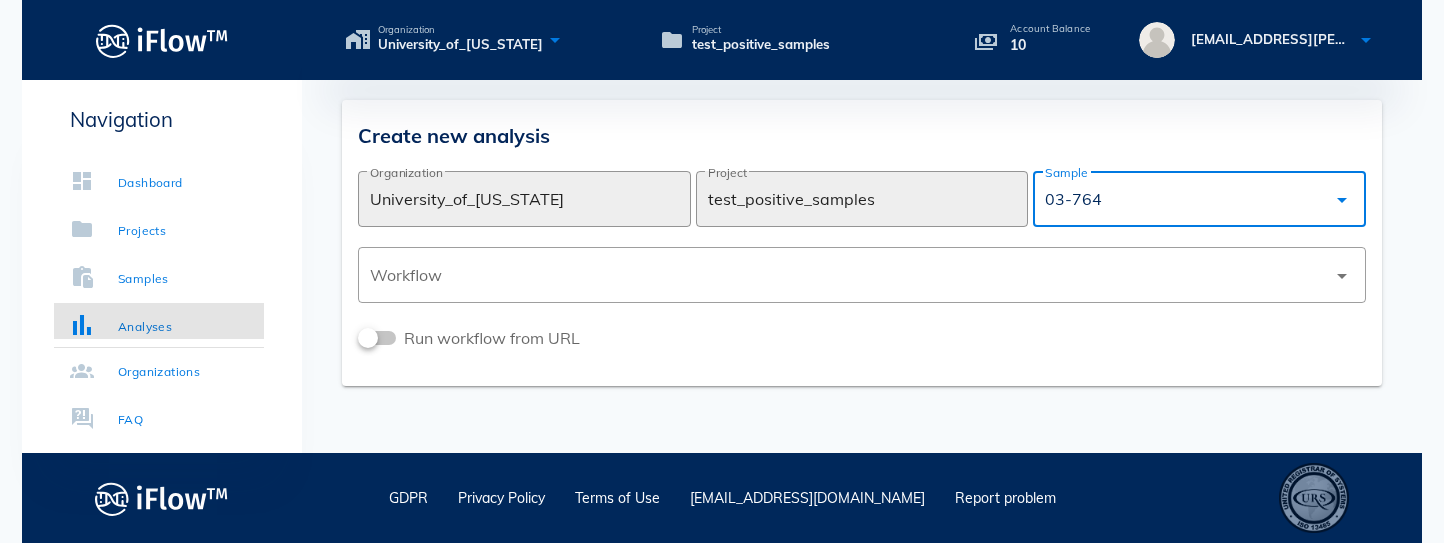 click on "Organization   University_of_[US_STATE]   Project   test_positive_samples   Account Balance   10  [EMAIL_ADDRESS][PERSON_NAME][DOMAIN_NAME]  Navigation  Dashboard Projects Samples Analyses Workflows Organizations FAQ  Your account balance is insufficient to run this workflow.   Please, contact your organization owner.   Create new analysis  ​ Organization University_of_[US_STATE] ​ Project test_positive_samples ​ Sample 03-764 arrow_drop_down ​ Workflow arrow_drop_down Run workflow from URL  GDPR   Privacy Policy   Terms of Use  [EMAIL_ADDRESS][DOMAIN_NAME] Report problem  Go to Project Select Organization 03-764" at bounding box center [722, 271] 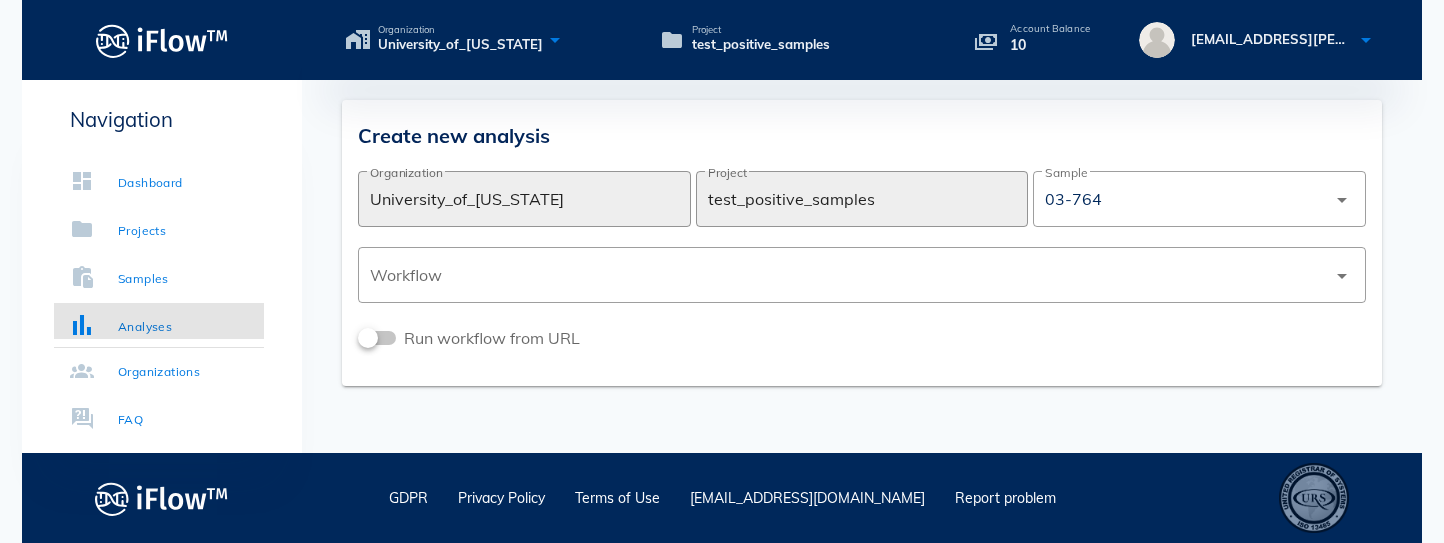 click on "Create new analysis  ​ Organization University_of_[US_STATE] ​ Project test_positive_samples ​ Sample 03-764 arrow_drop_down ​ Workflow arrow_drop_down Run workflow from URL" at bounding box center (862, 243) 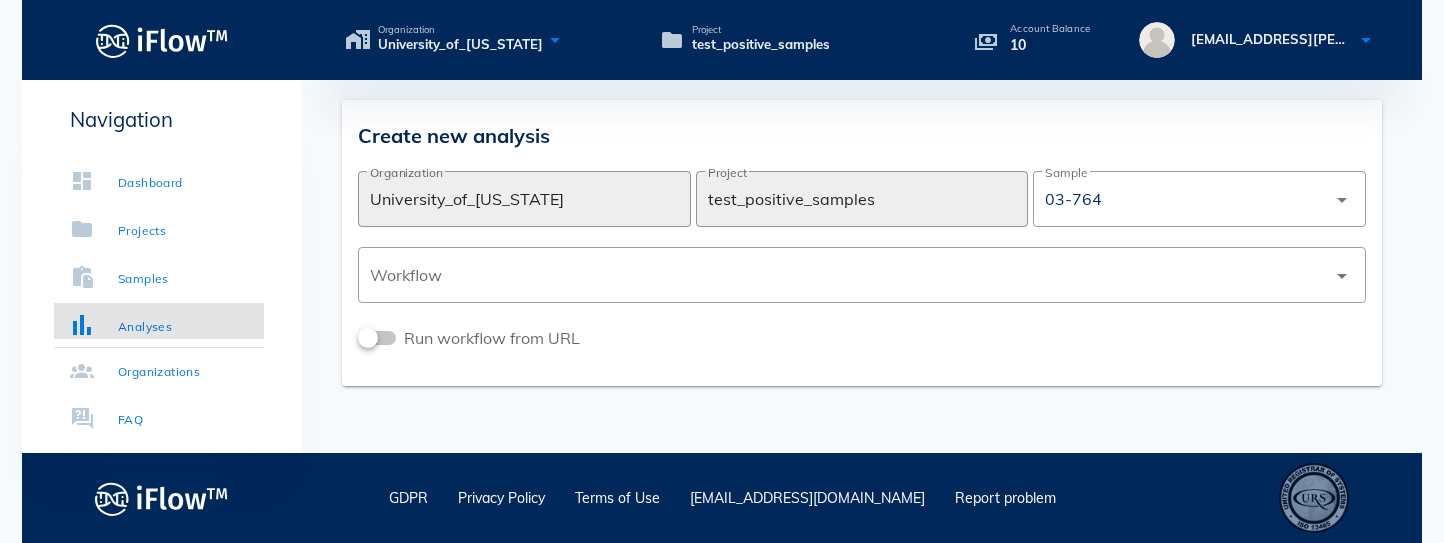 drag, startPoint x: 1449, startPoint y: 107, endPoint x: 1449, endPoint y: 131, distance: 24 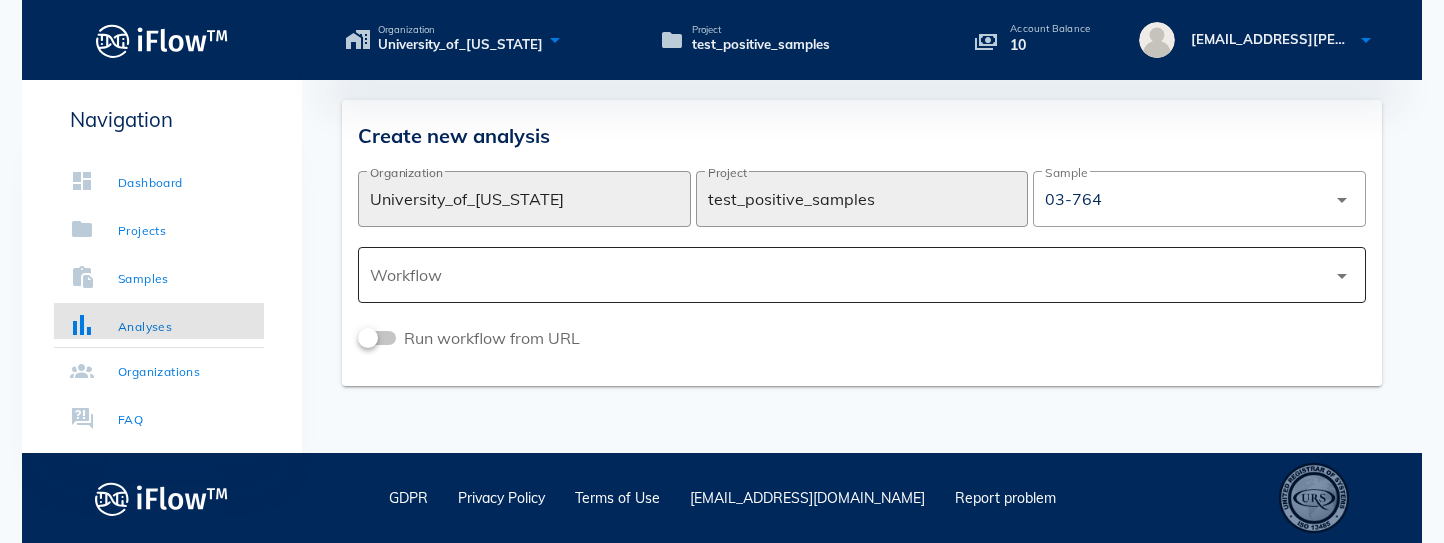 click at bounding box center [848, 275] 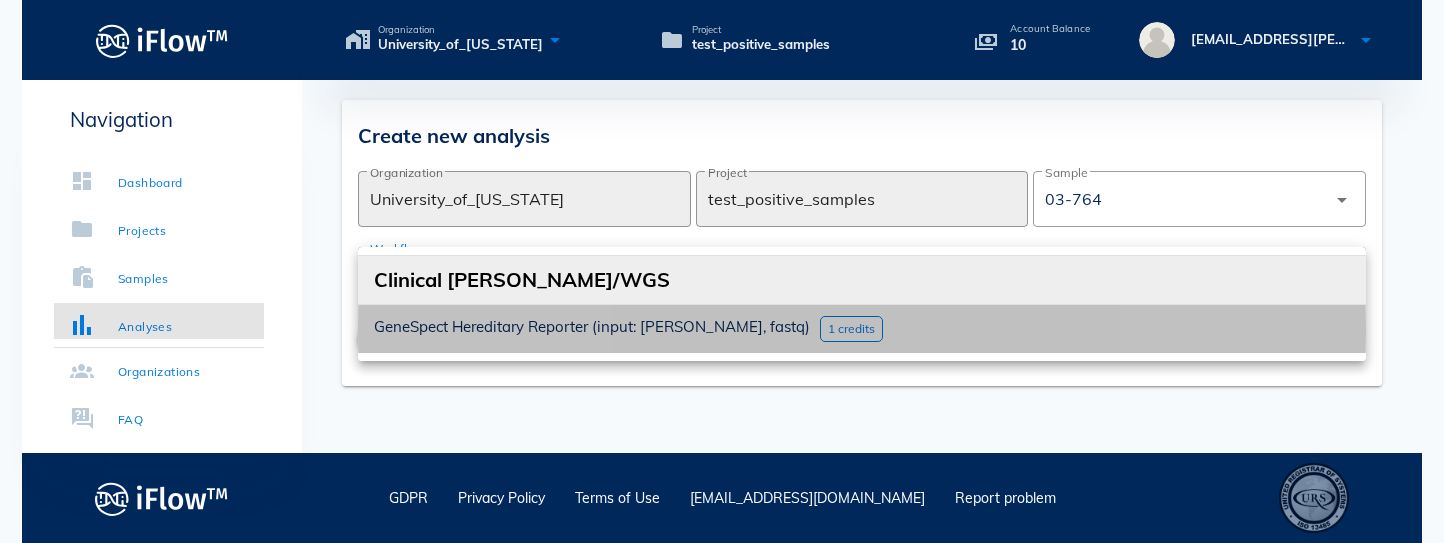 click on "1 credits" at bounding box center (851, 329) 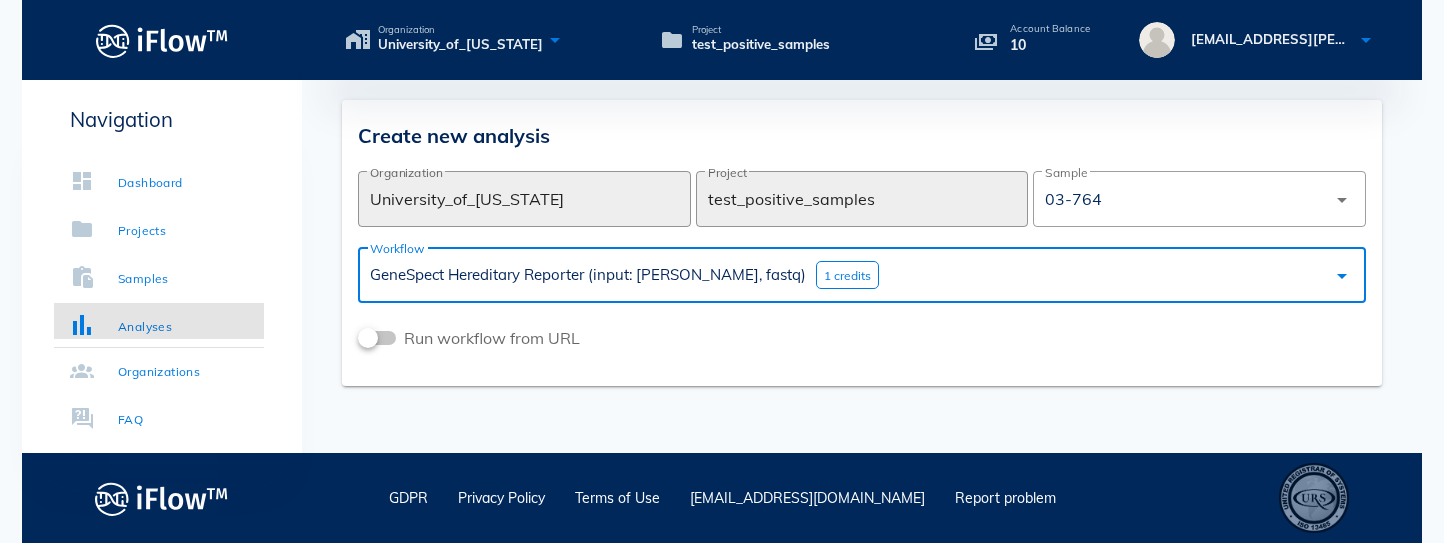 click on "Create new analysis  ​ Organization University_of_[US_STATE] ​ Project test_positive_samples ​ Sample 03-764 arrow_drop_down ​ Workflow GeneSpect Hereditary Reporter (input: [PERSON_NAME], fastq) 1 credits arrow_drop_down Run workflow from URL" at bounding box center [862, 243] 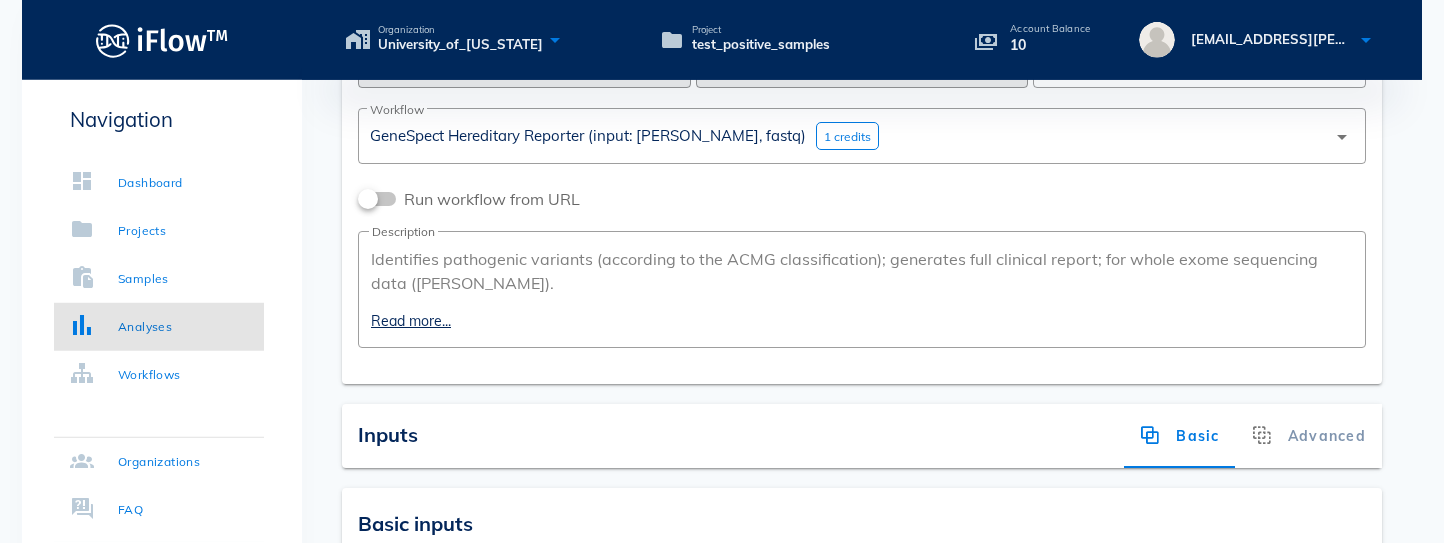 scroll, scrollTop: 152, scrollLeft: 0, axis: vertical 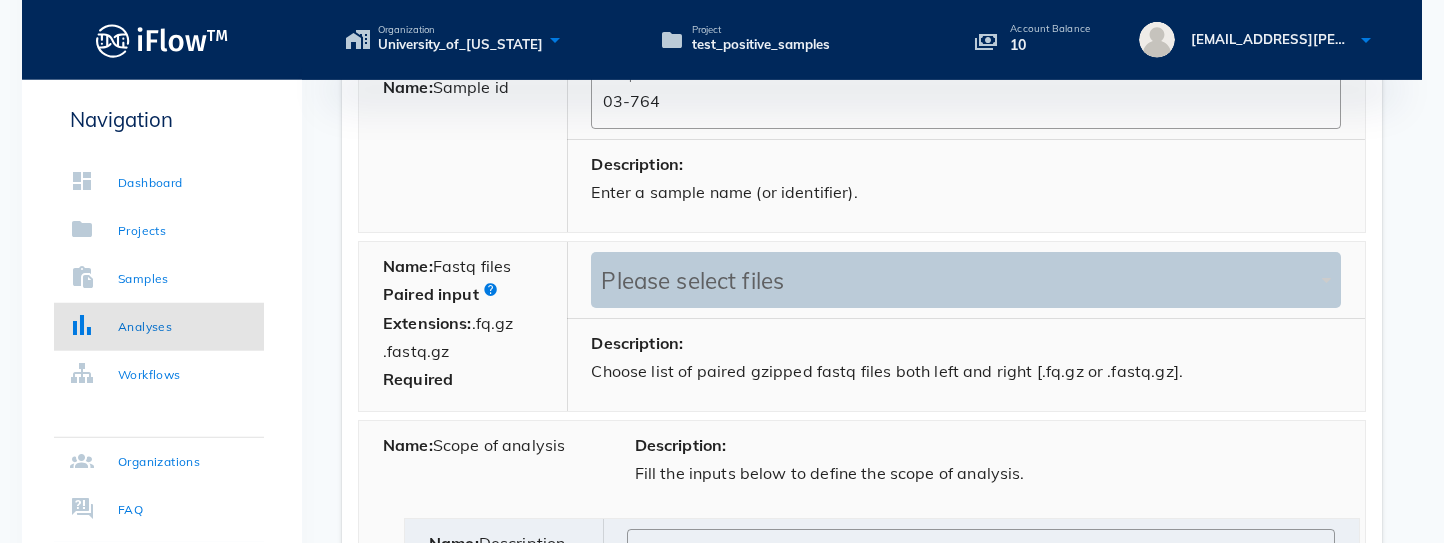 click on "Please select files" at bounding box center (956, 280) 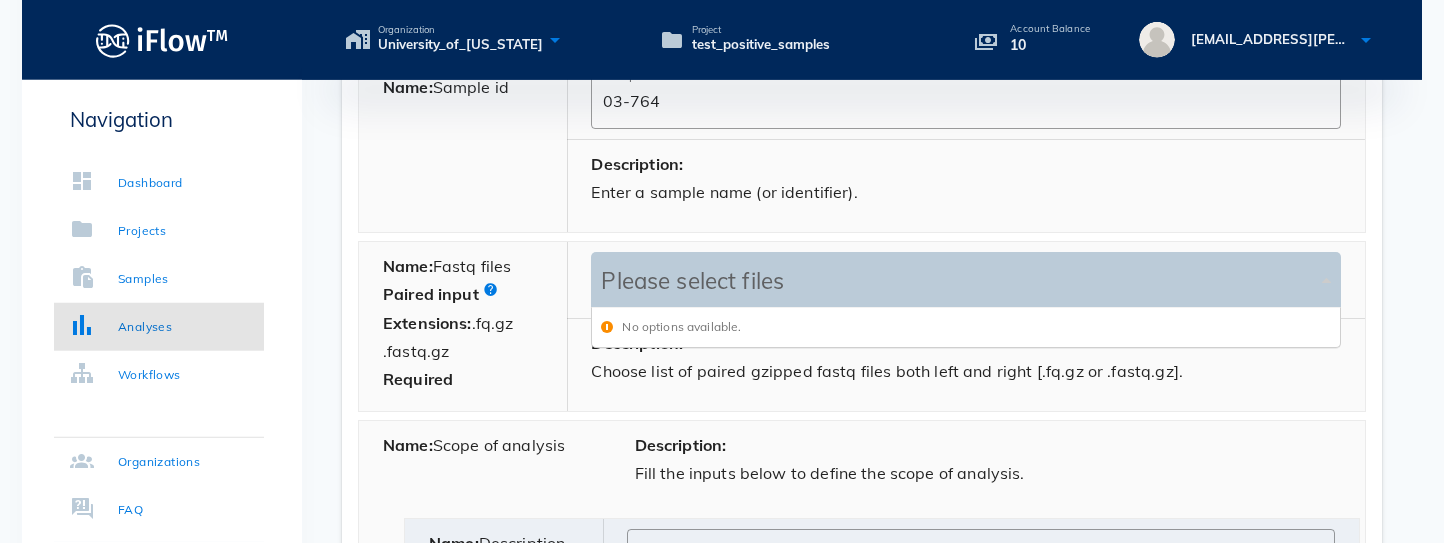 scroll, scrollTop: 43, scrollLeft: 752, axis: both 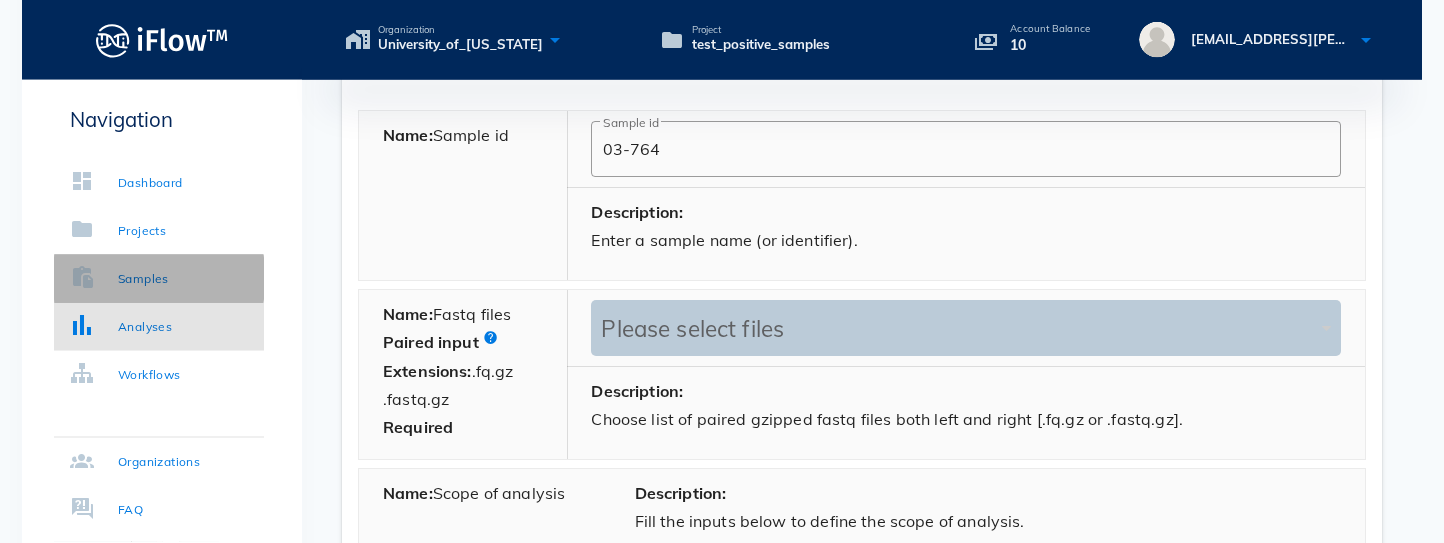 click on "Samples" at bounding box center (119, 279) 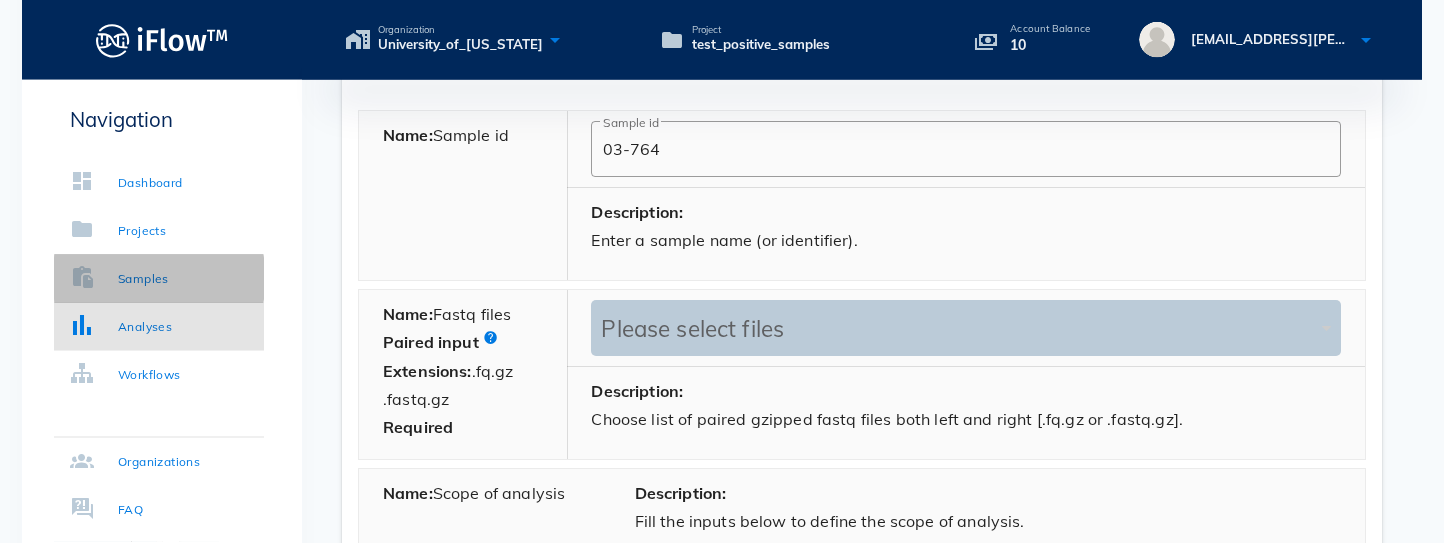 scroll, scrollTop: 0, scrollLeft: 0, axis: both 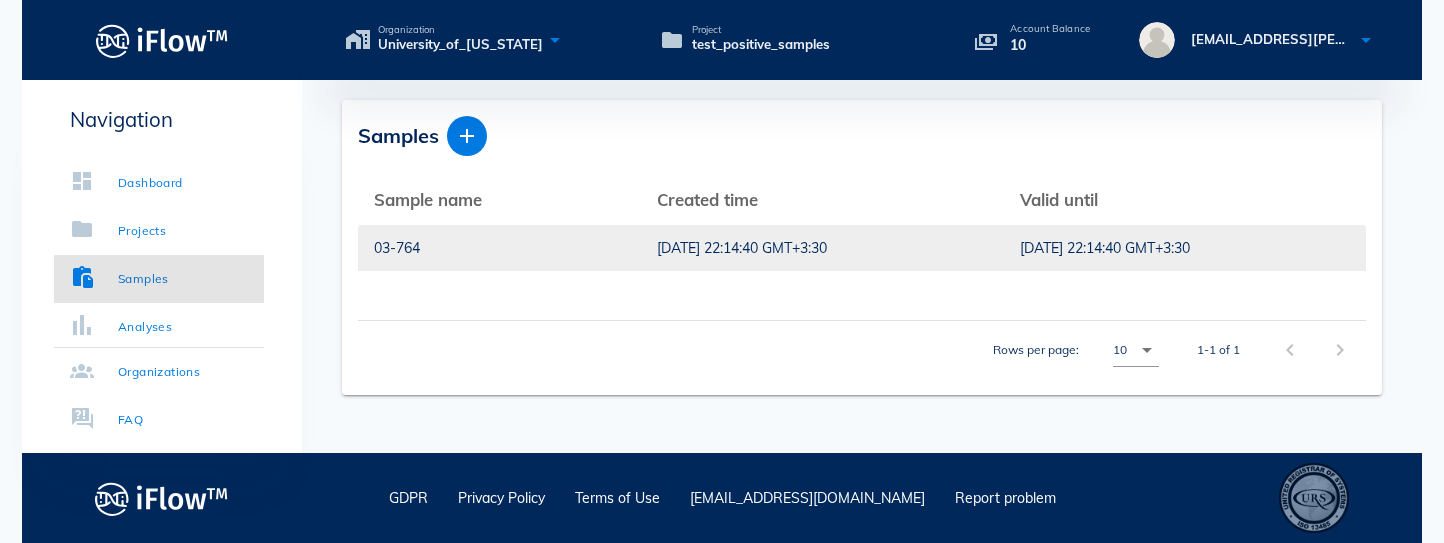 click on "[DATE] 22:14:40 GMT+3:30" at bounding box center (822, 248) 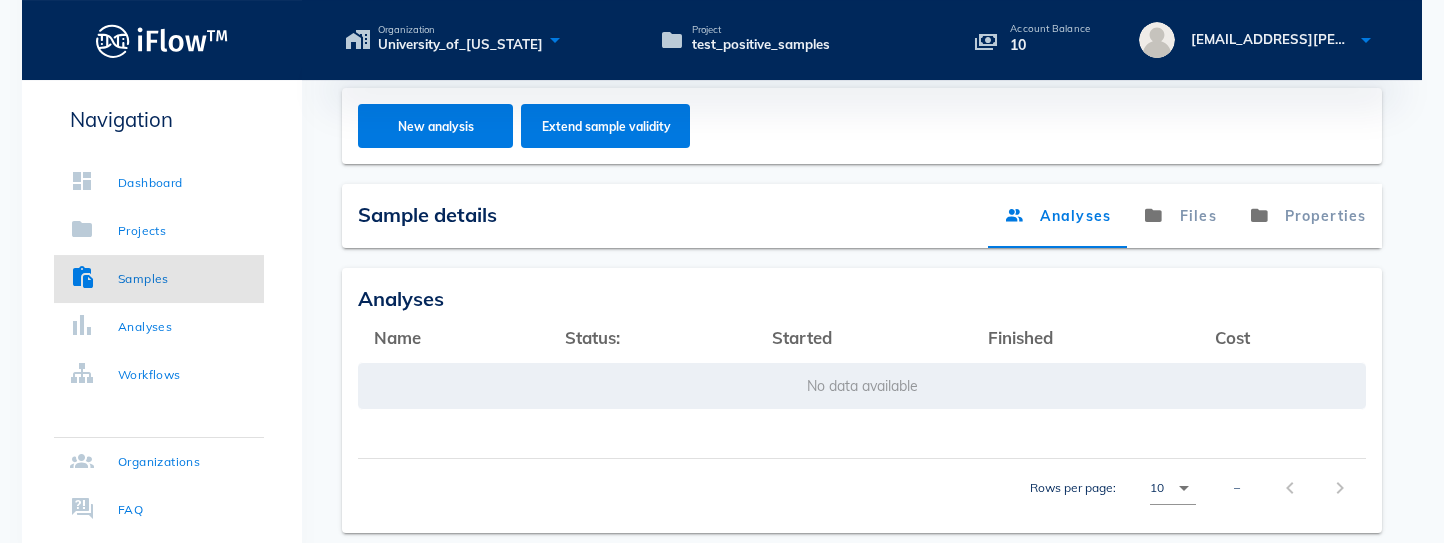 scroll, scrollTop: 325, scrollLeft: 0, axis: vertical 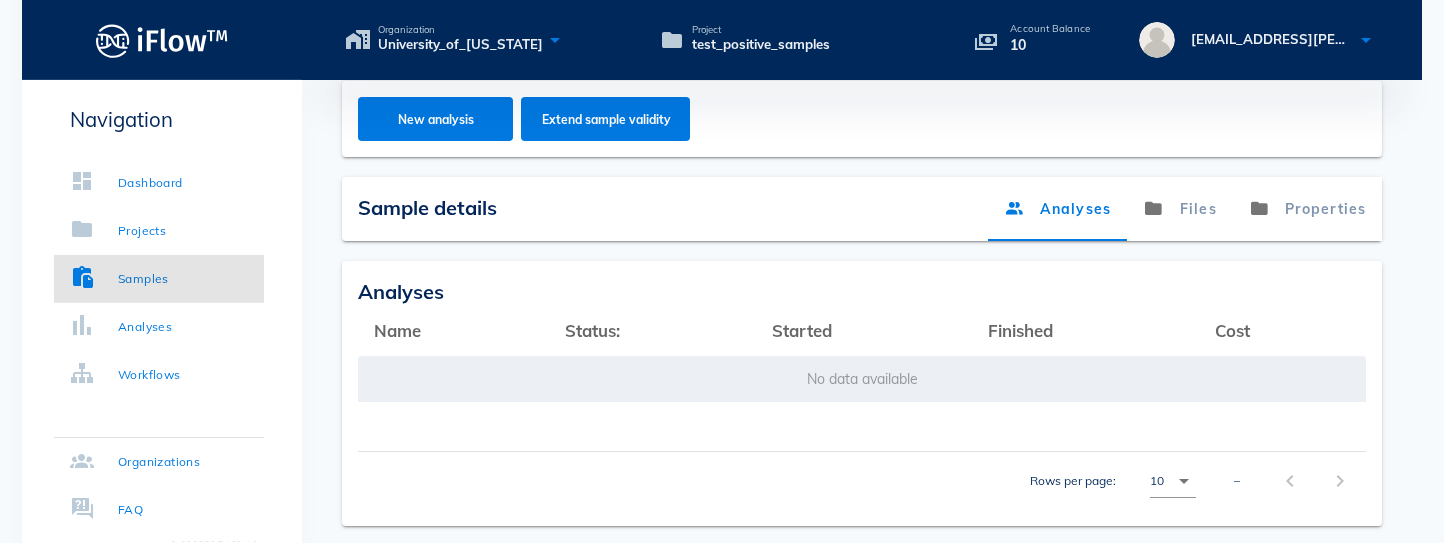 click on "No data available" at bounding box center (862, 379) 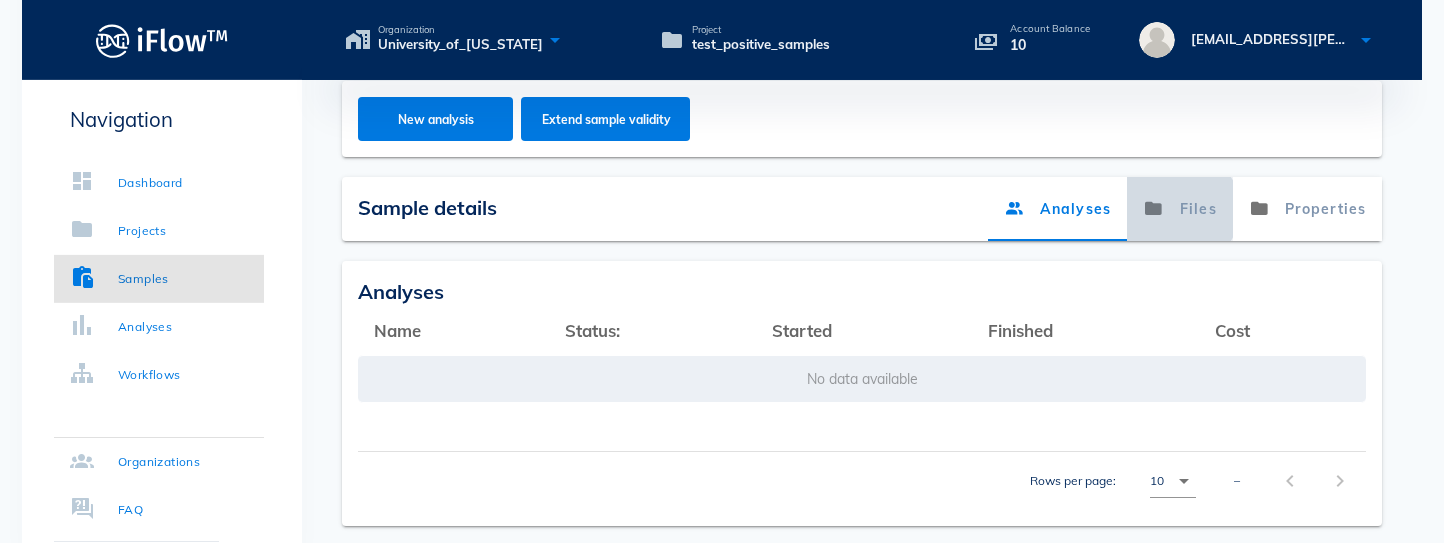 click on "Files" at bounding box center [1180, 209] 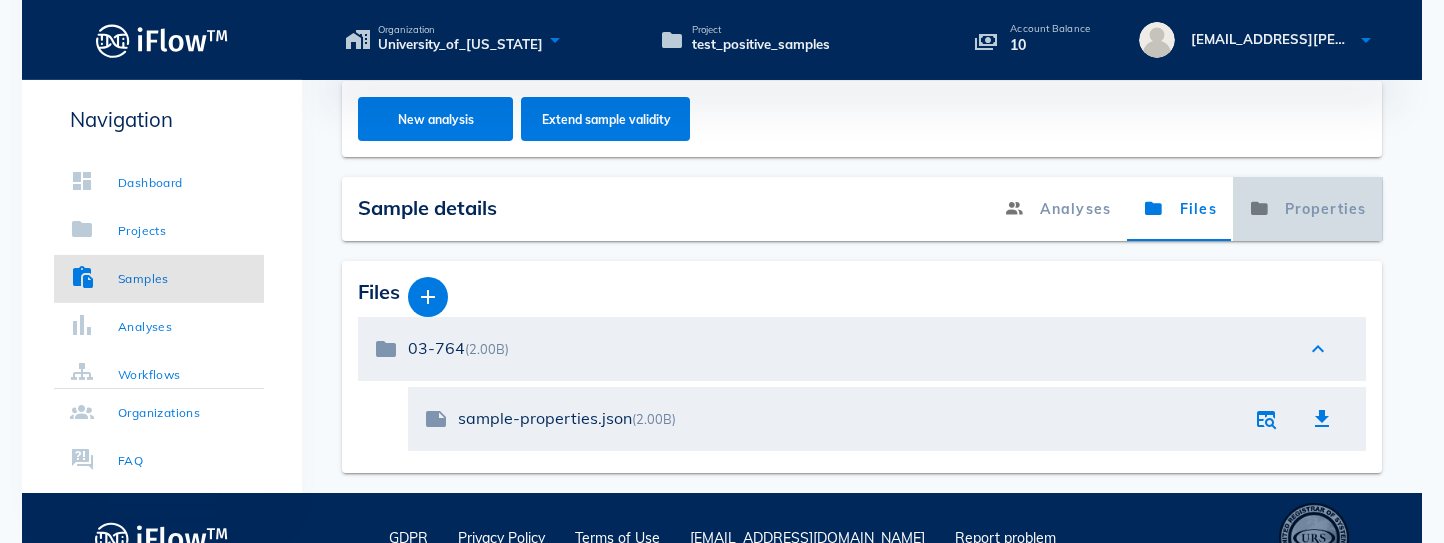 click on "Properties" at bounding box center [1307, 209] 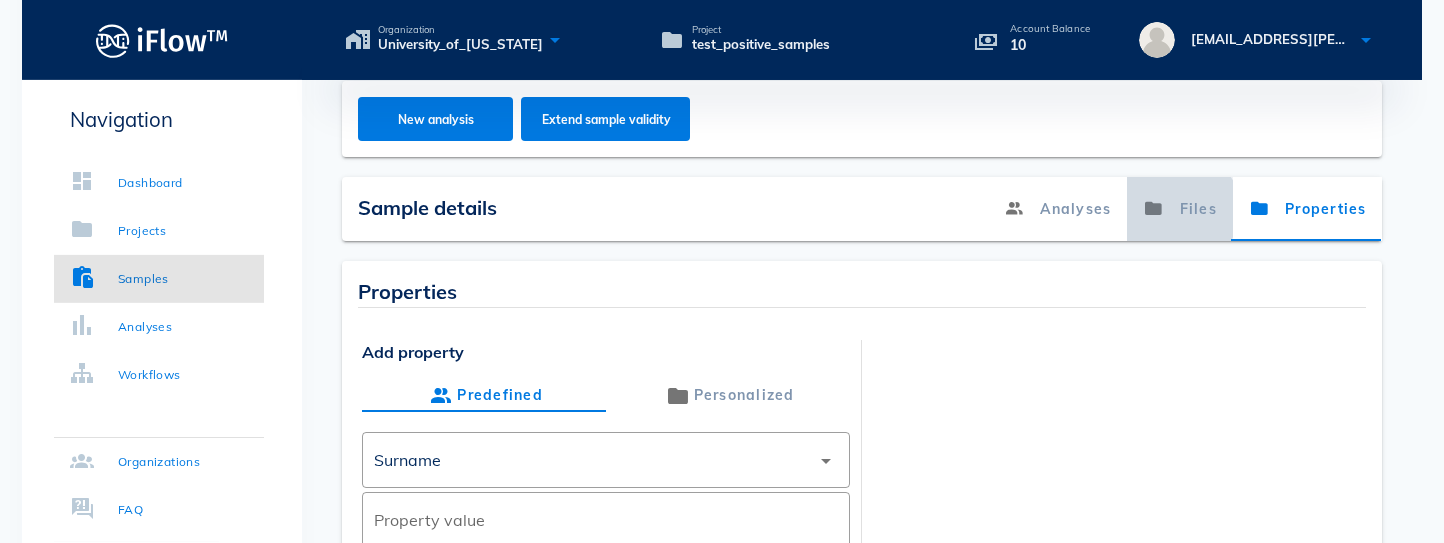 click on "Files" at bounding box center [1180, 209] 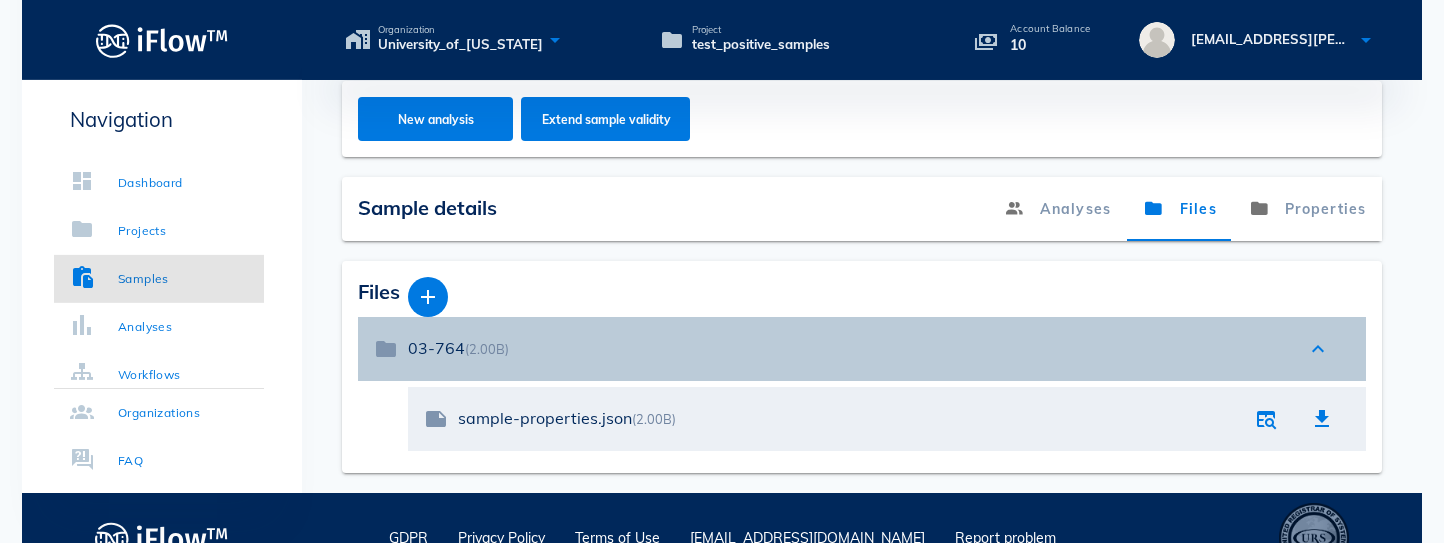 click on "03-764   (2.00B)" at bounding box center [847, 348] 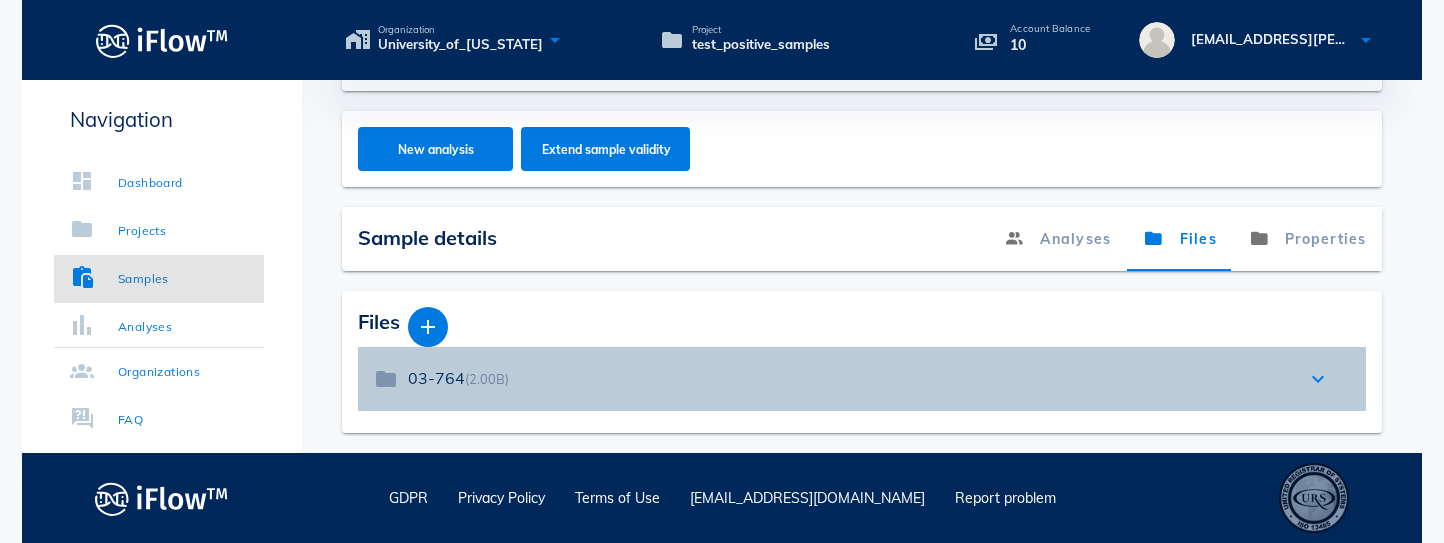 click on "03-764   (2.00B)" at bounding box center [847, 378] 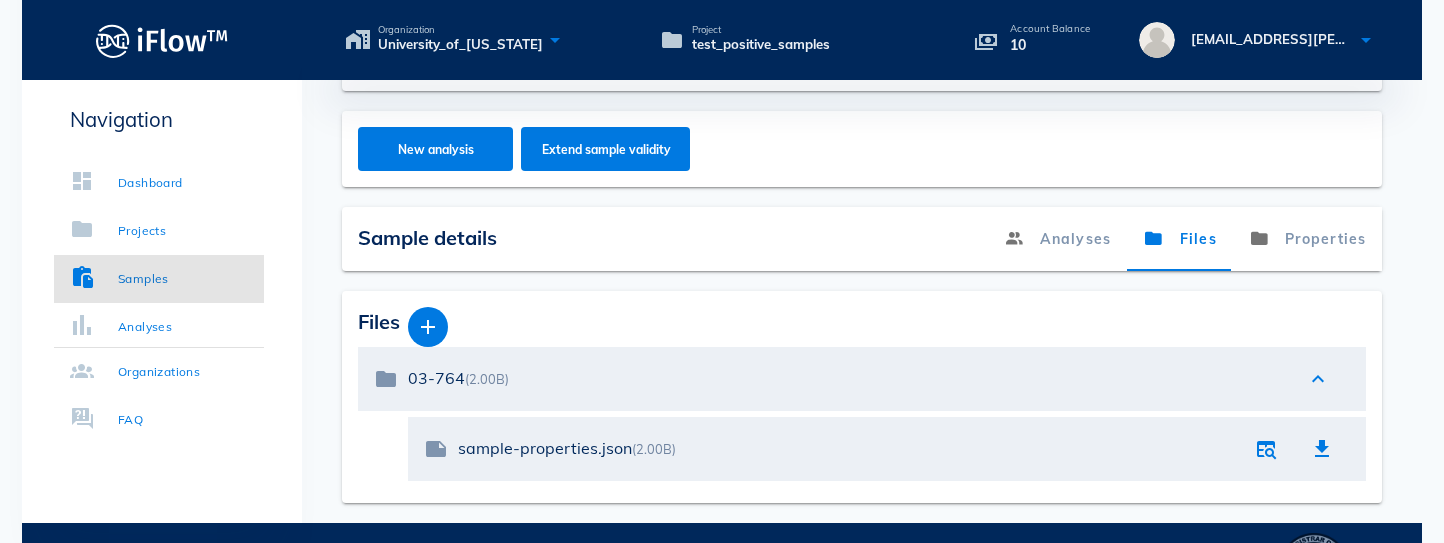 scroll, scrollTop: 365, scrollLeft: 0, axis: vertical 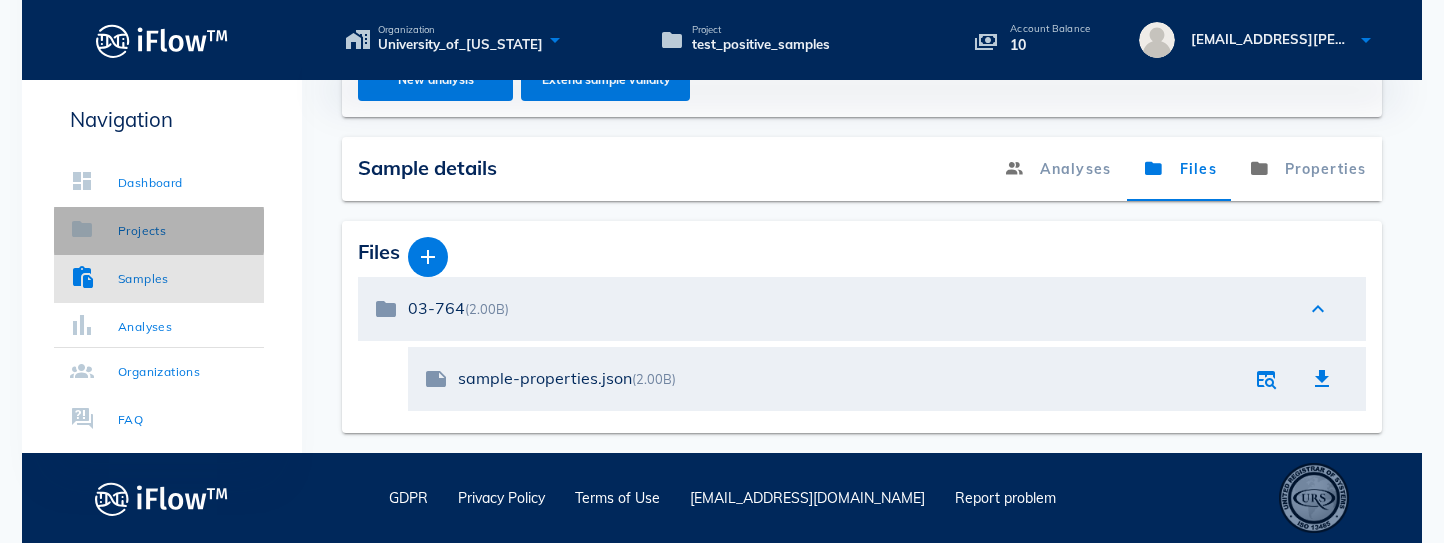click at bounding box center [82, 229] 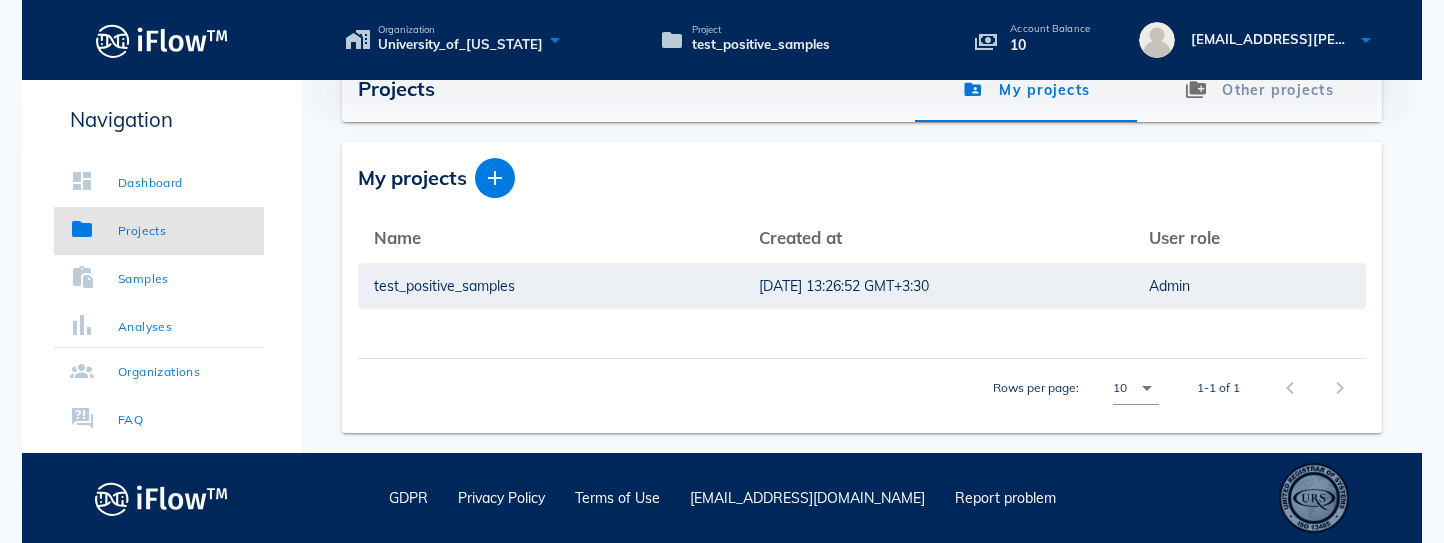 scroll, scrollTop: 42, scrollLeft: 0, axis: vertical 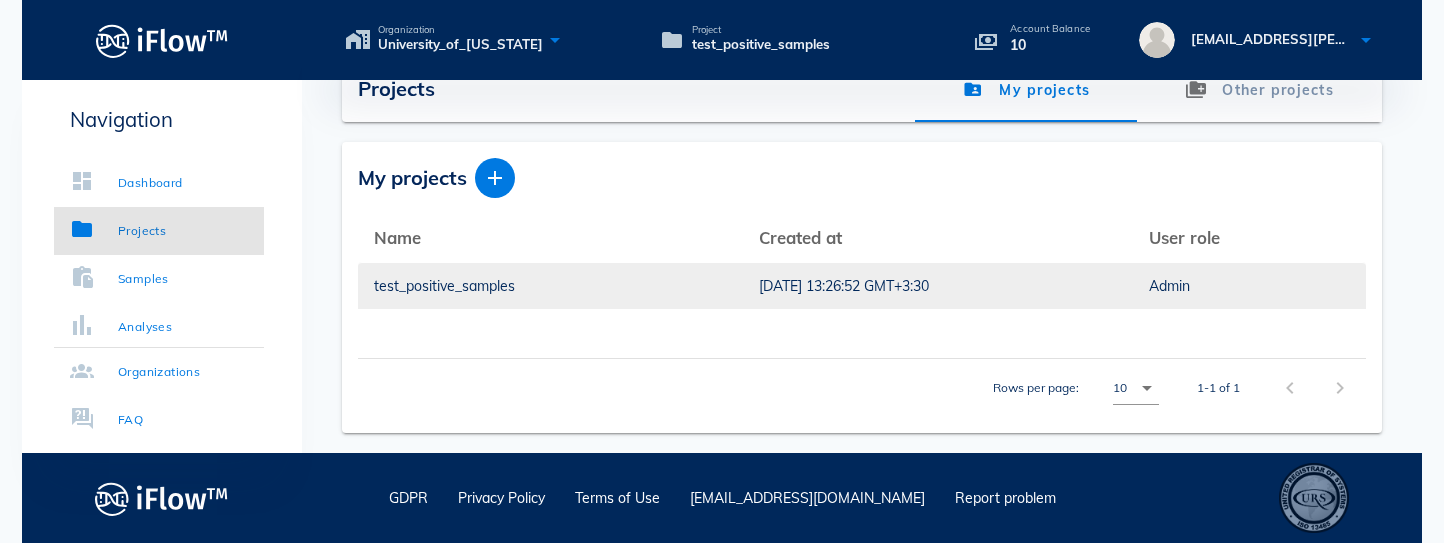 click on "test_positive_samples" at bounding box center [550, 286] 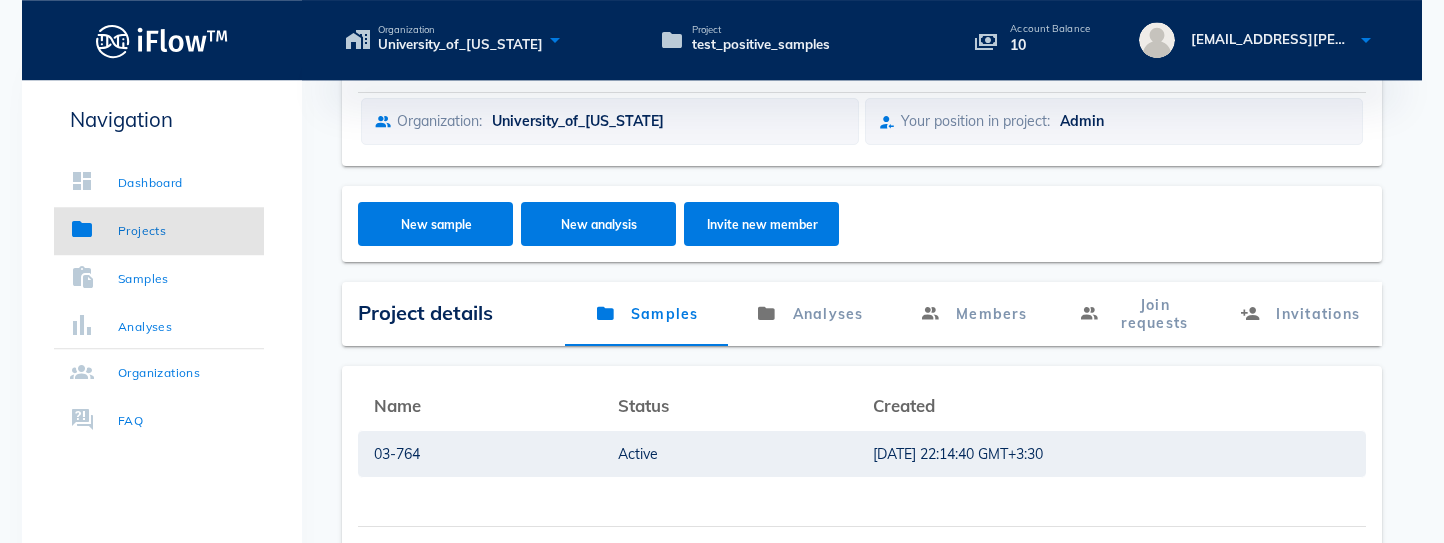 scroll, scrollTop: 248, scrollLeft: 0, axis: vertical 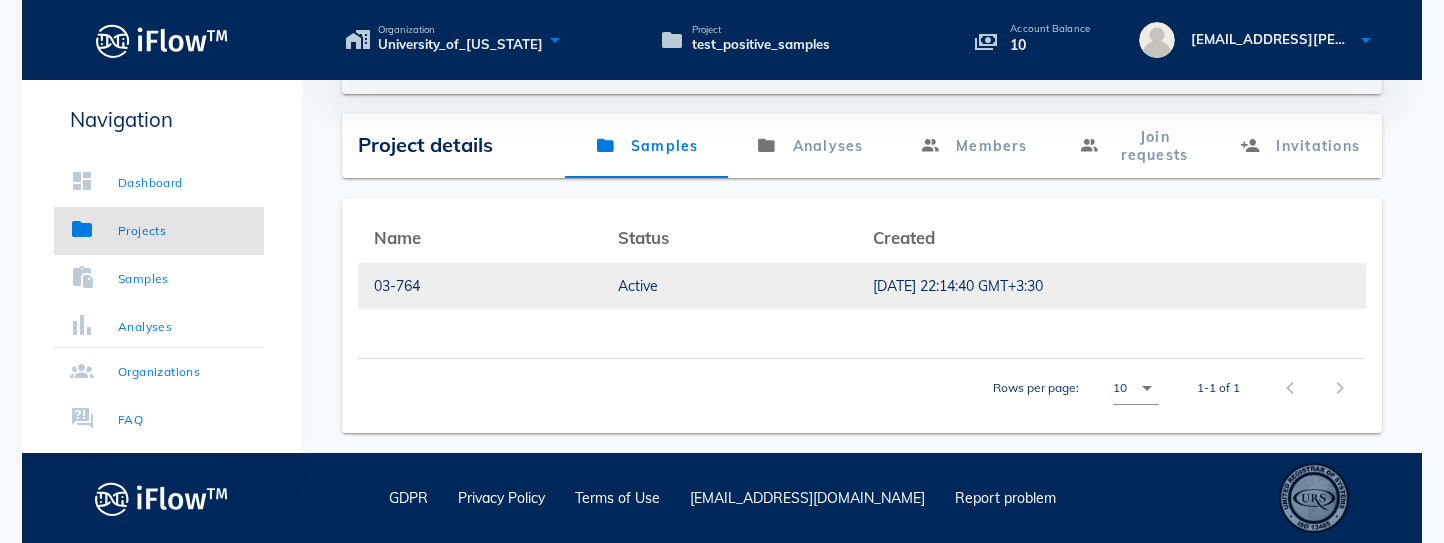 click on "03-764" at bounding box center (480, 286) 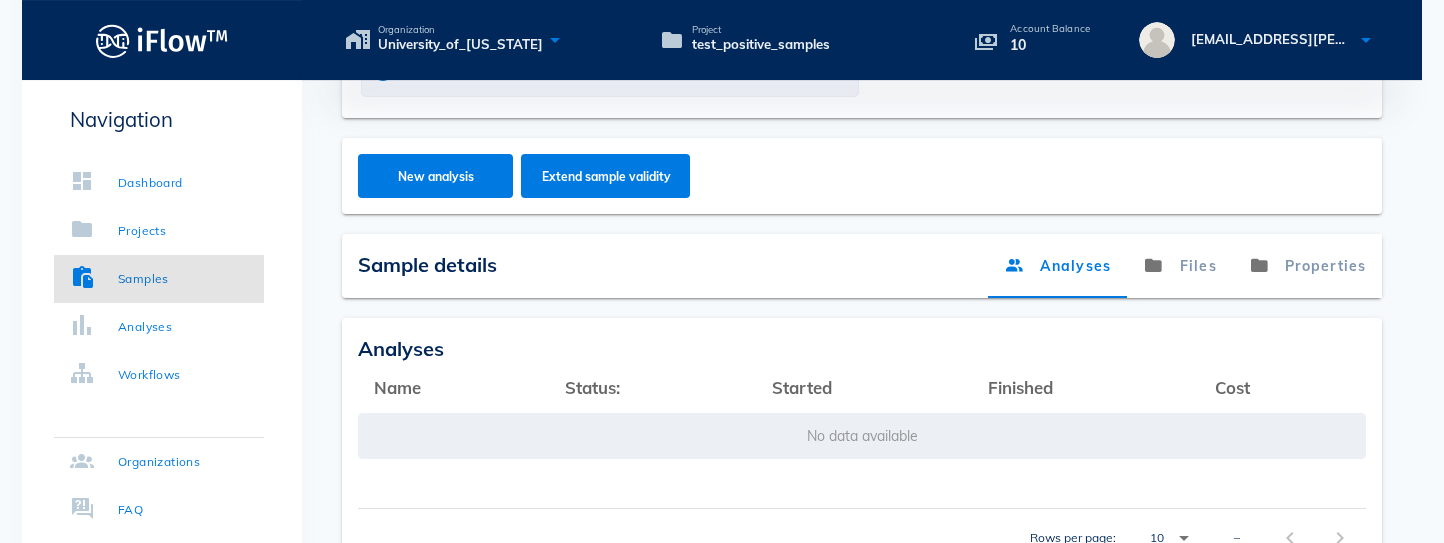 scroll, scrollTop: 266, scrollLeft: 0, axis: vertical 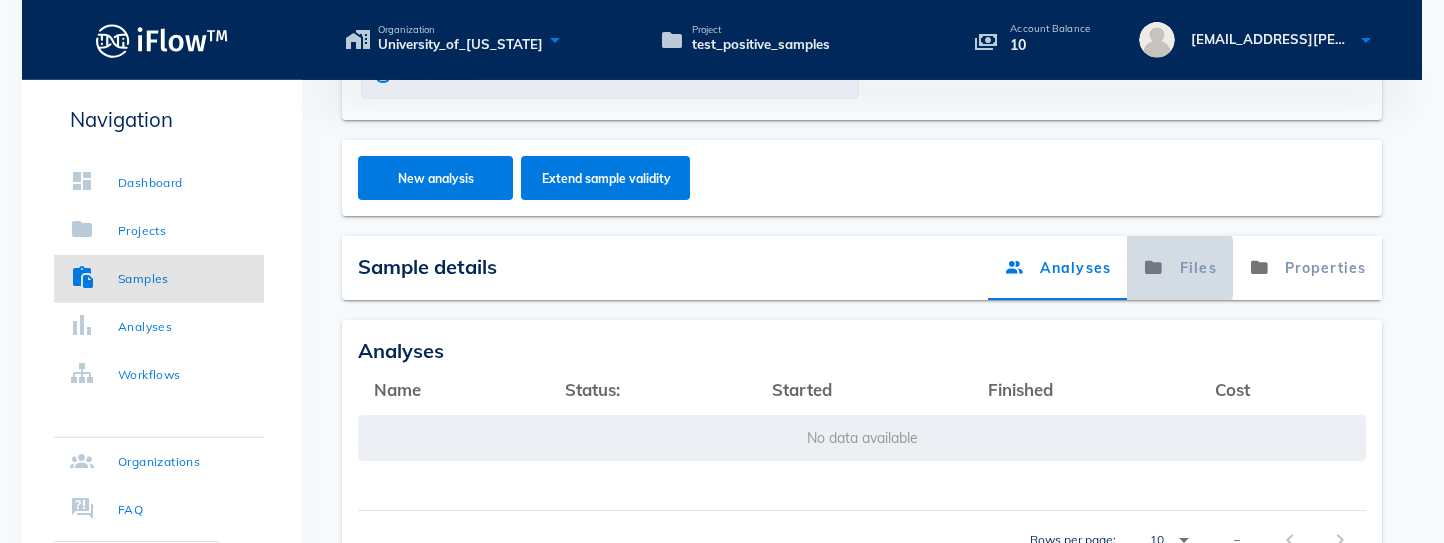 click on "Files" at bounding box center [1180, 268] 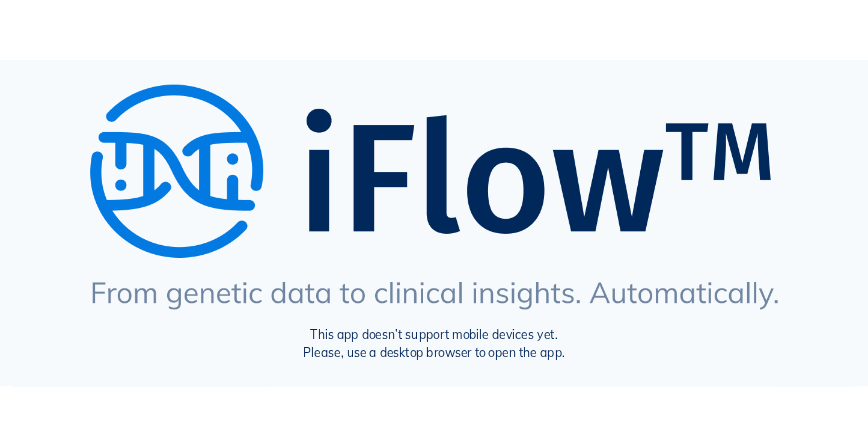 scroll, scrollTop: 15, scrollLeft: 0, axis: vertical 